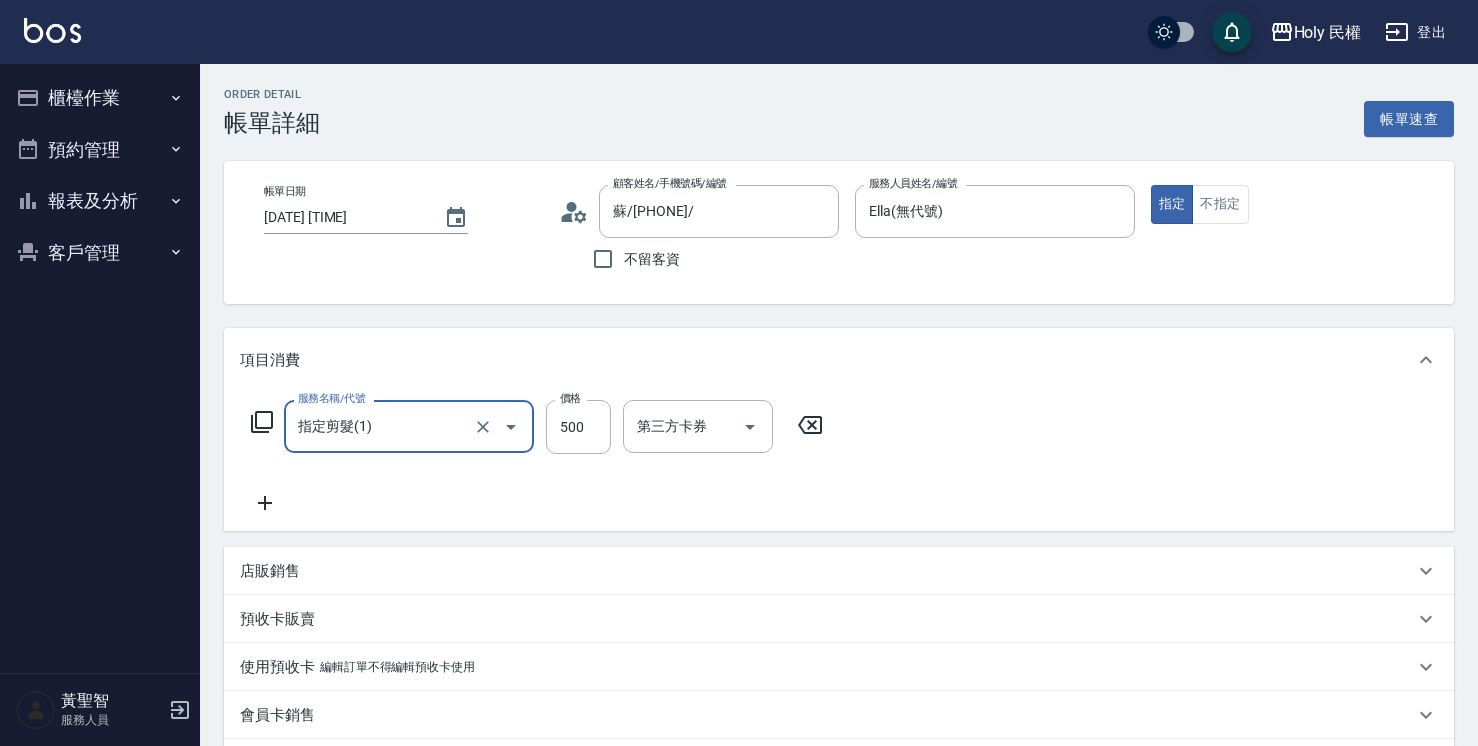 scroll, scrollTop: 0, scrollLeft: 0, axis: both 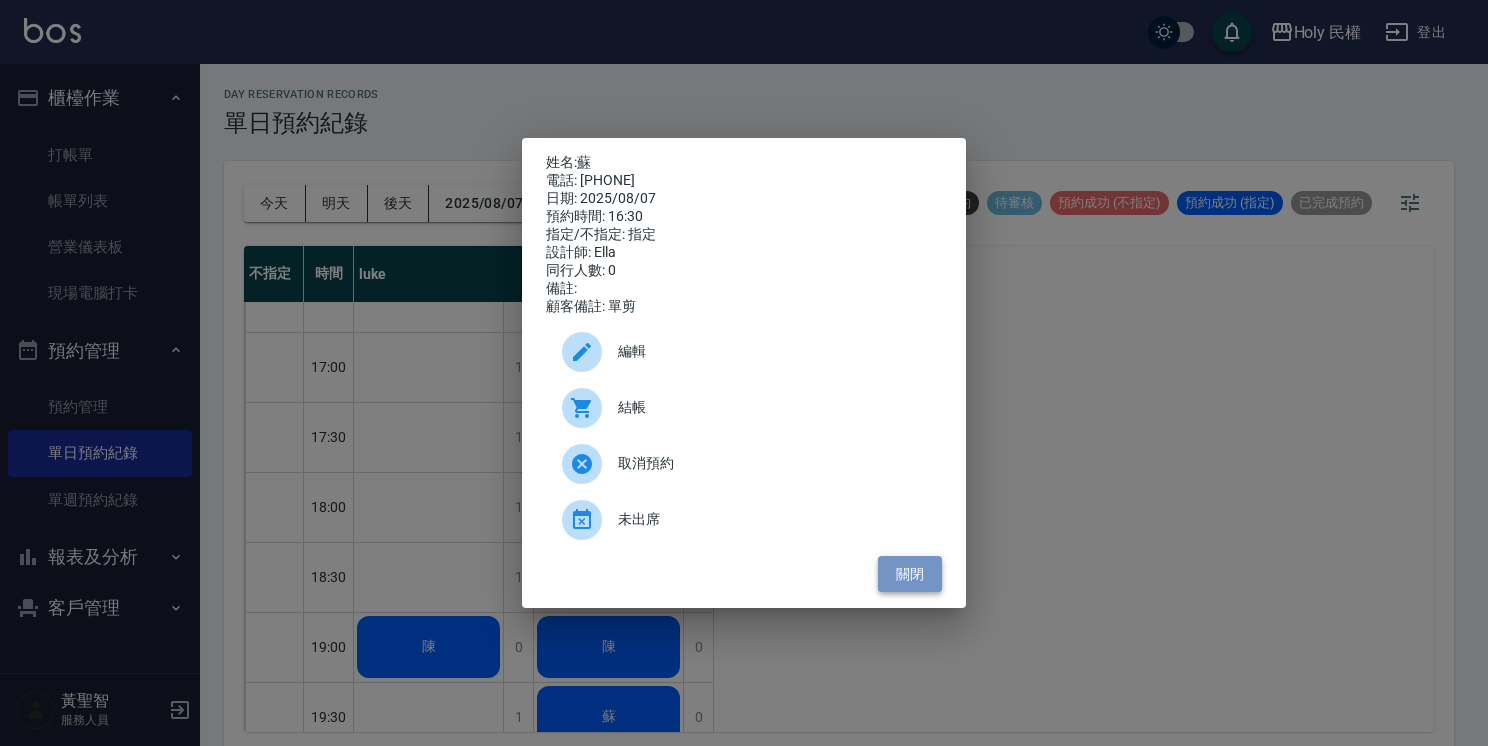 click on "關閉" at bounding box center [910, 574] 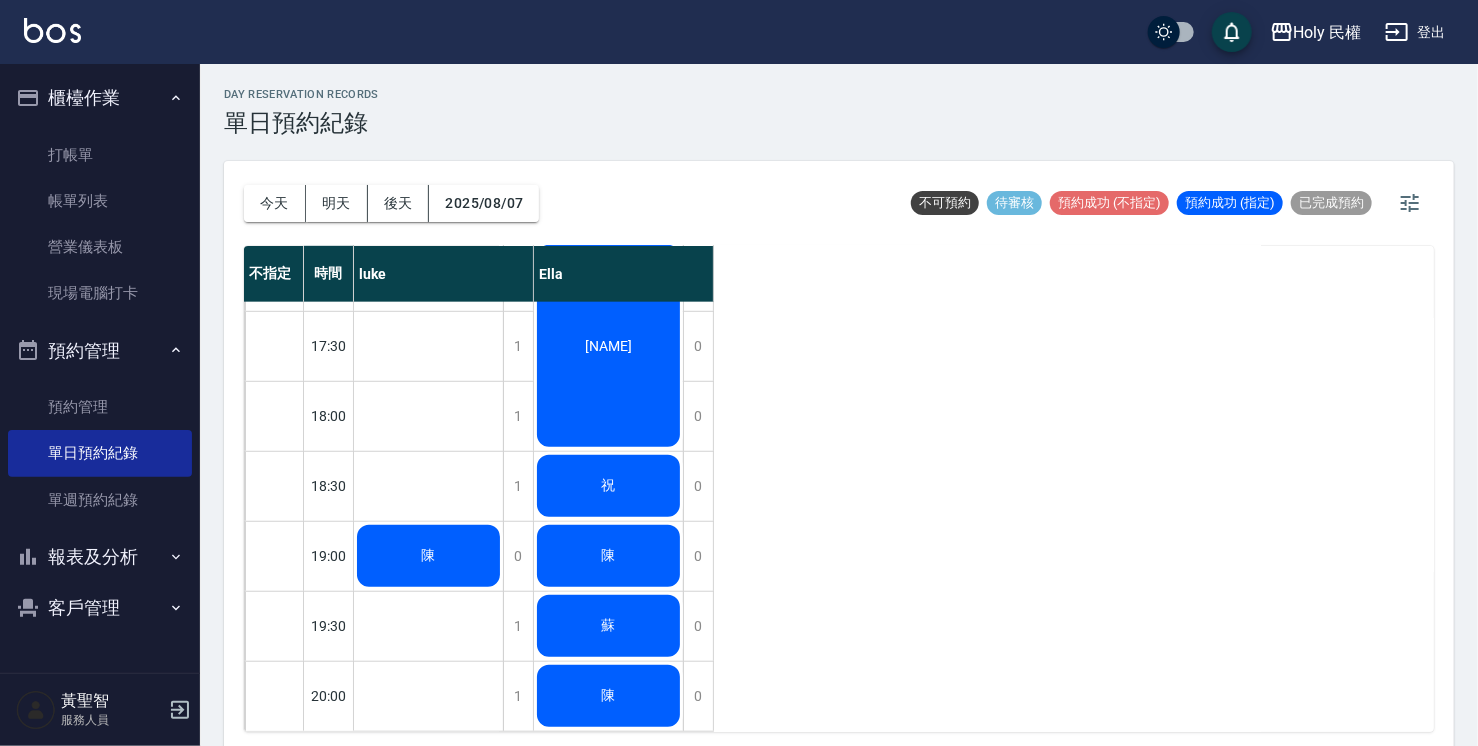 scroll, scrollTop: 705, scrollLeft: 0, axis: vertical 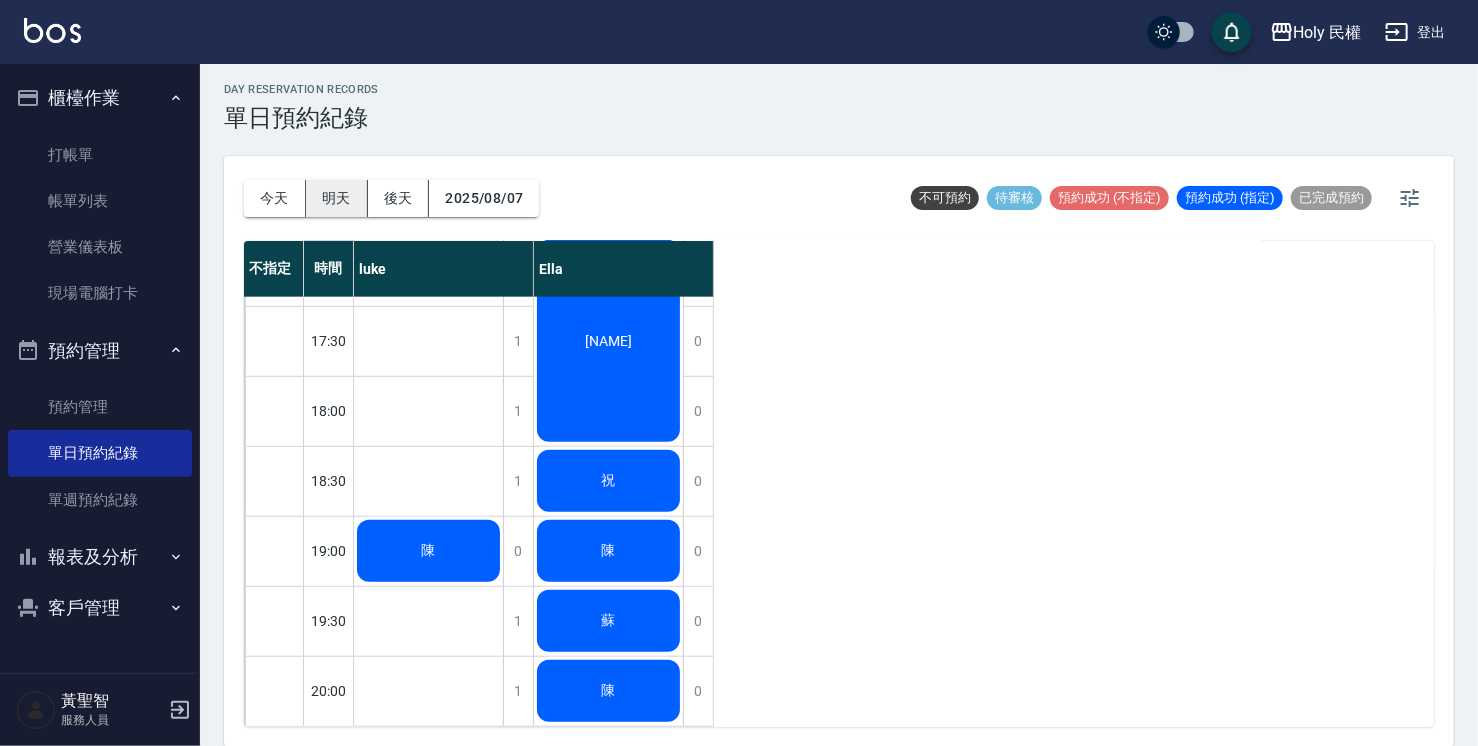 click on "明天" at bounding box center (337, 198) 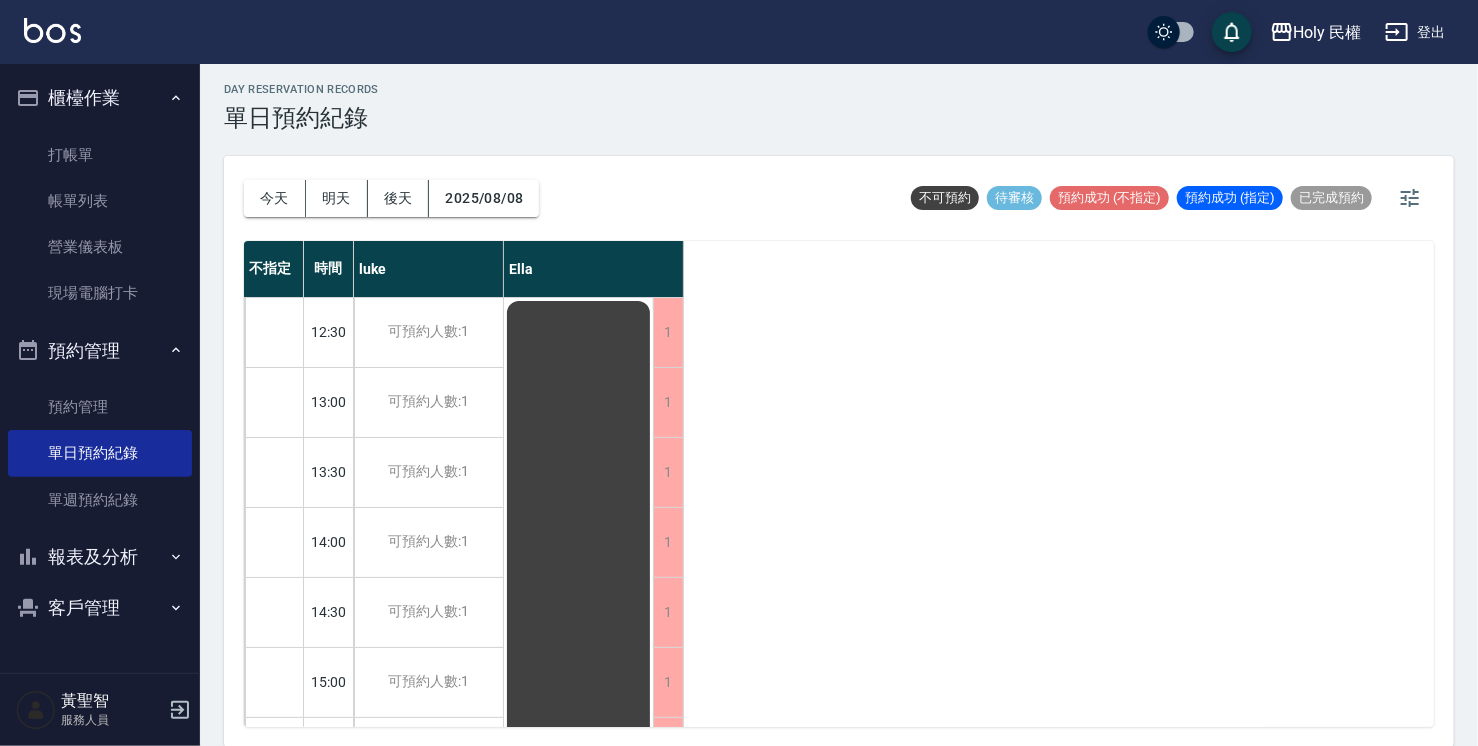 scroll, scrollTop: 0, scrollLeft: 0, axis: both 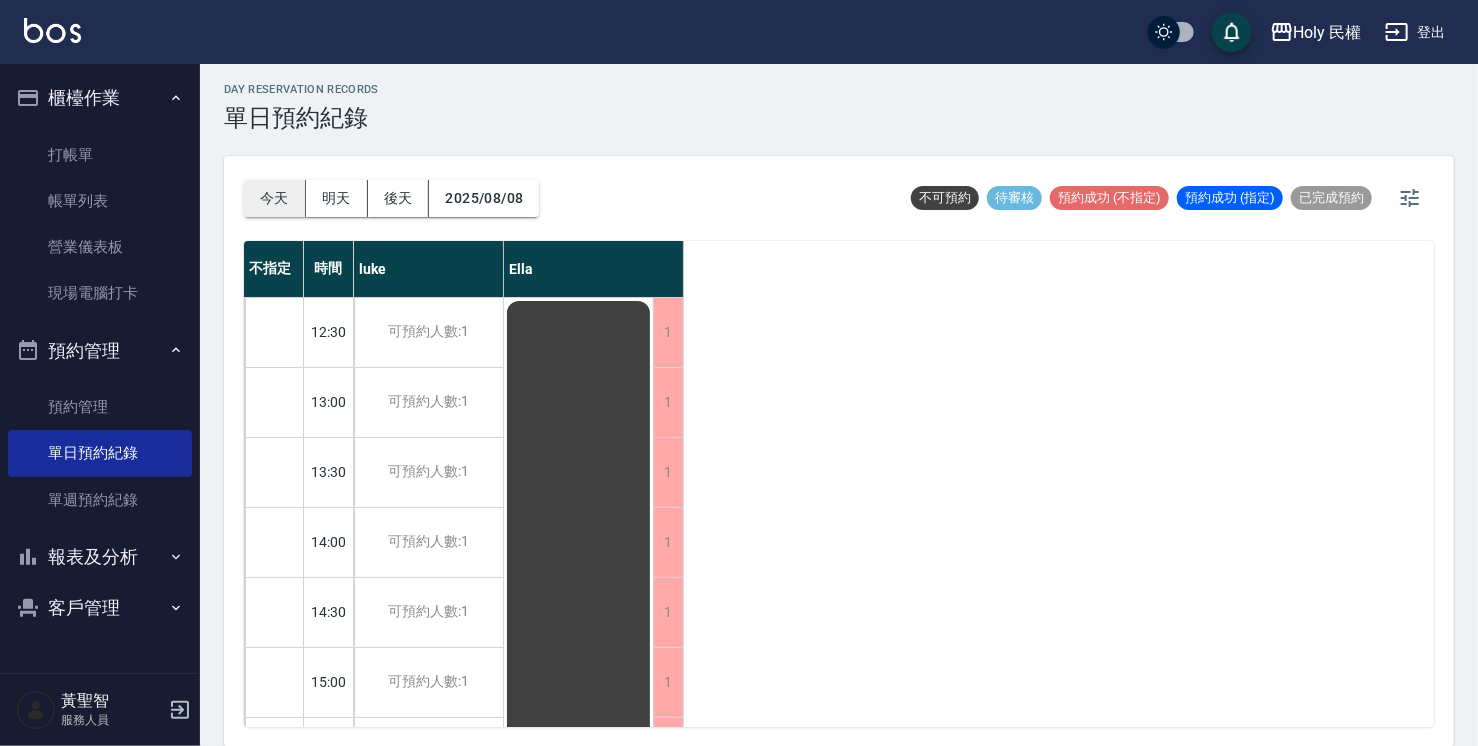 click on "今天" at bounding box center (275, 198) 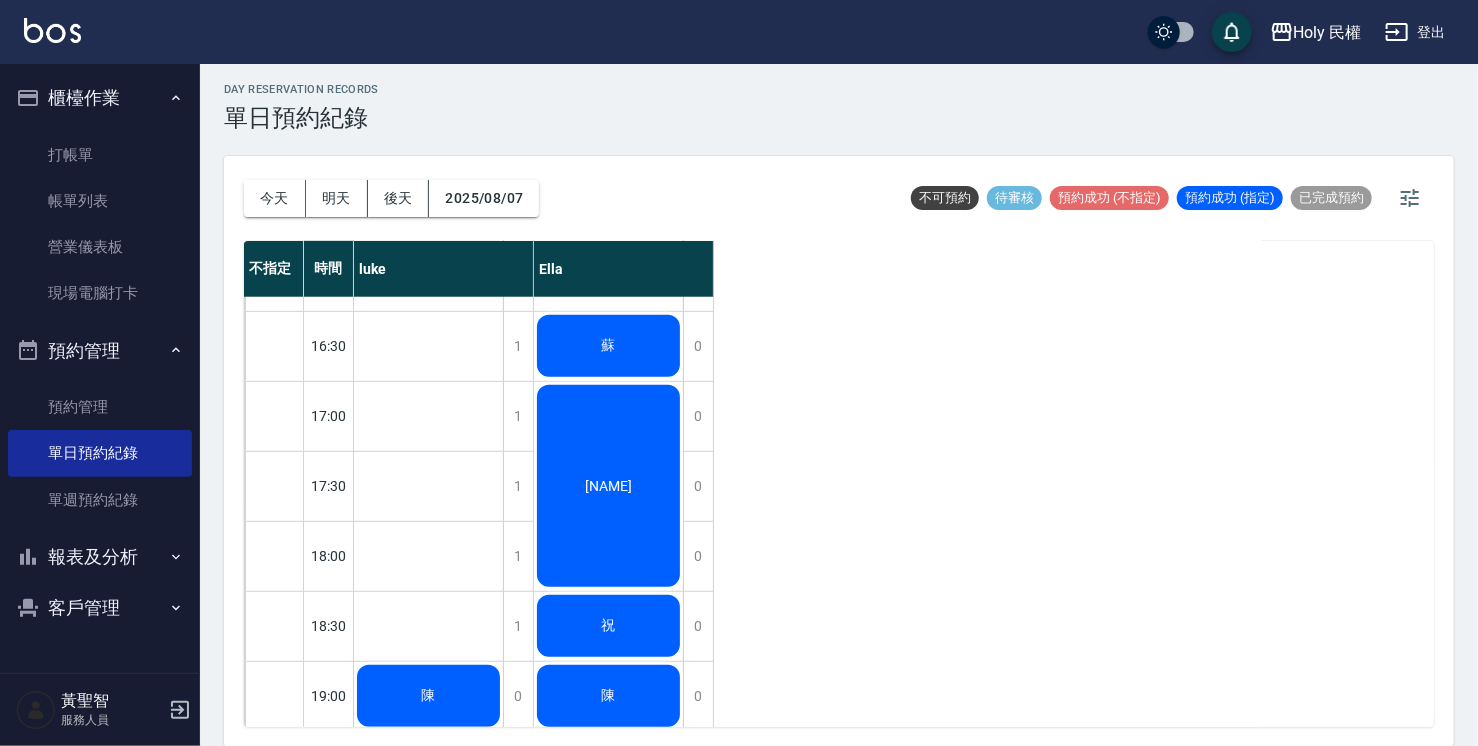 scroll, scrollTop: 500, scrollLeft: 0, axis: vertical 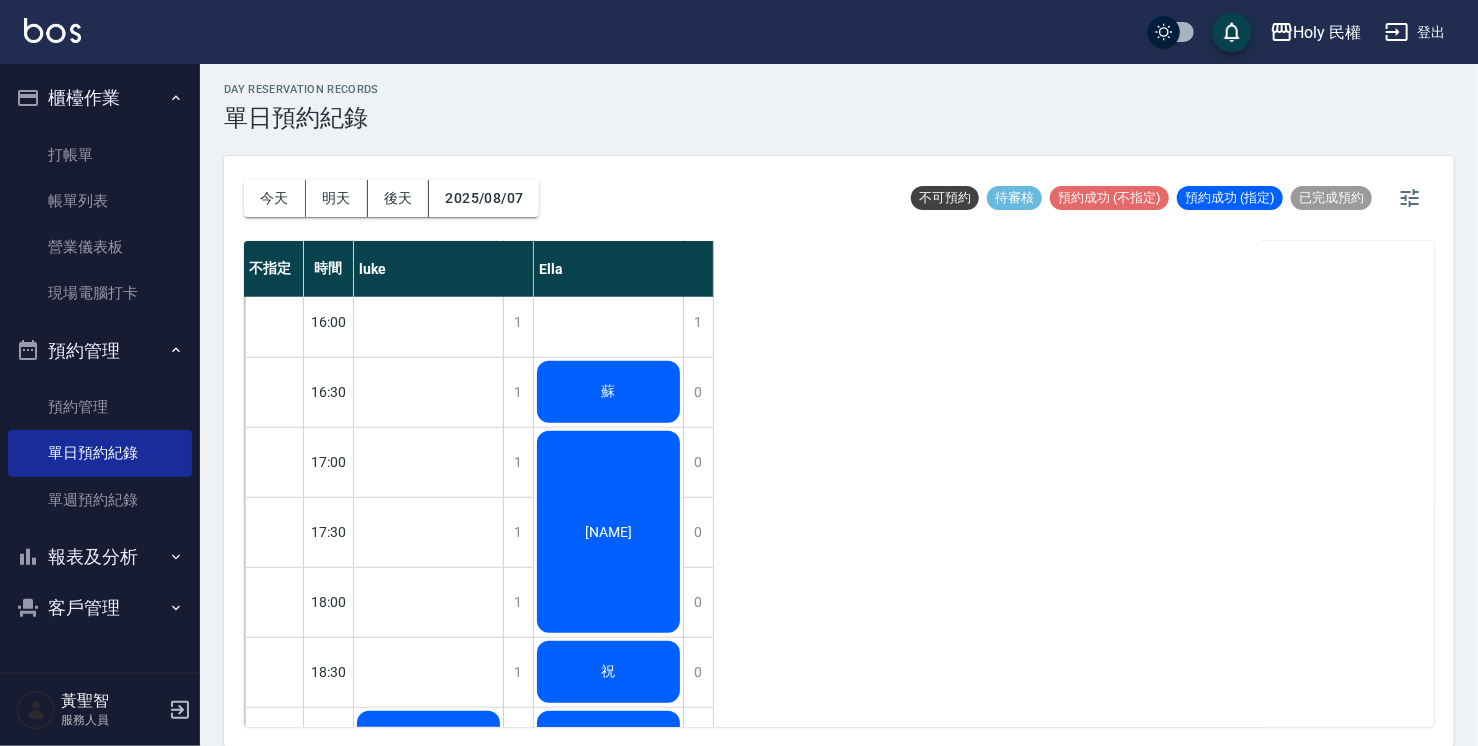 click on "蘇" at bounding box center (428, -28) 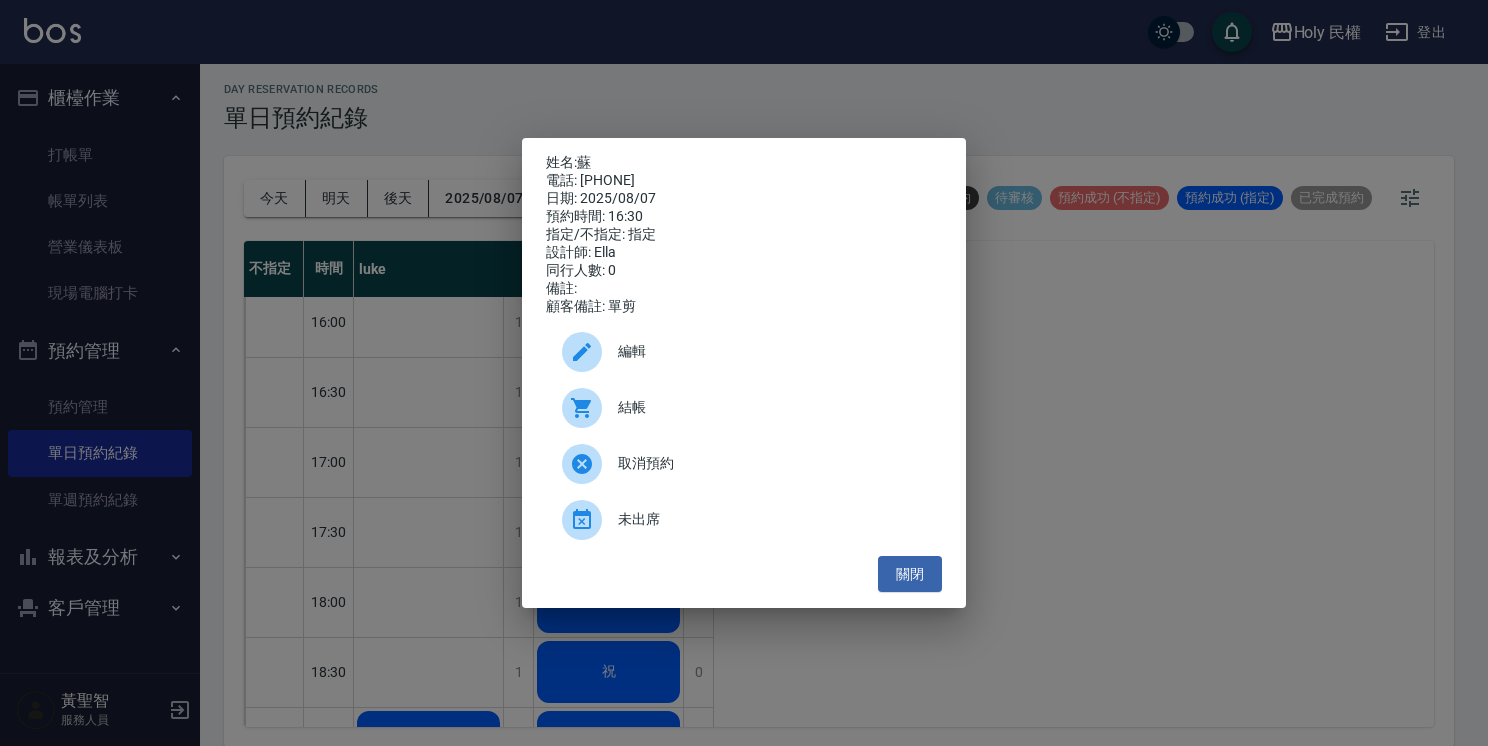 click on "結帳" at bounding box center (772, 407) 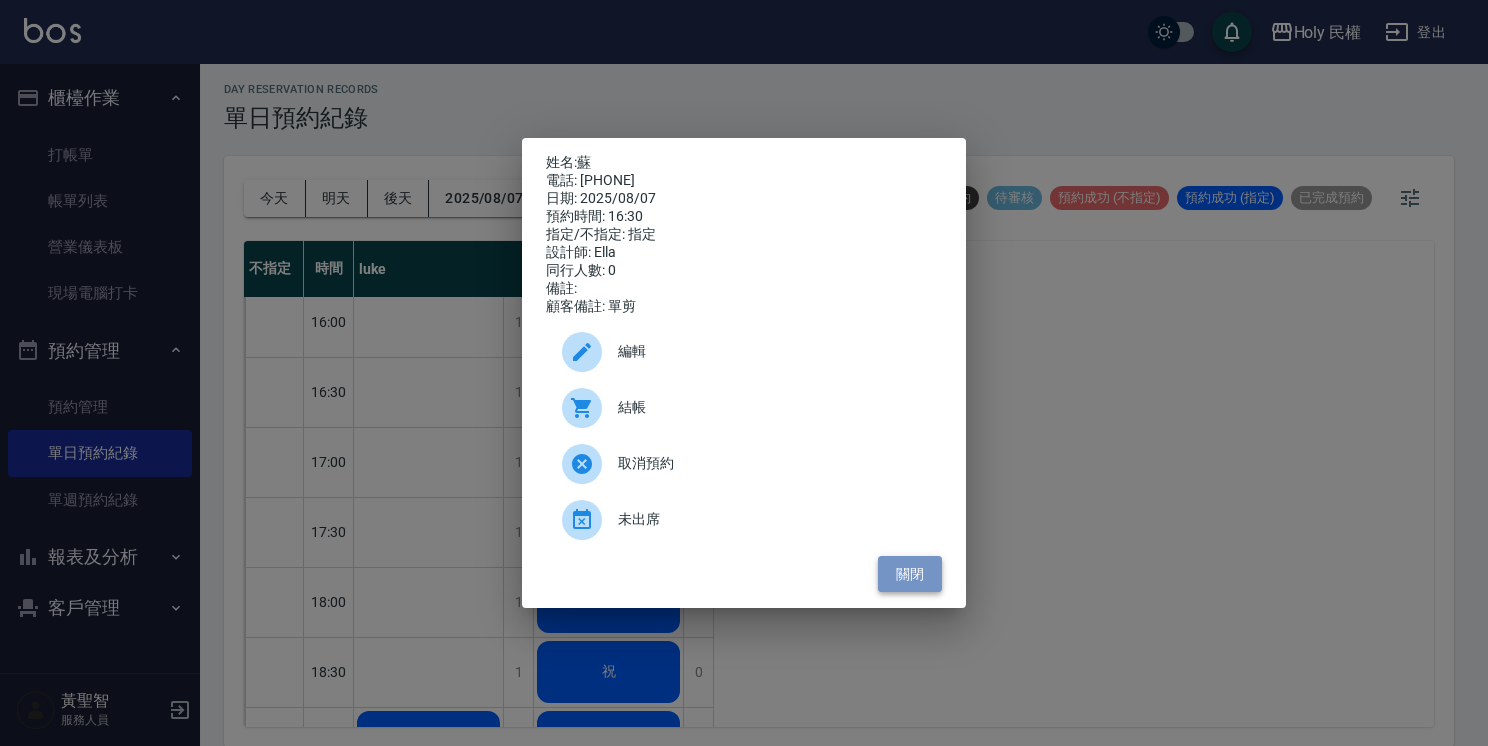 click on "關閉" at bounding box center (910, 574) 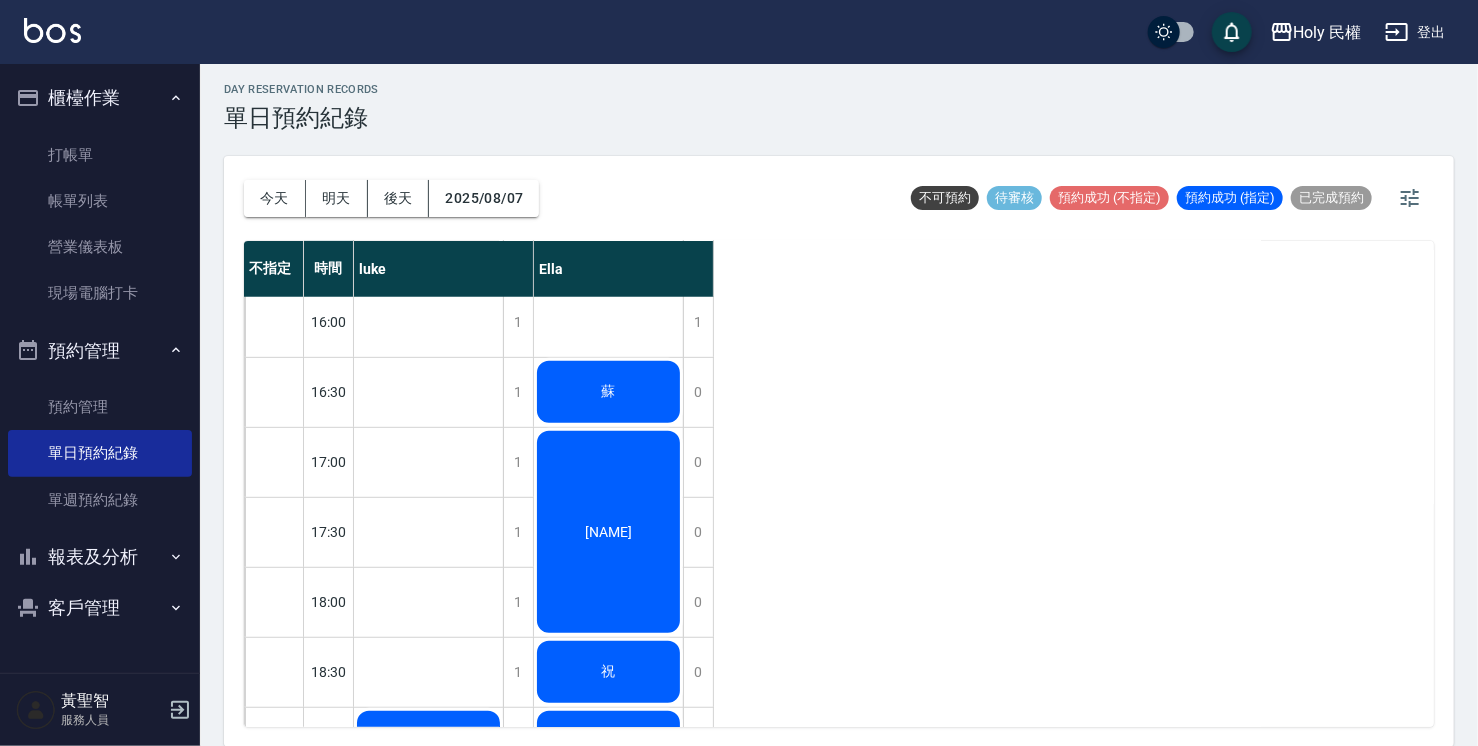 click on "蘇" at bounding box center (428, -28) 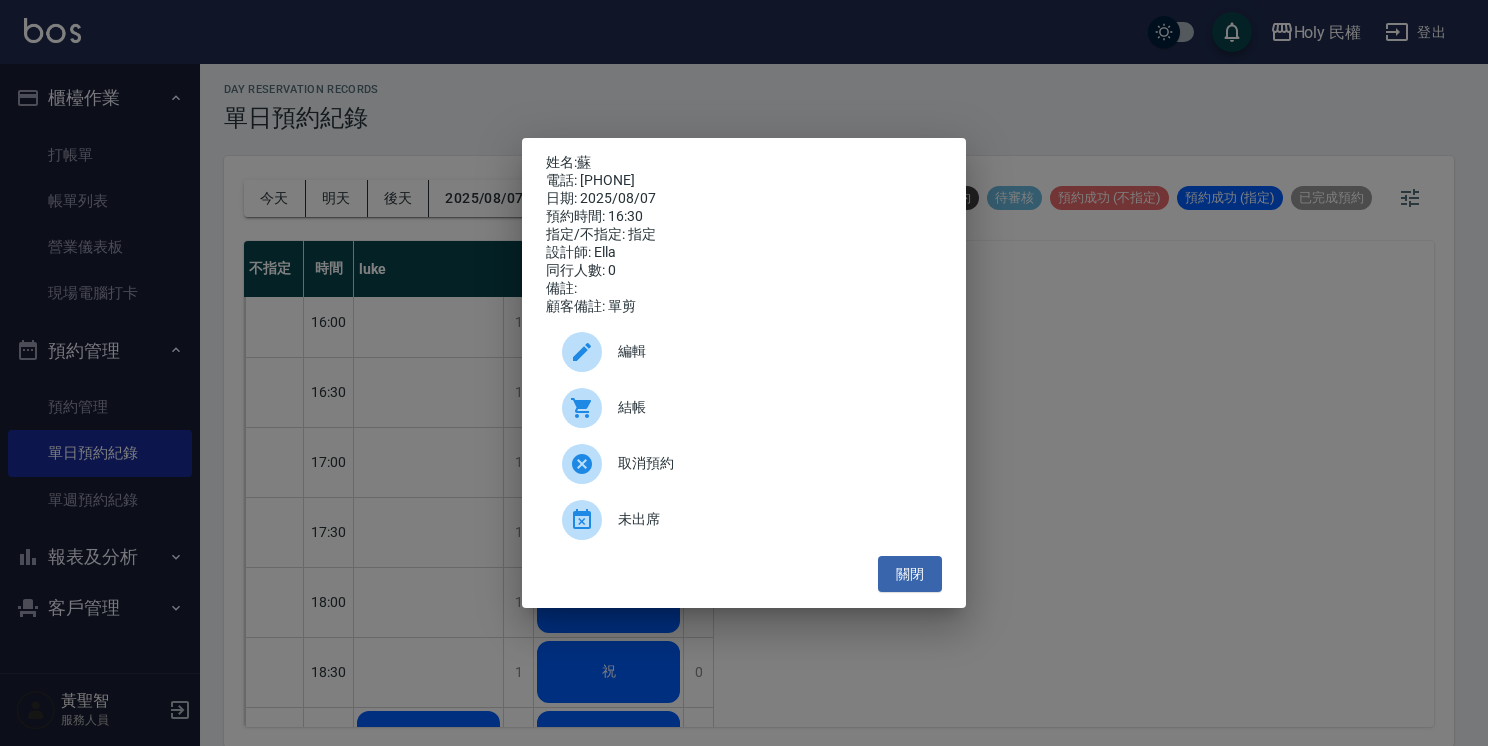 click on "結帳" at bounding box center (772, 407) 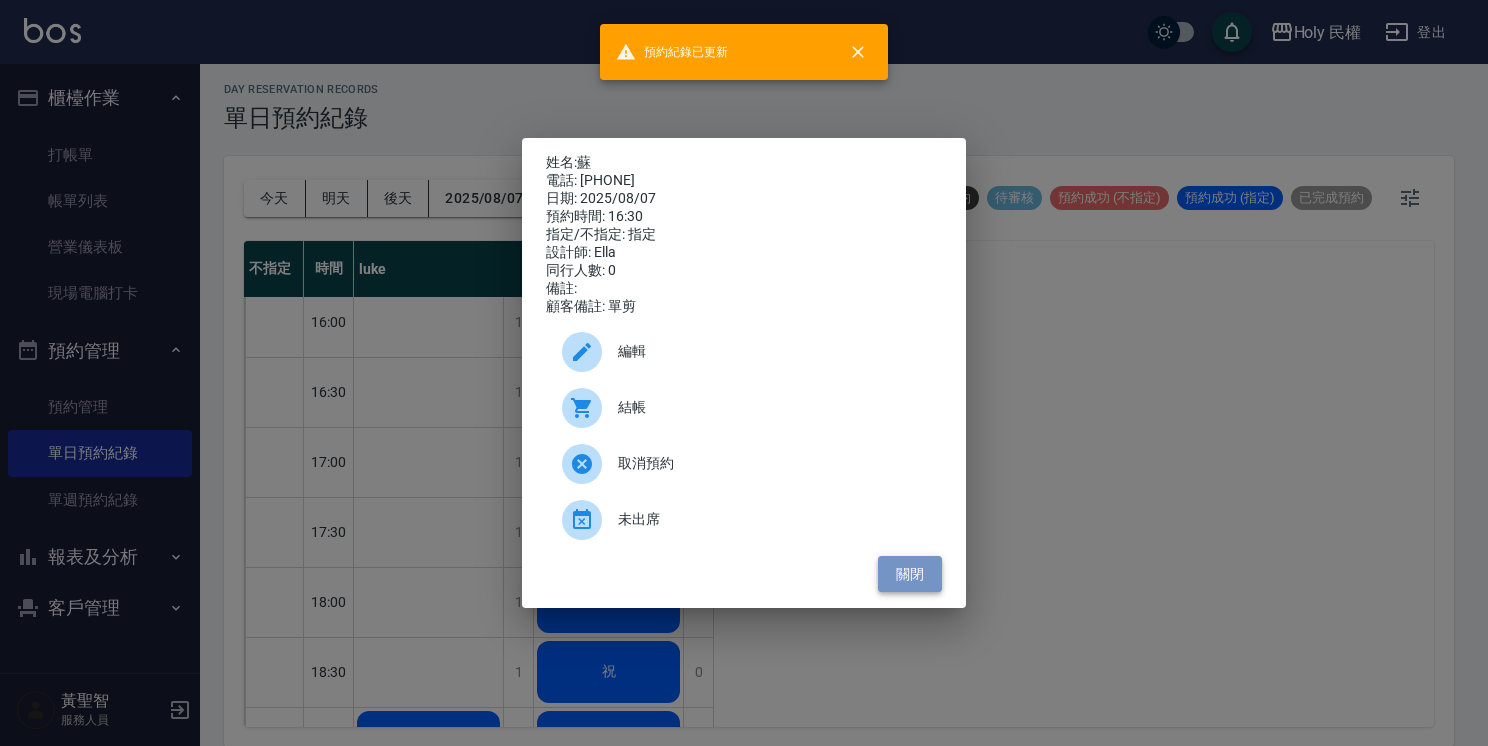 click on "關閉" at bounding box center (910, 574) 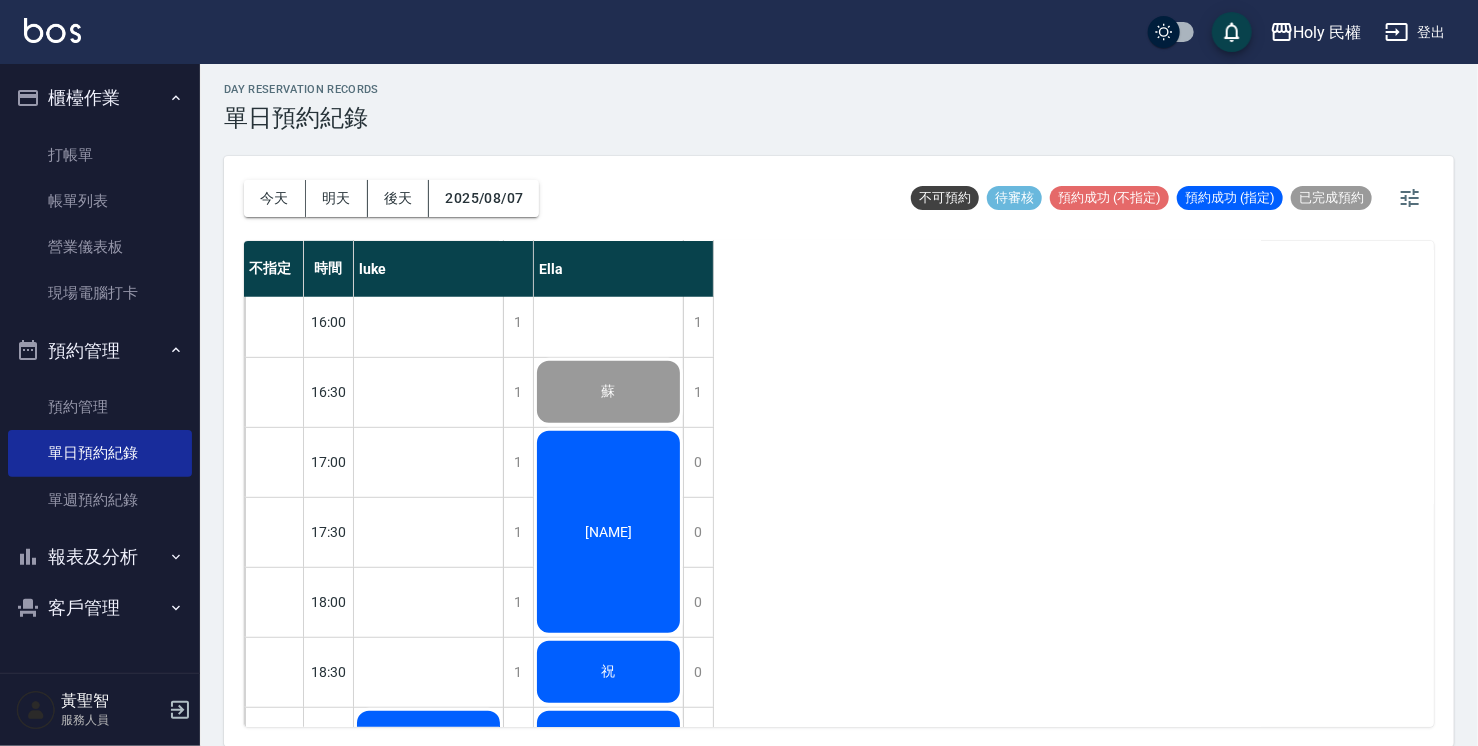 click on "[FIRST]" at bounding box center [428, -28] 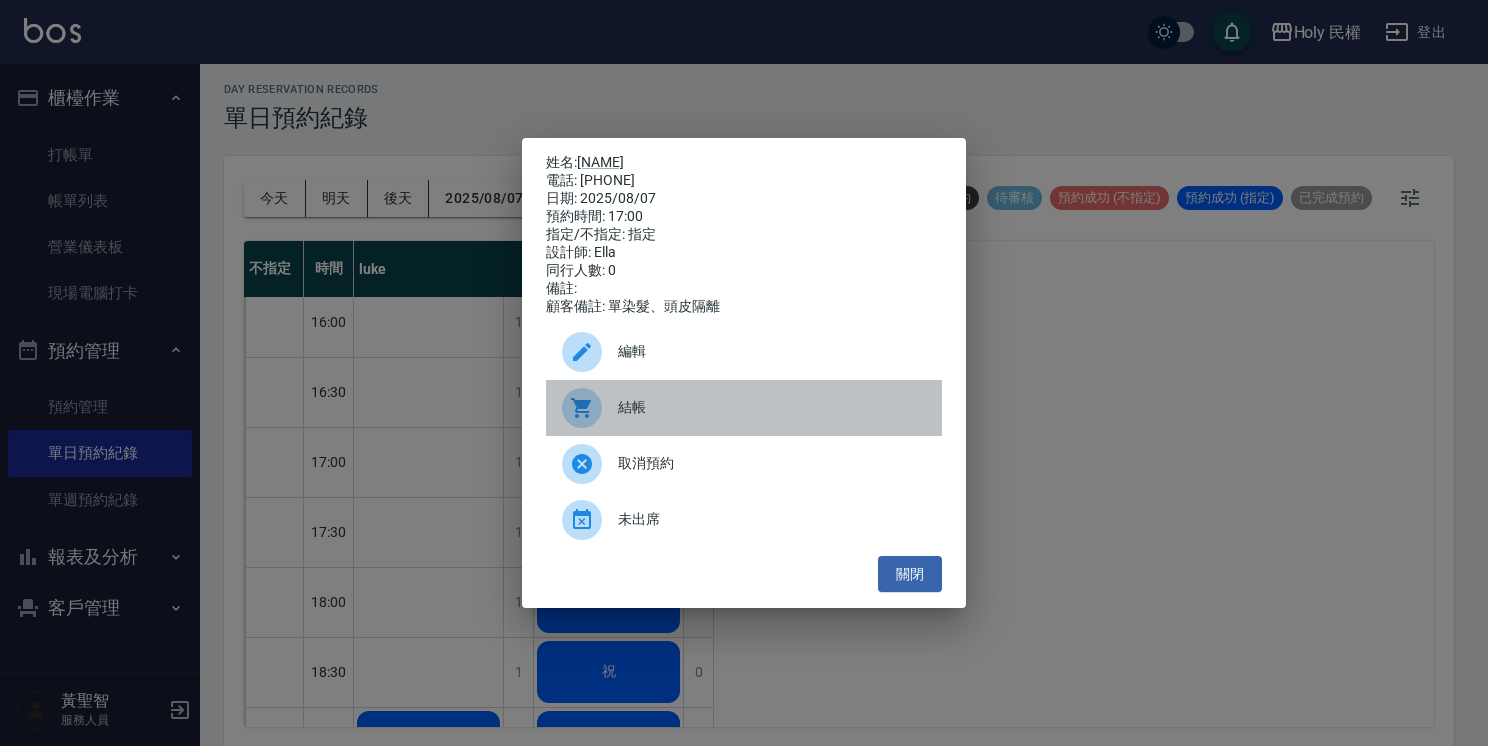 click on "結帳" at bounding box center [744, 408] 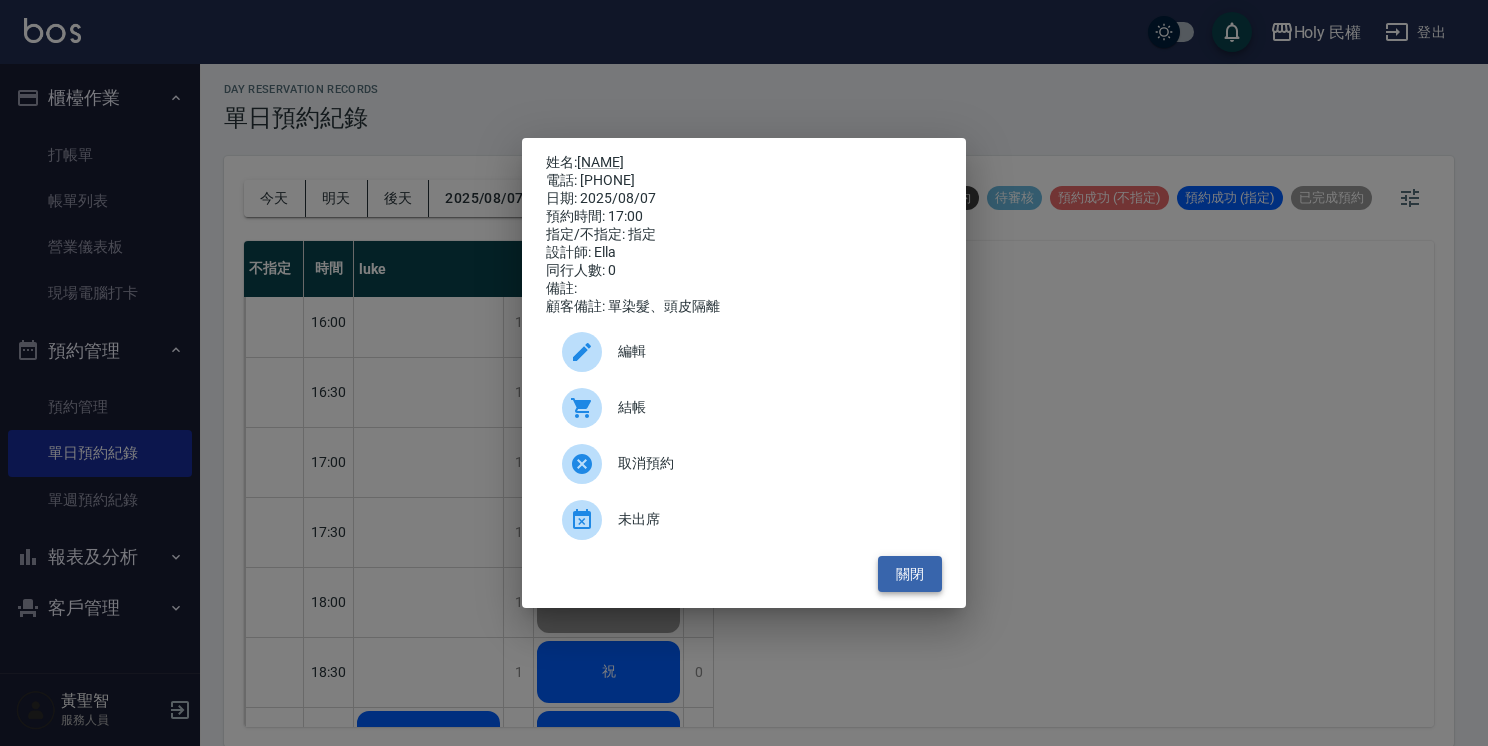 click on "關閉" at bounding box center (910, 574) 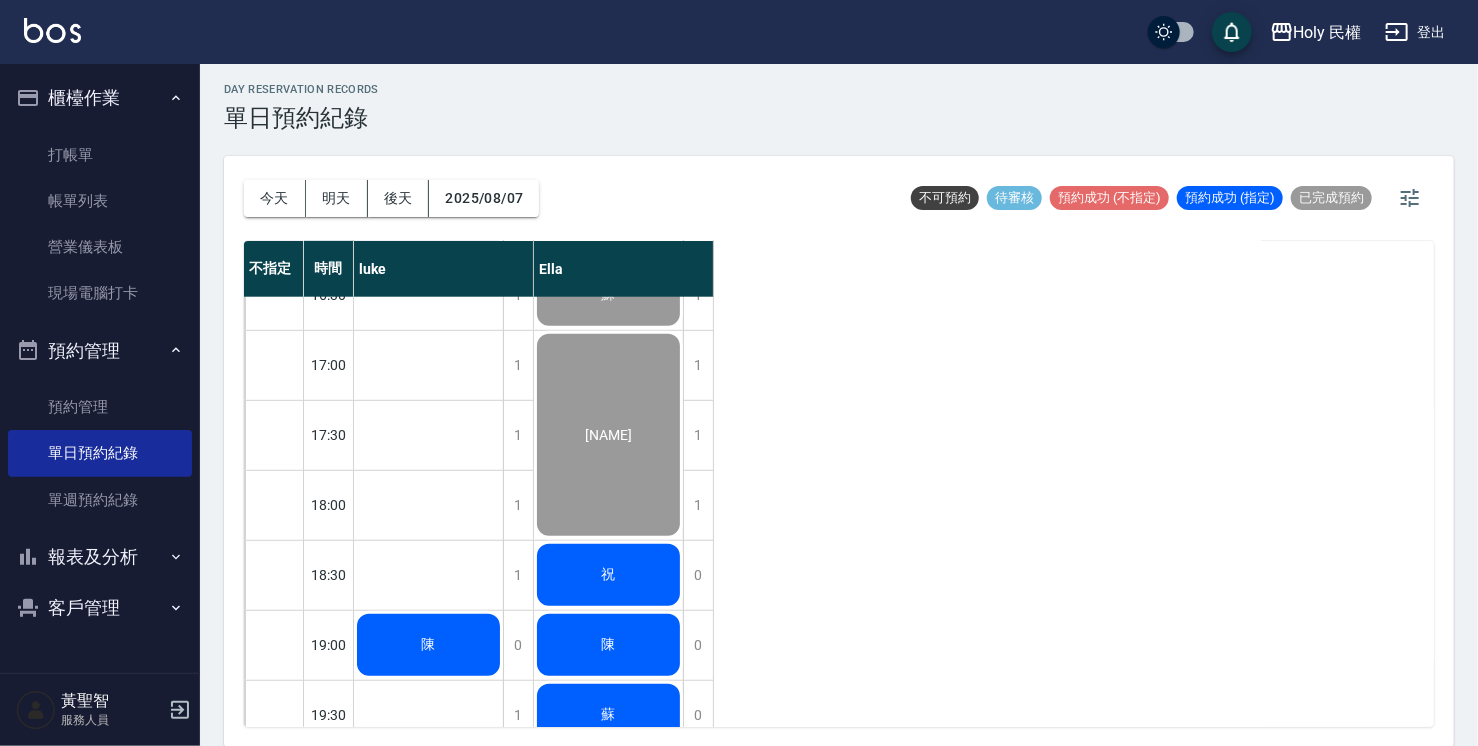scroll, scrollTop: 705, scrollLeft: 0, axis: vertical 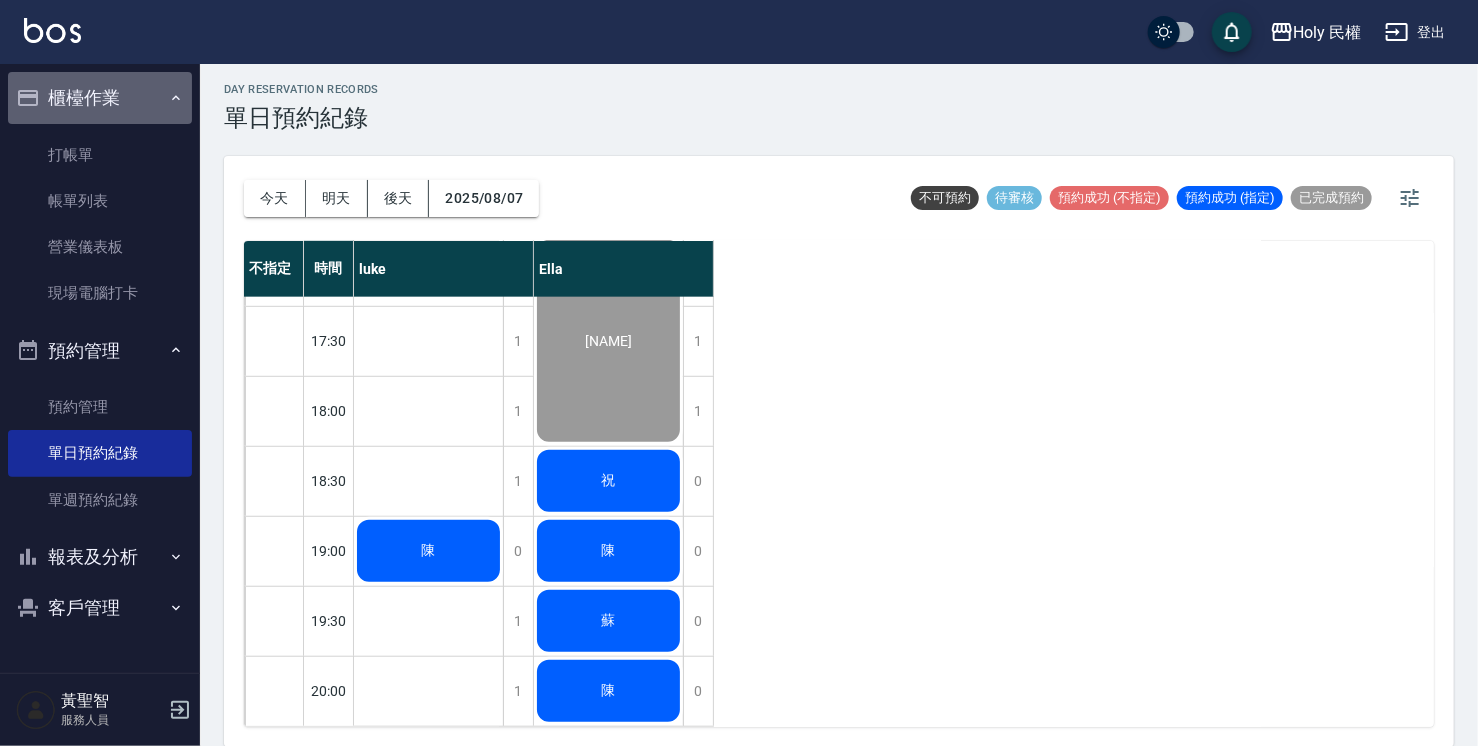 click 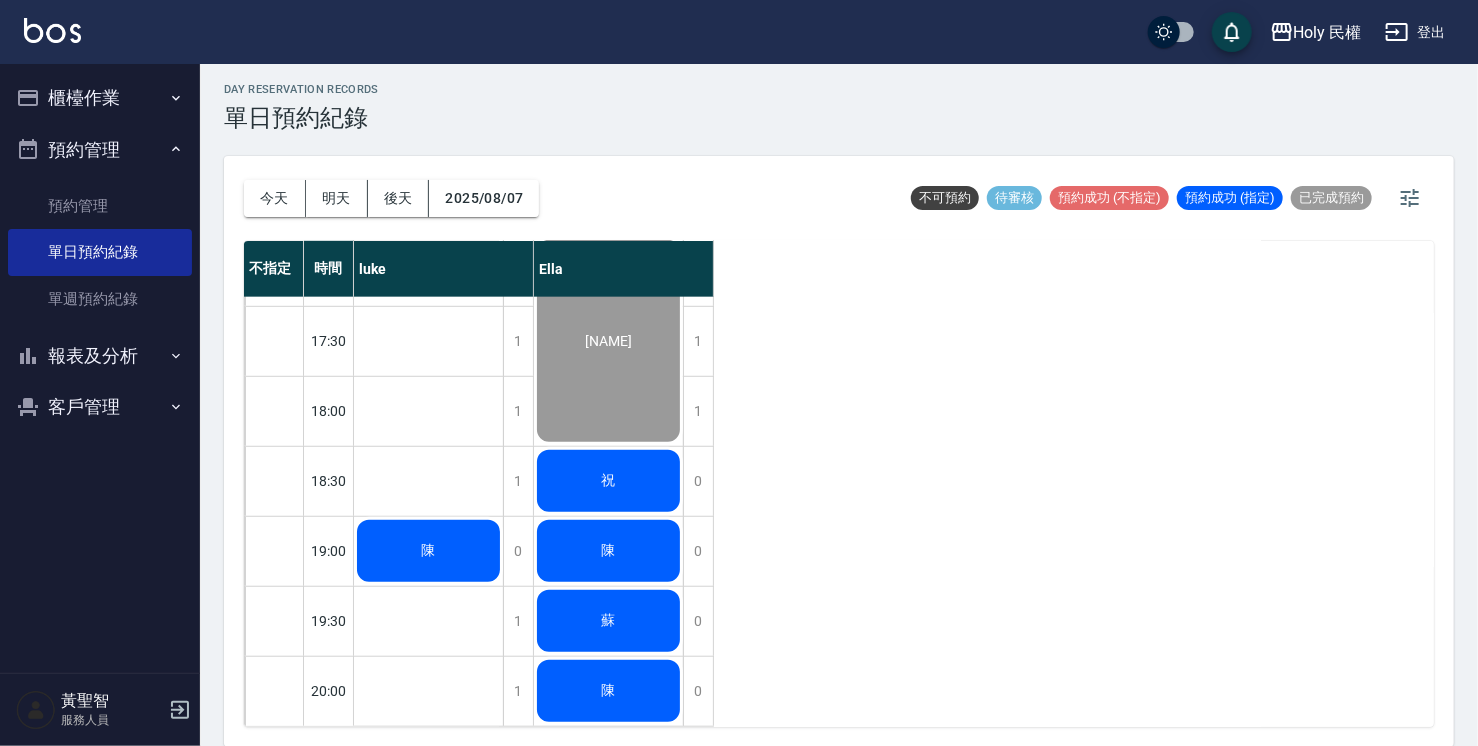 click on "陳" at bounding box center [428, -219] 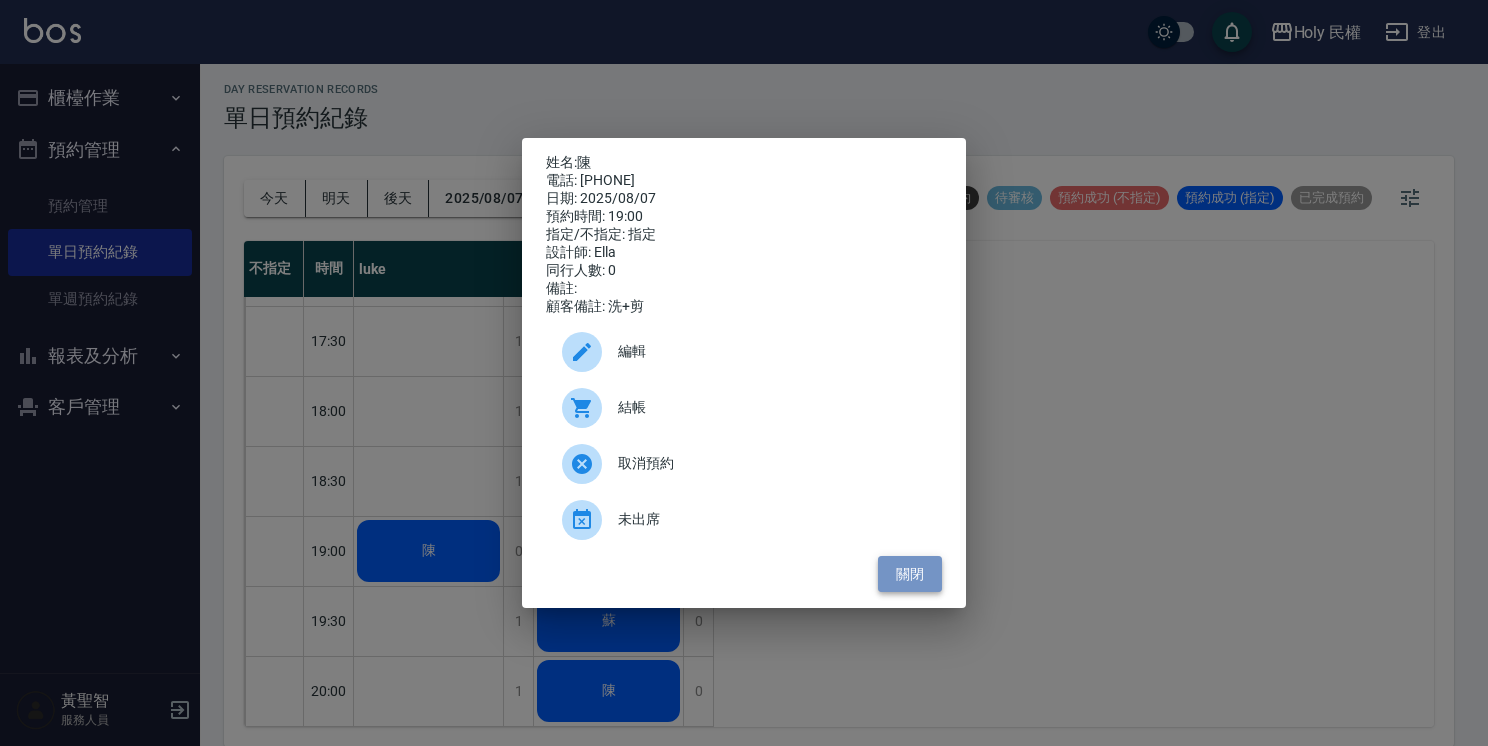 click on "關閉" at bounding box center (910, 574) 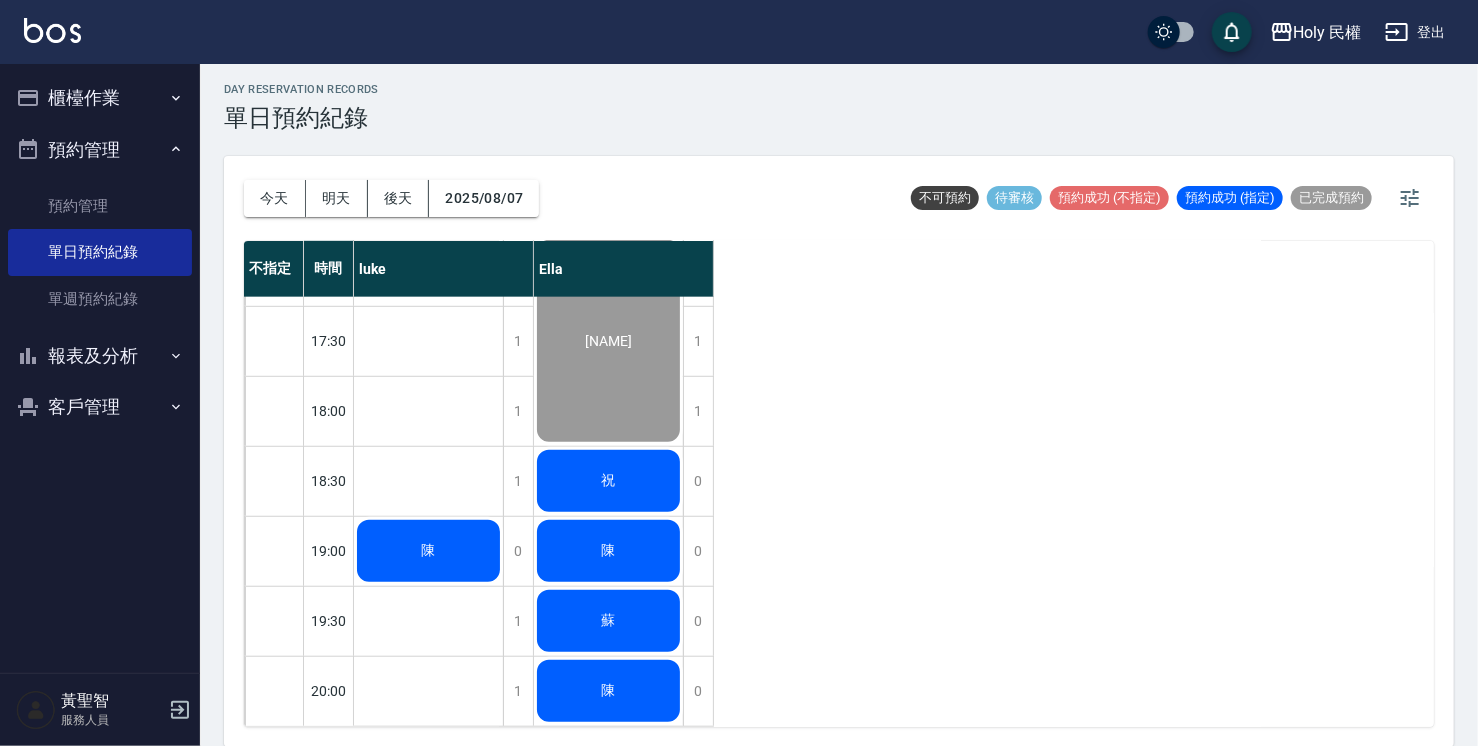 click on "祝" at bounding box center [428, -219] 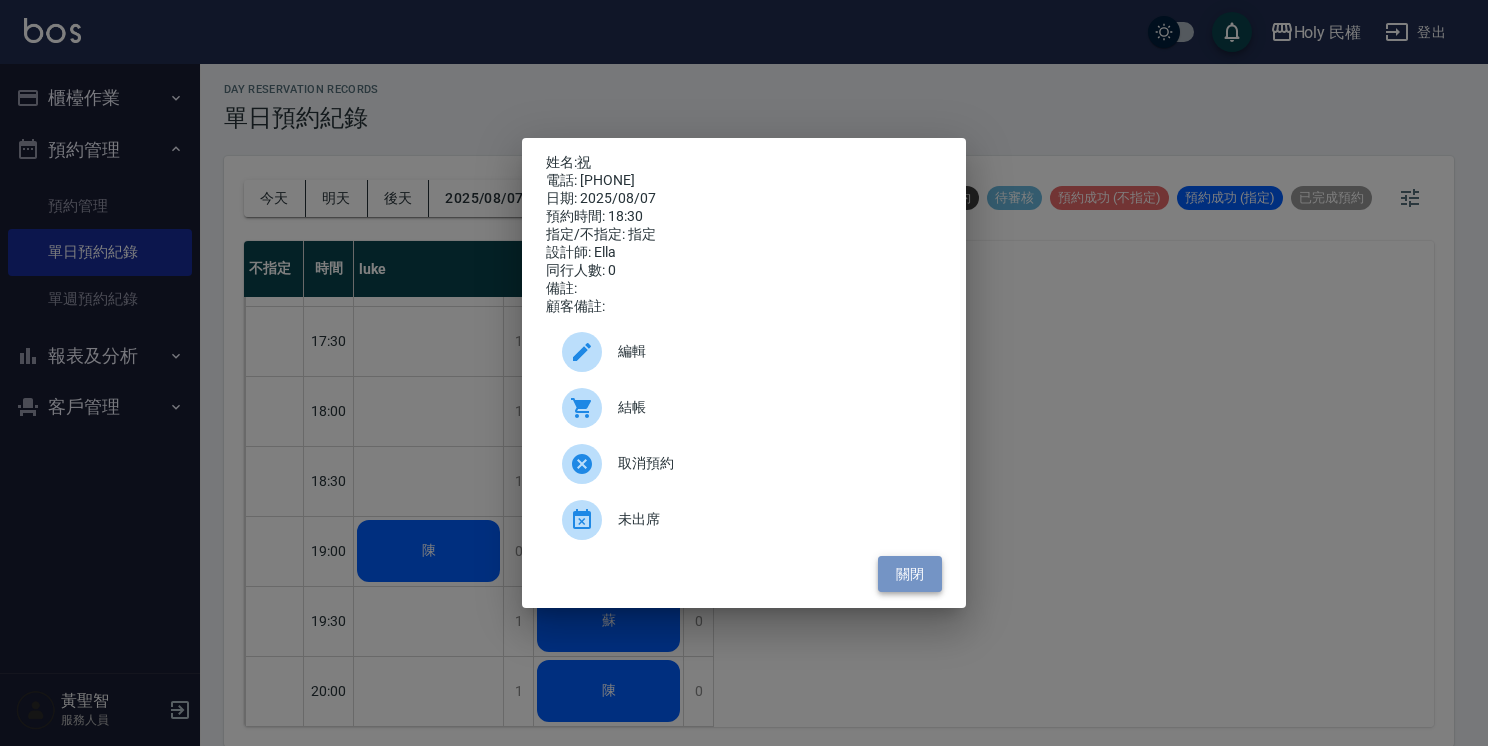 click on "關閉" at bounding box center (910, 574) 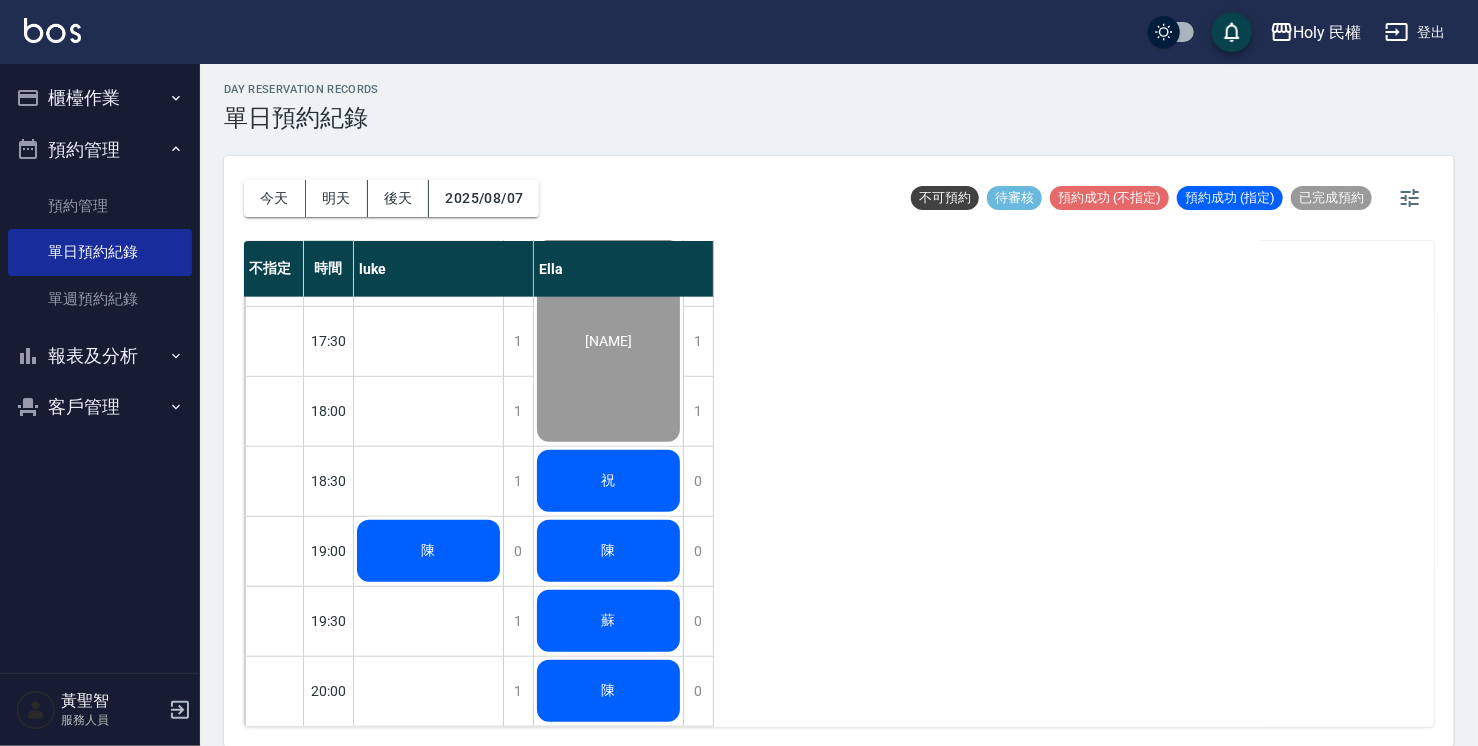 click on "蘇" at bounding box center [428, -219] 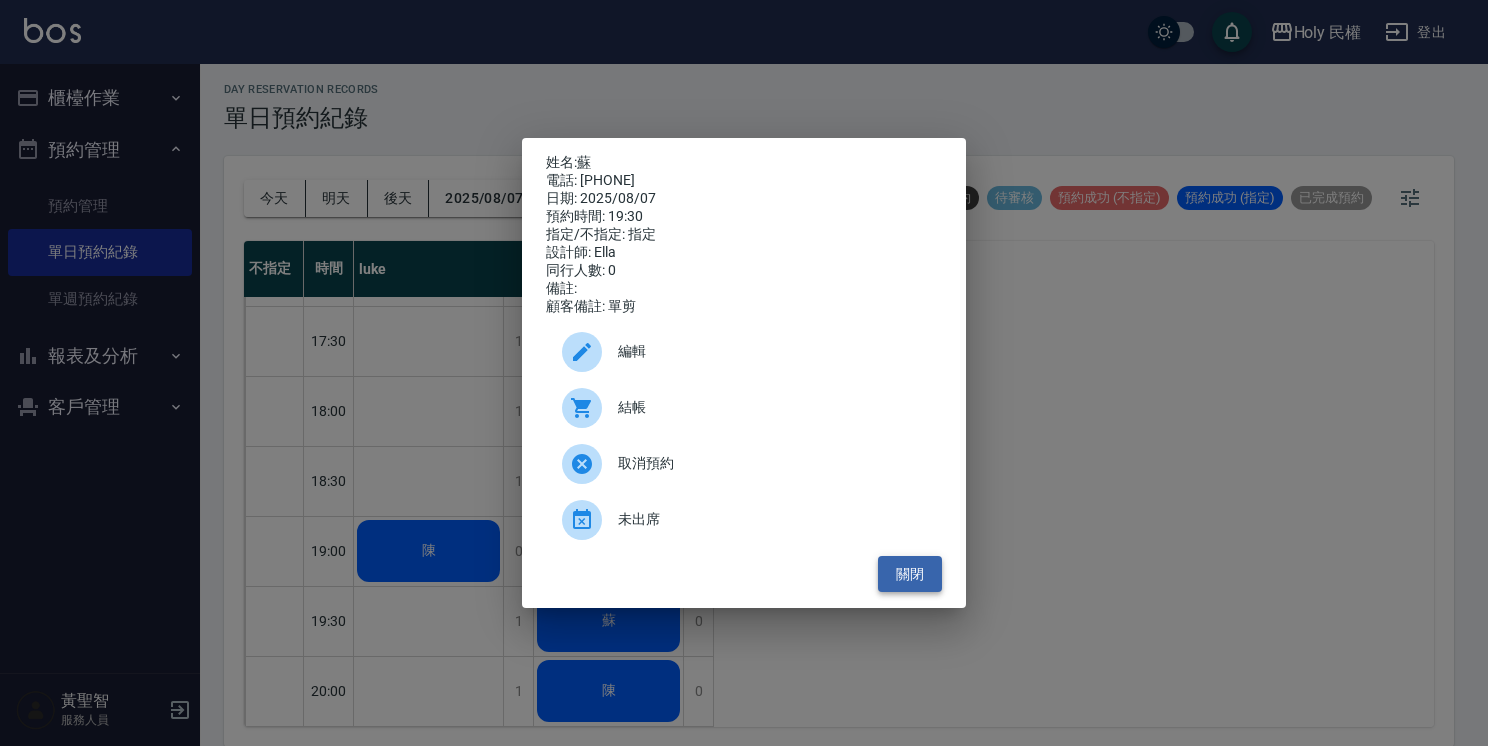 click on "關閉" at bounding box center (910, 574) 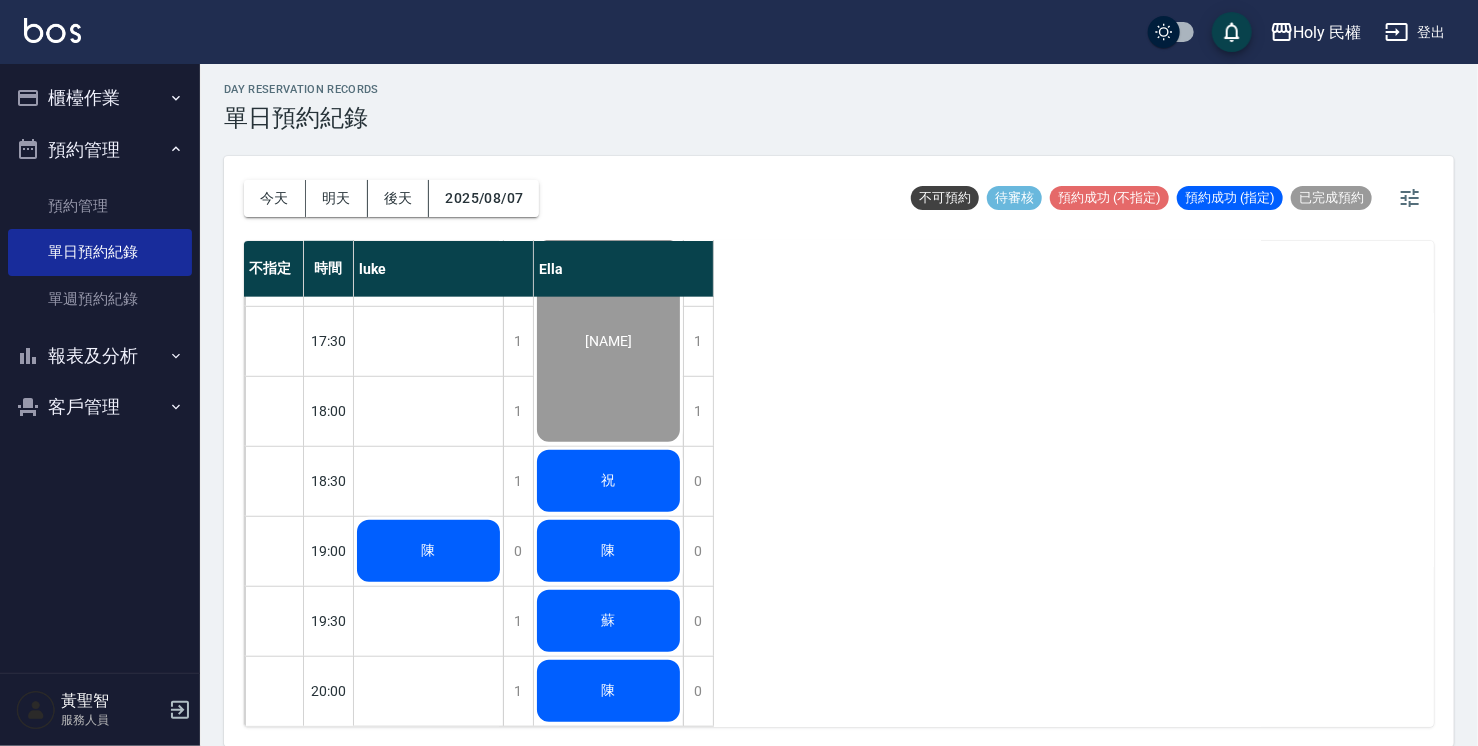 click on "陳" at bounding box center [428, -219] 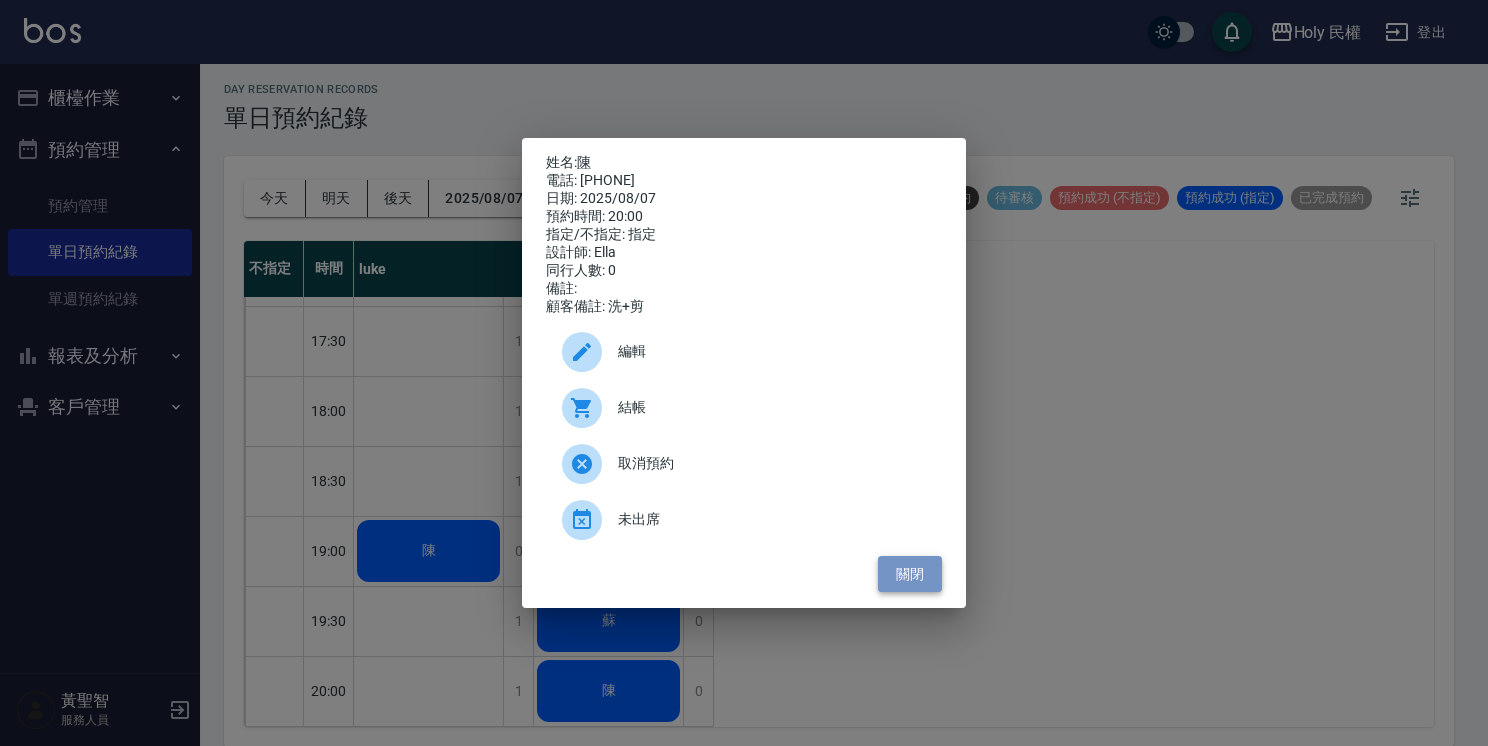 click on "關閉" at bounding box center (910, 574) 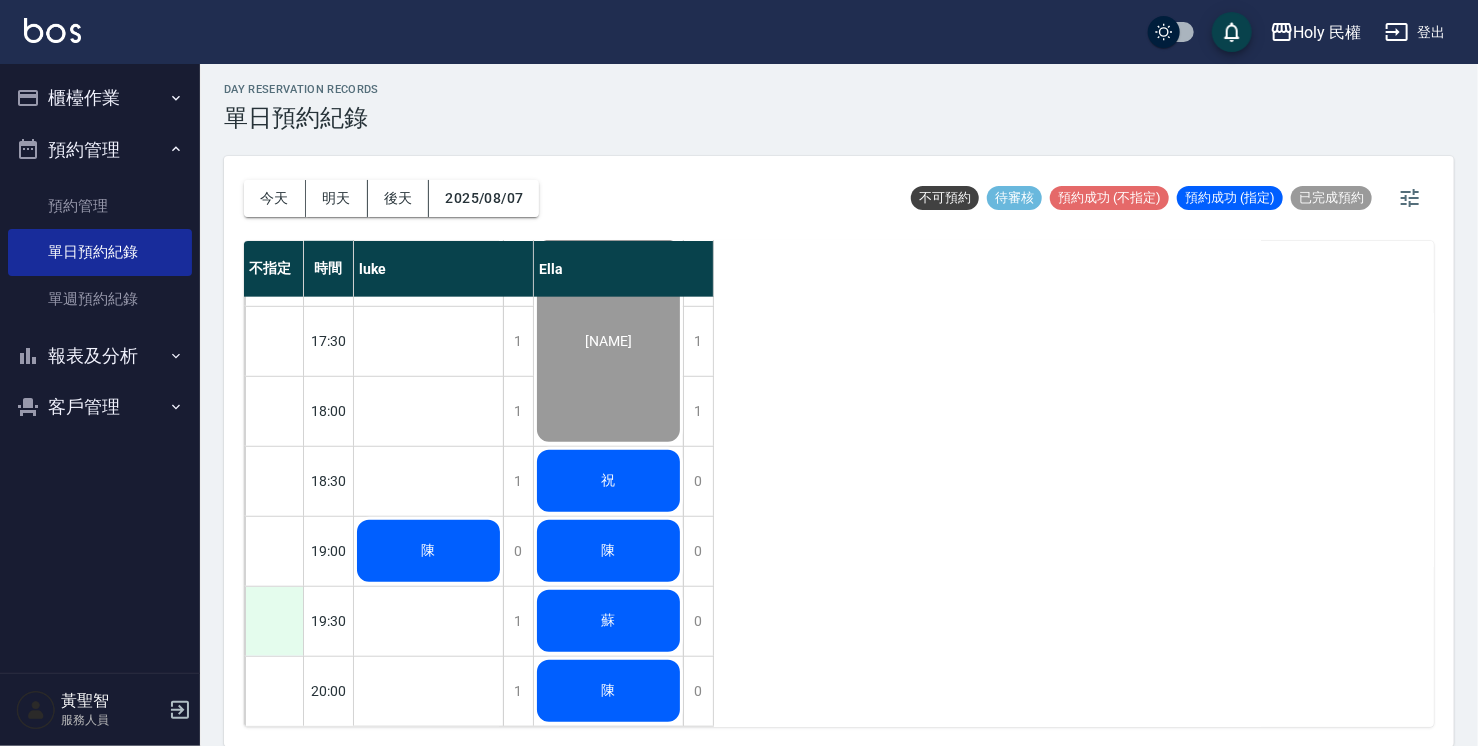 click at bounding box center [274, 621] 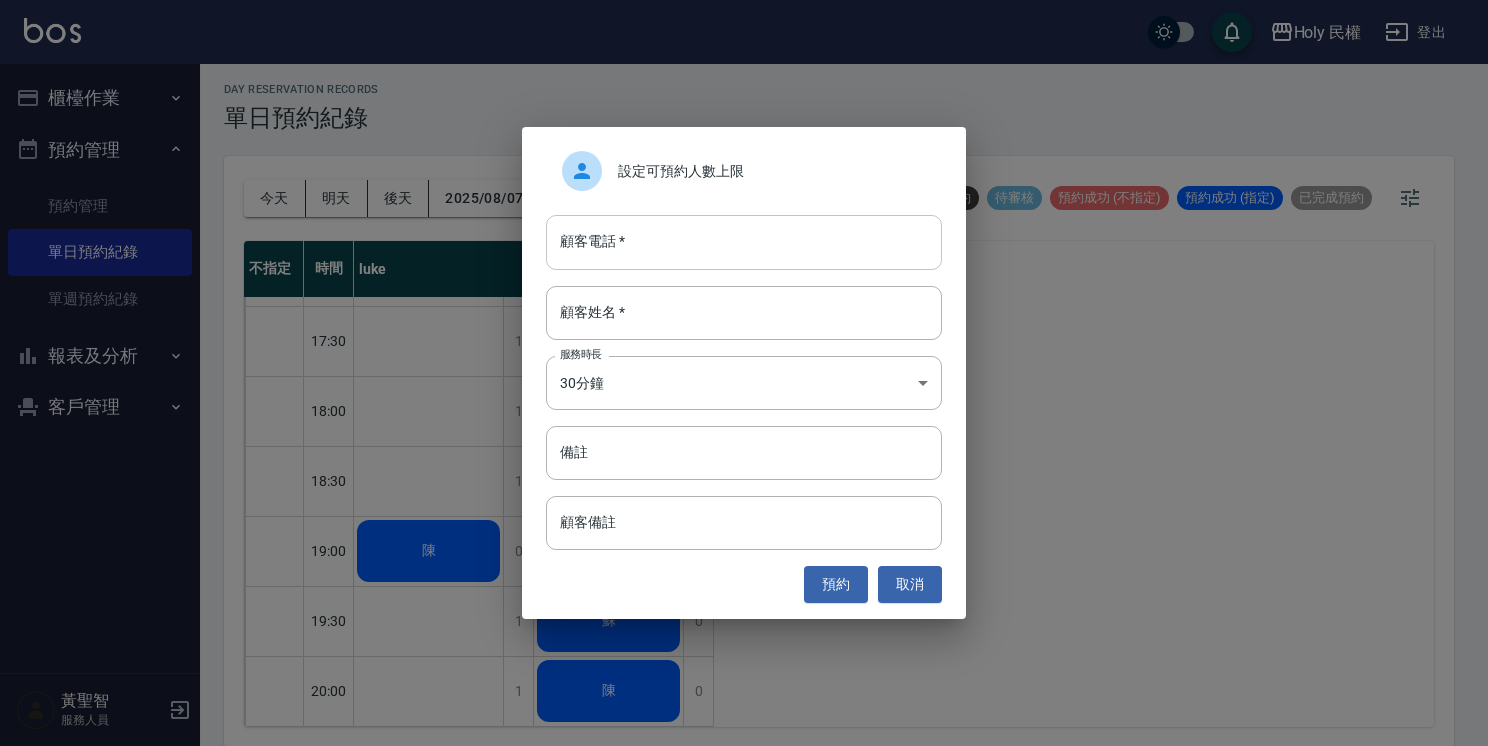 click on "顧客電話   *" at bounding box center [744, 242] 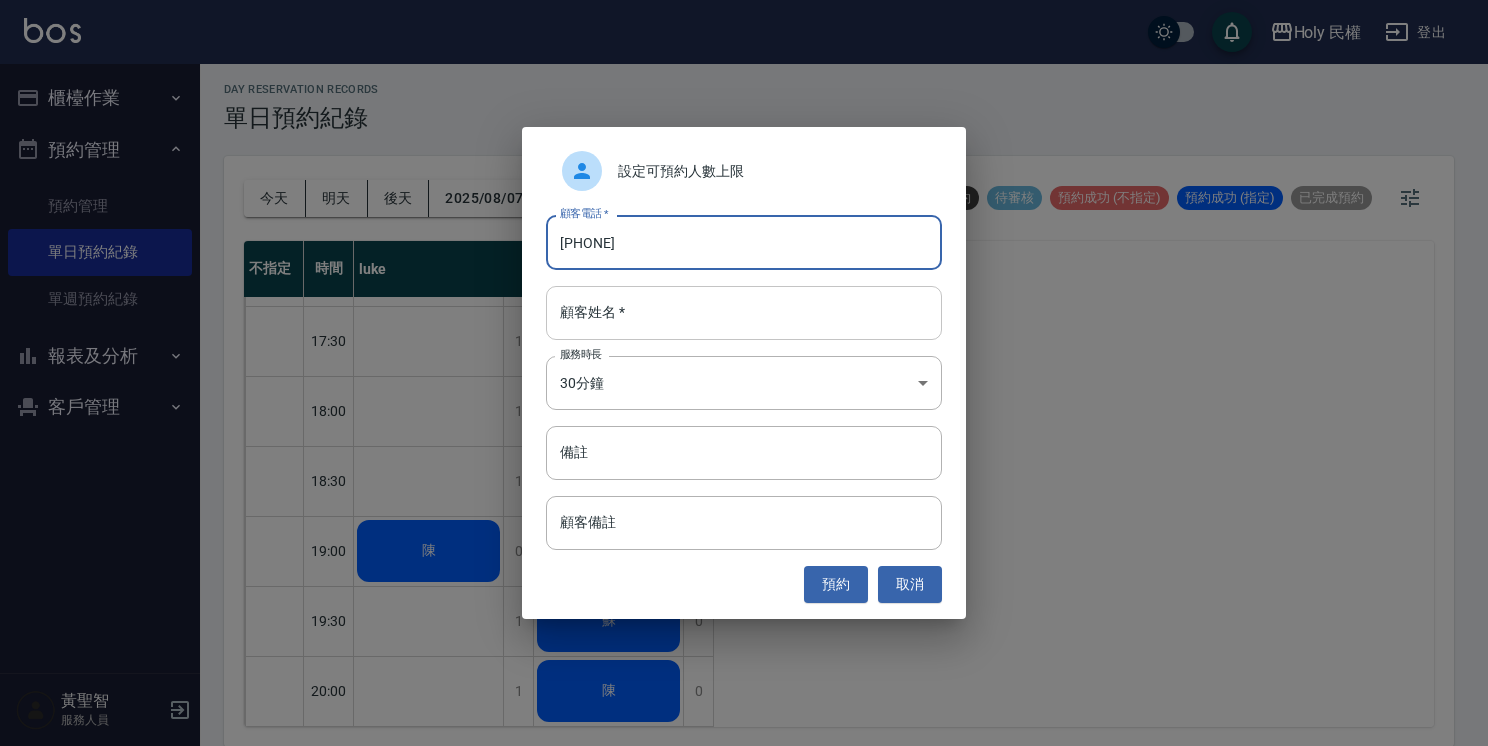 type on "0913852860" 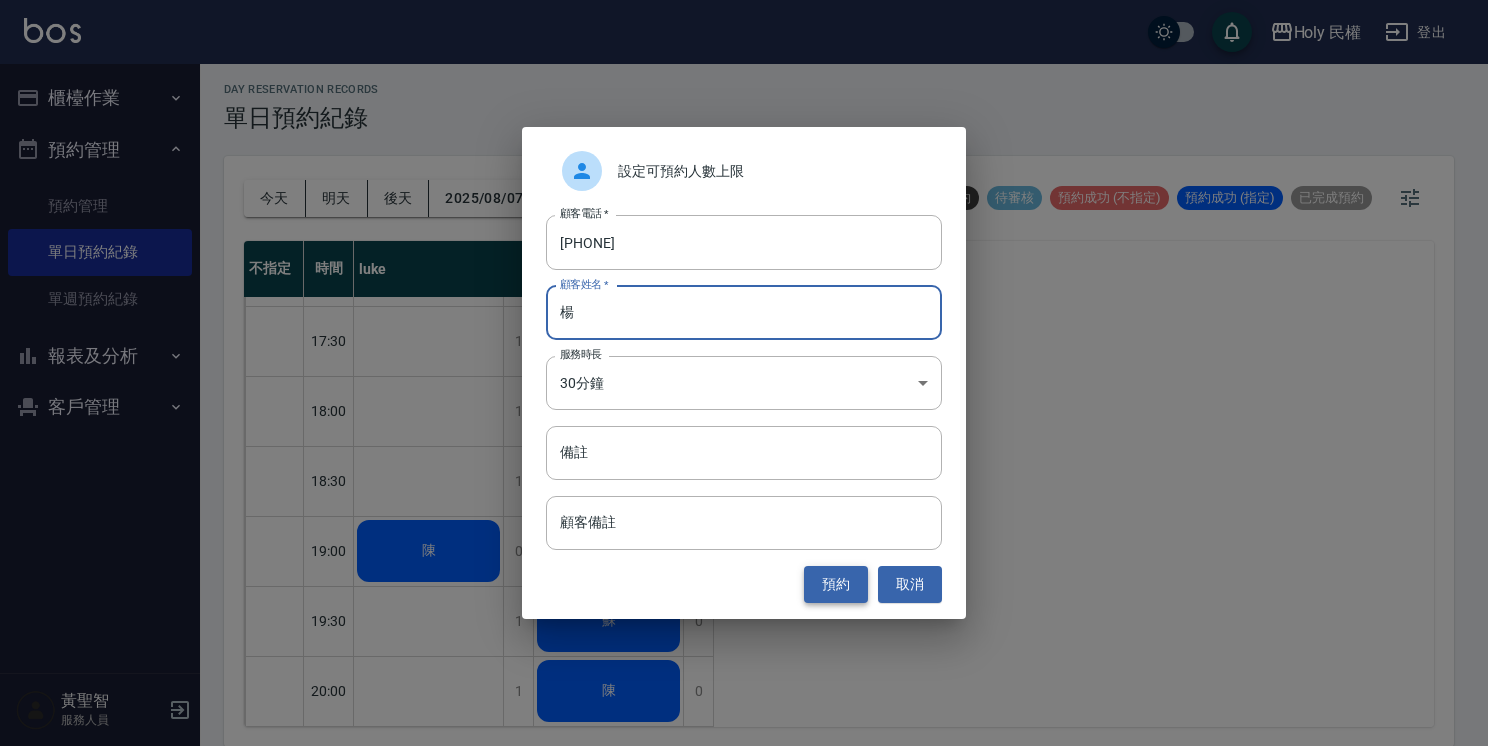 type on "楊" 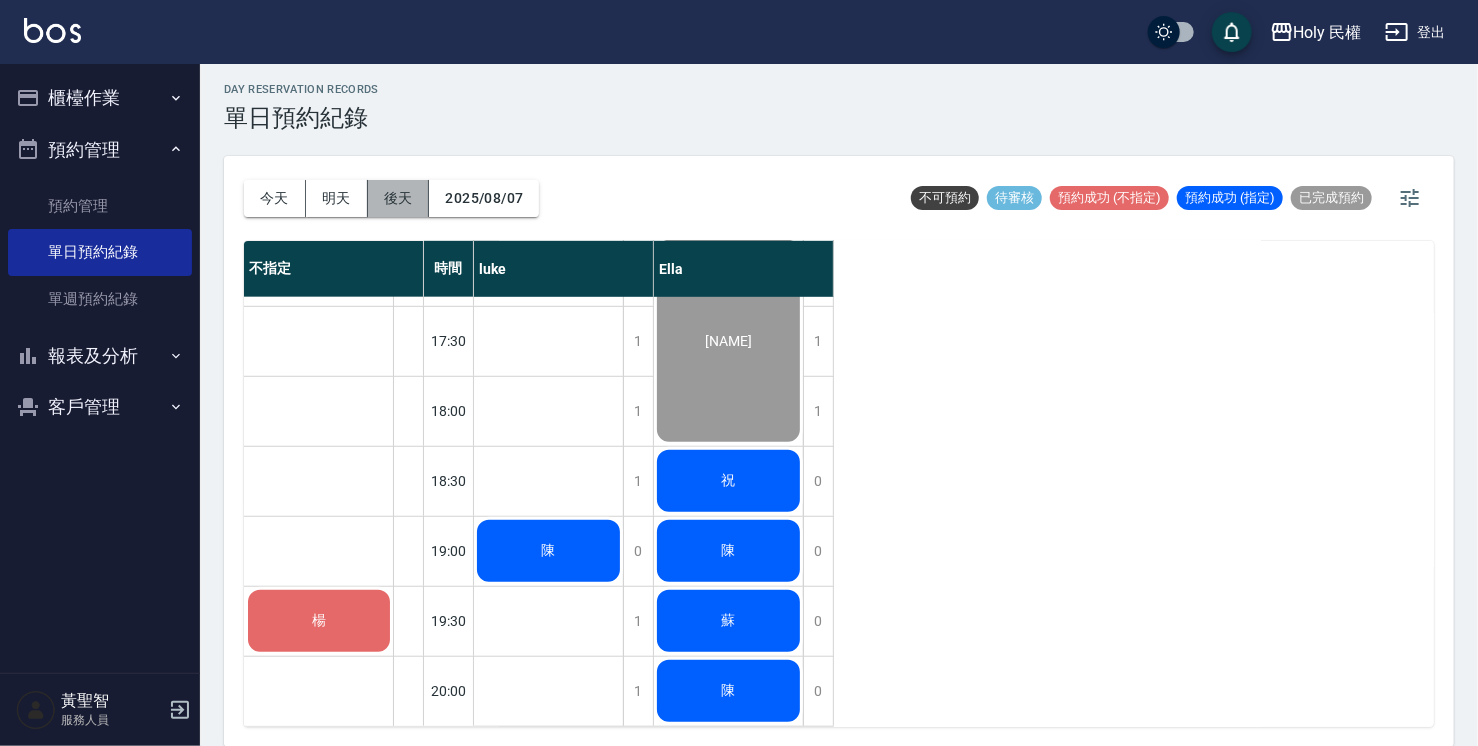 click on "後天" at bounding box center [399, 198] 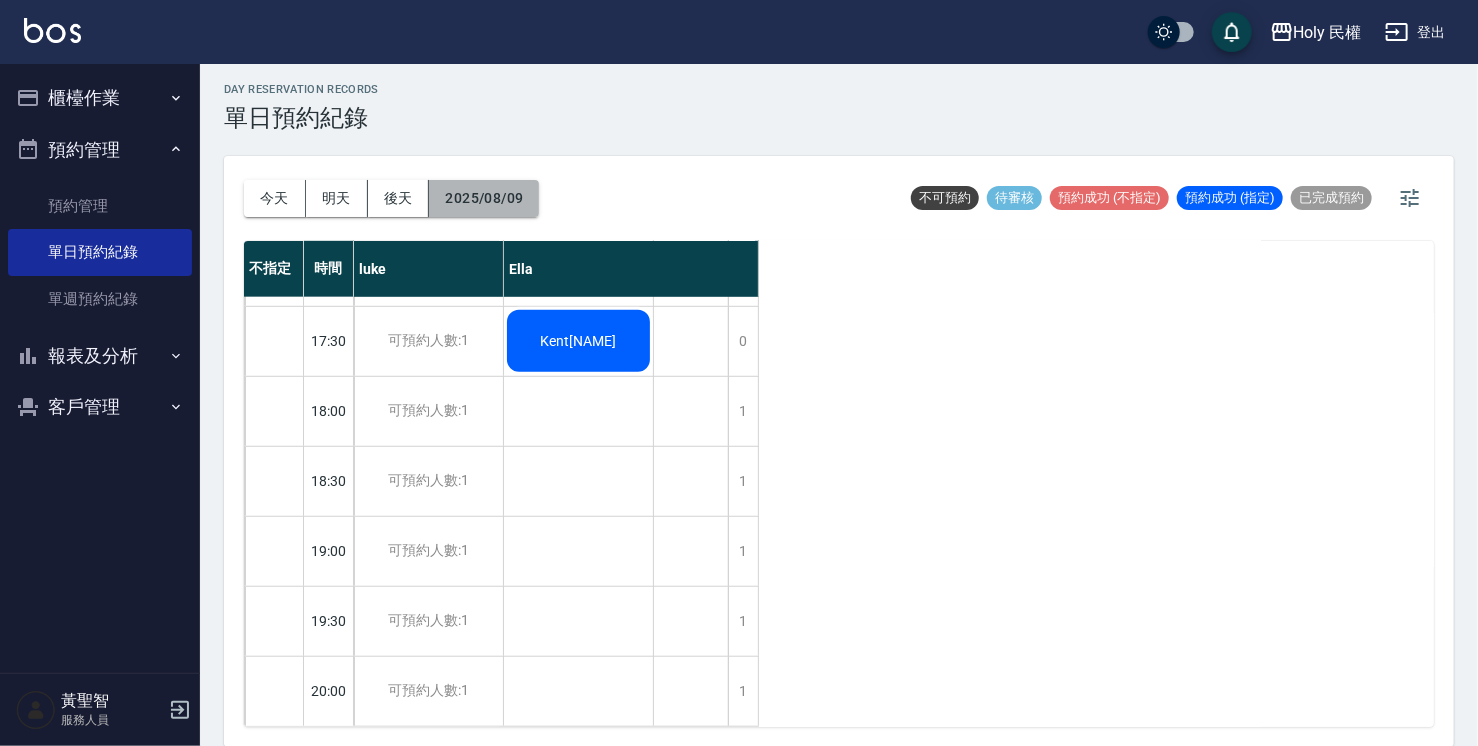 click on "2025/08/09" at bounding box center [484, 198] 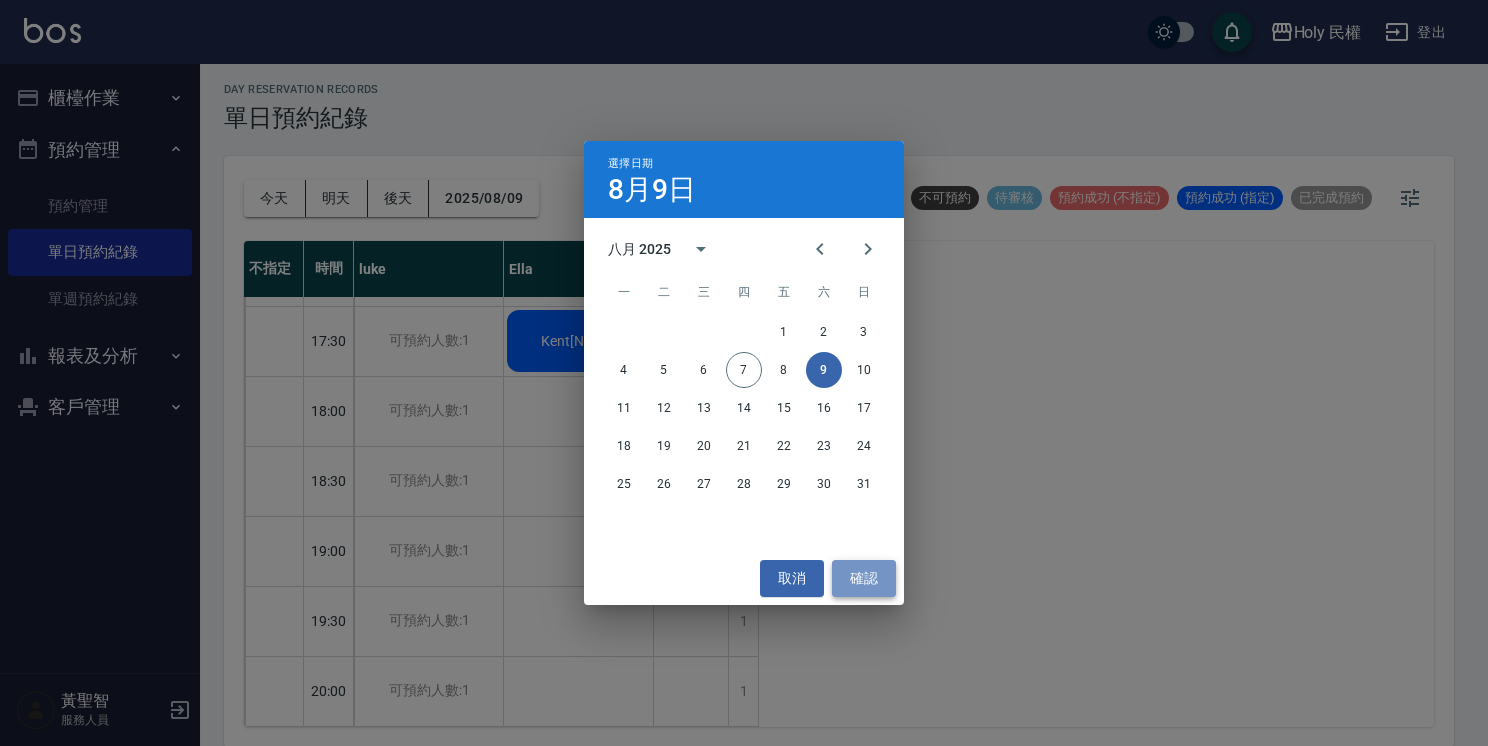 click on "確認" at bounding box center [864, 578] 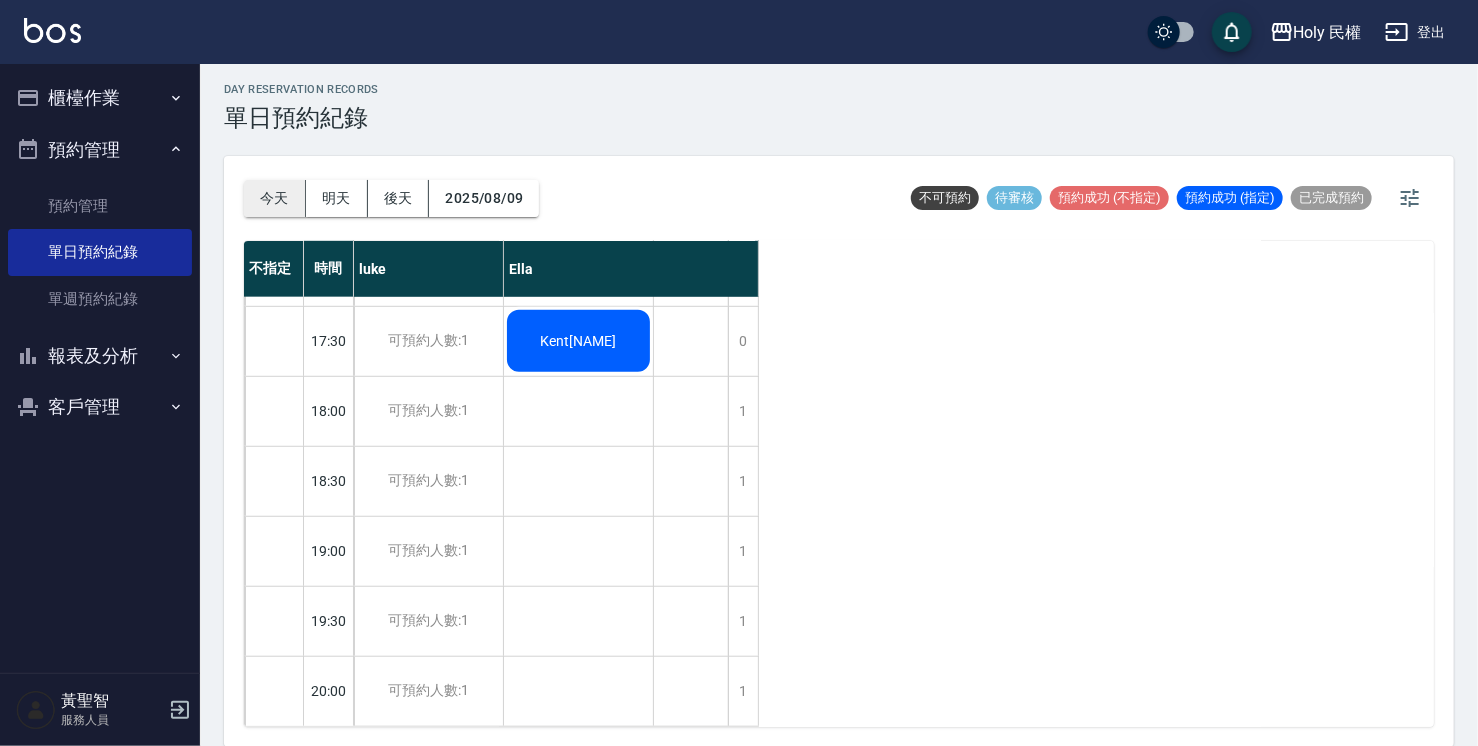 click on "今天" at bounding box center [275, 198] 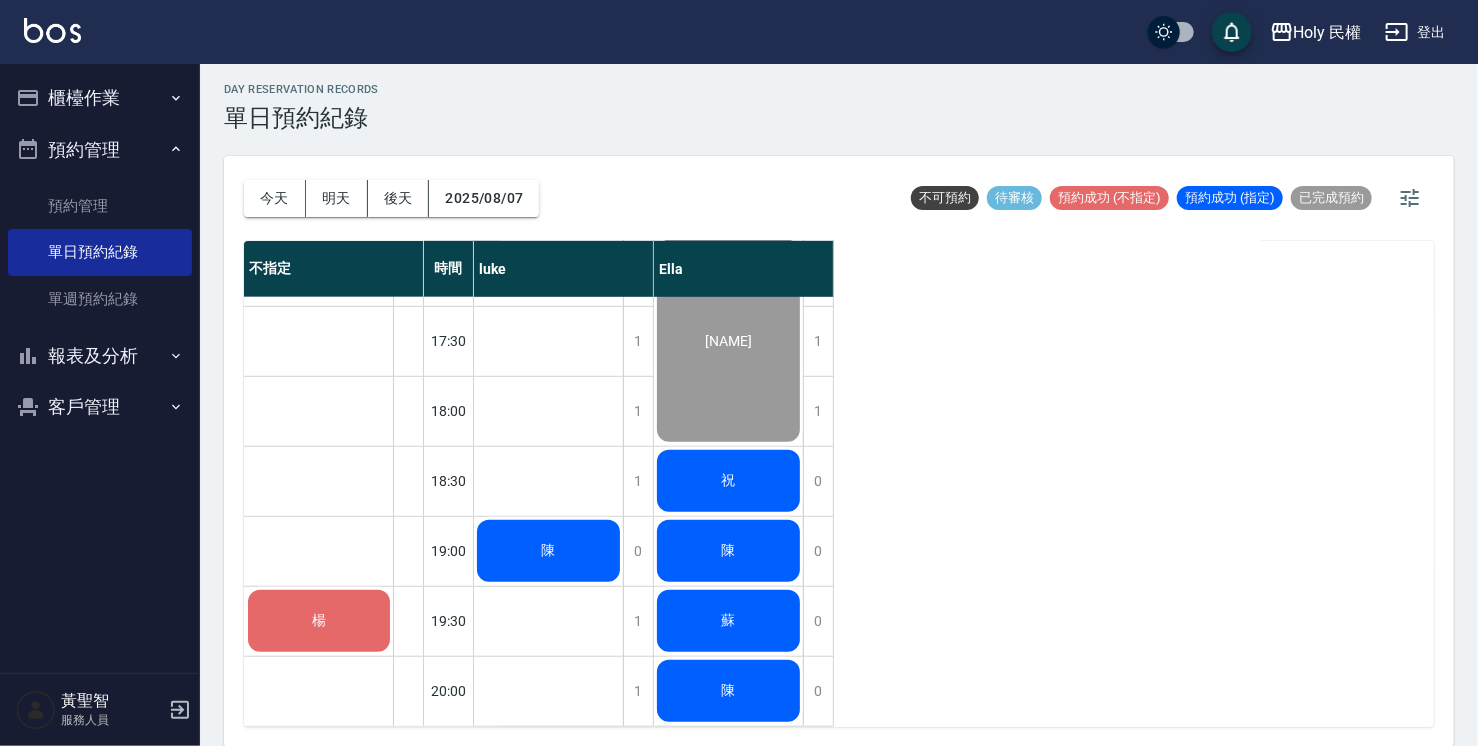 click on "楊" at bounding box center (319, 621) 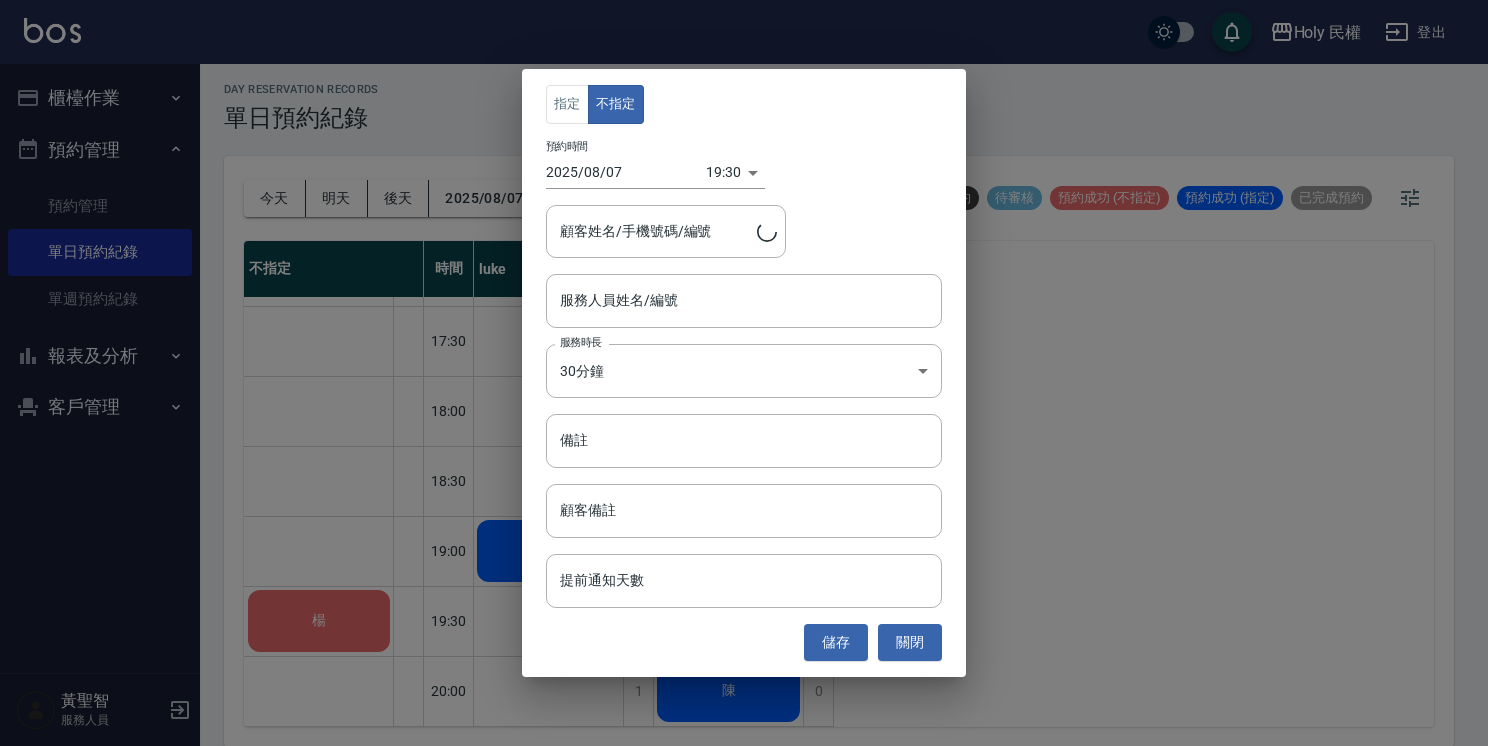 type on "楊/0913852860/" 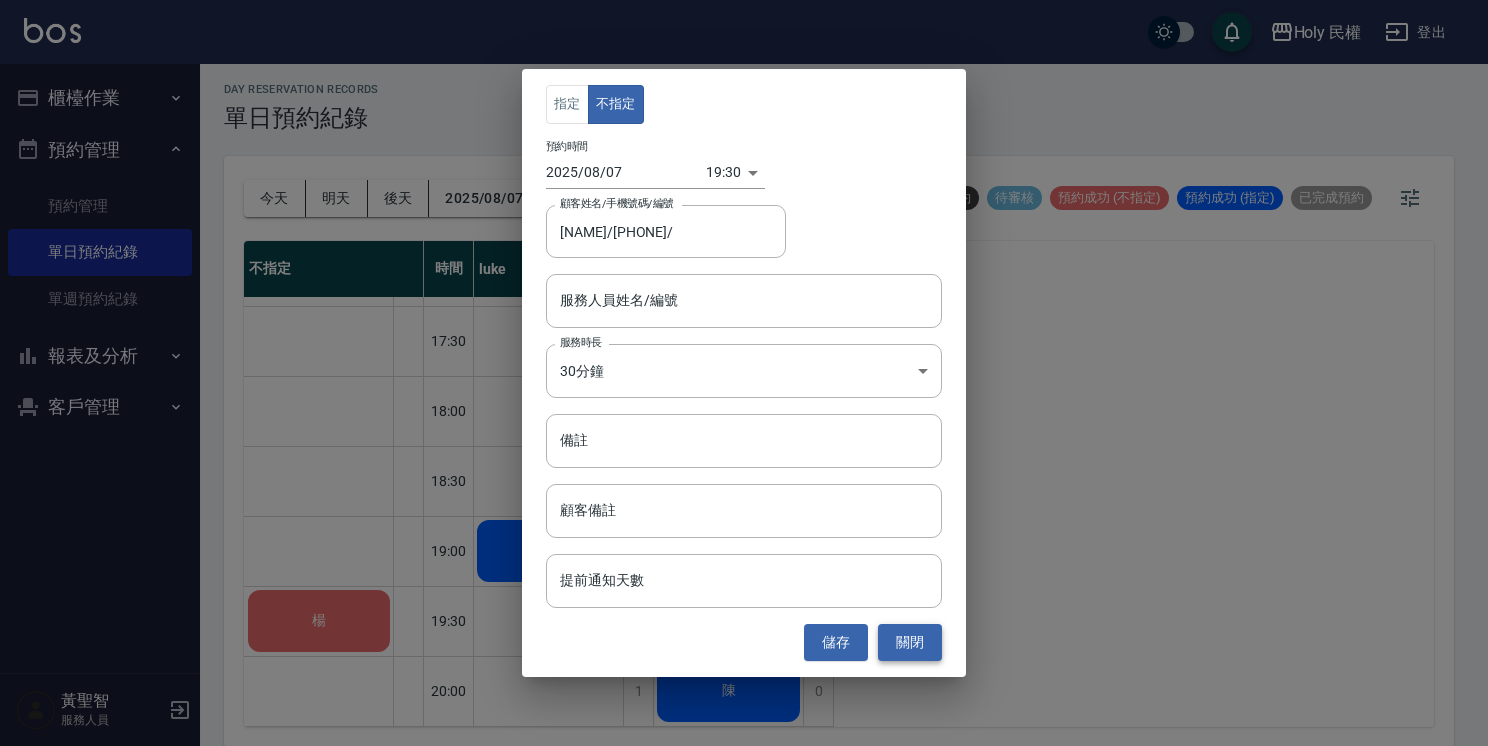 click on "關閉" at bounding box center (910, 642) 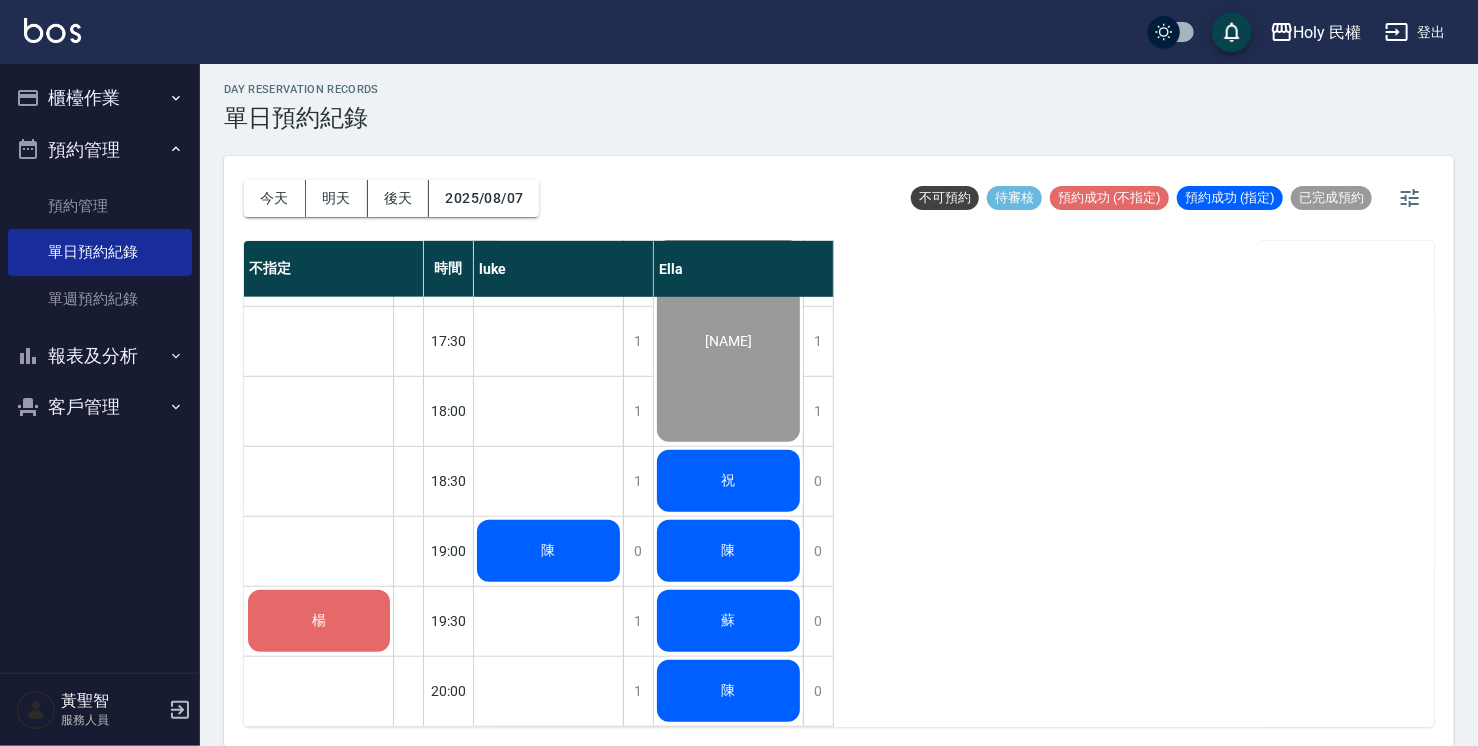 drag, startPoint x: 288, startPoint y: 582, endPoint x: 290, endPoint y: 598, distance: 16.124516 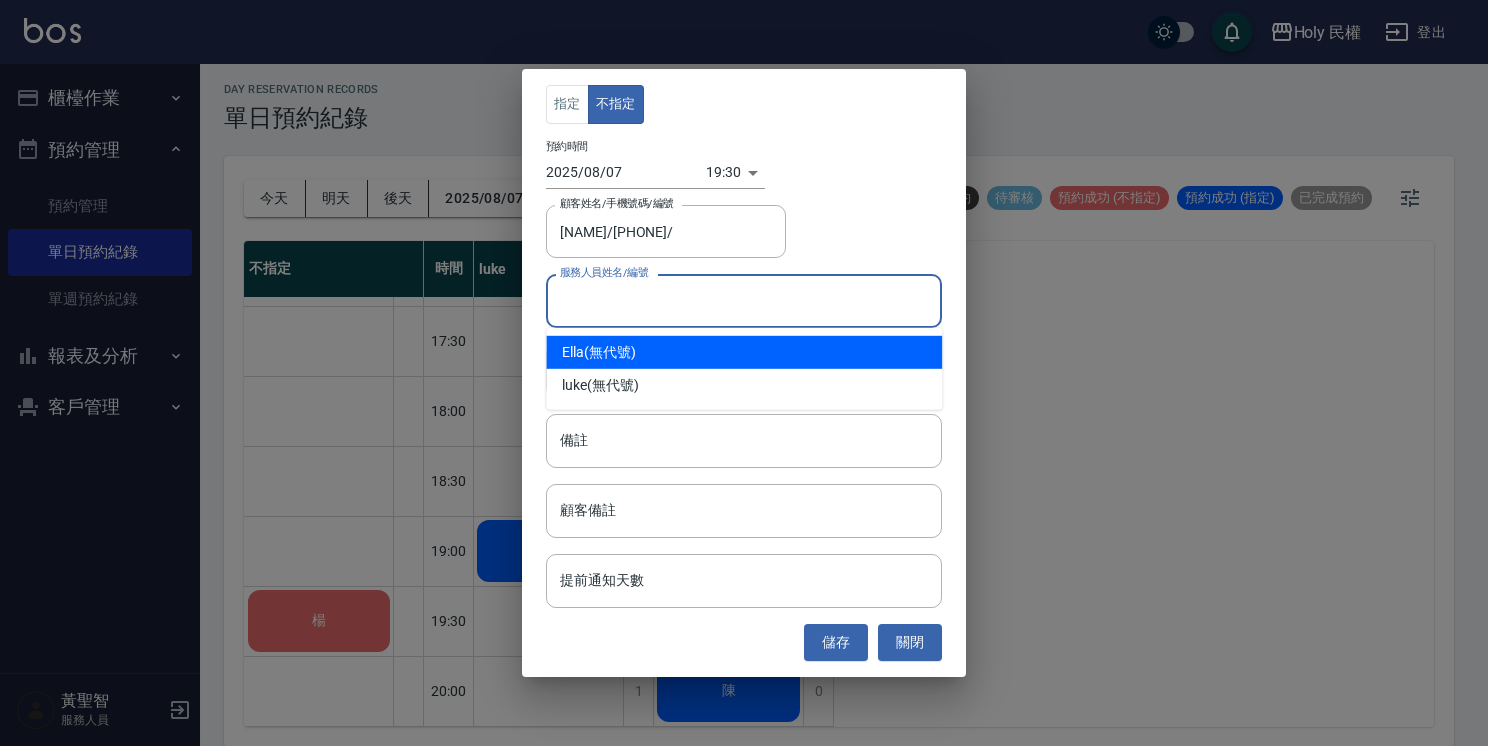 click on "服務人員姓名/編號" at bounding box center (744, 300) 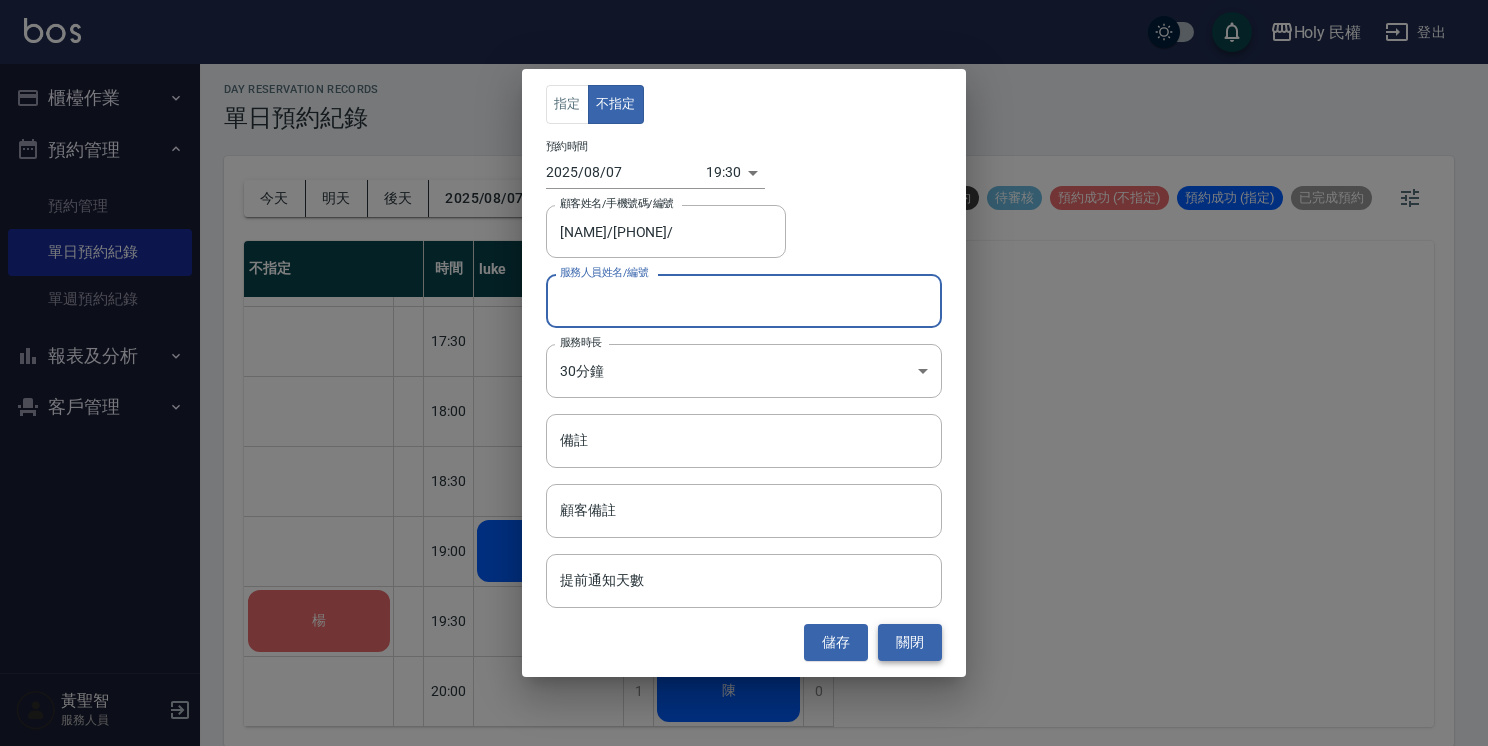click on "關閉" at bounding box center (910, 642) 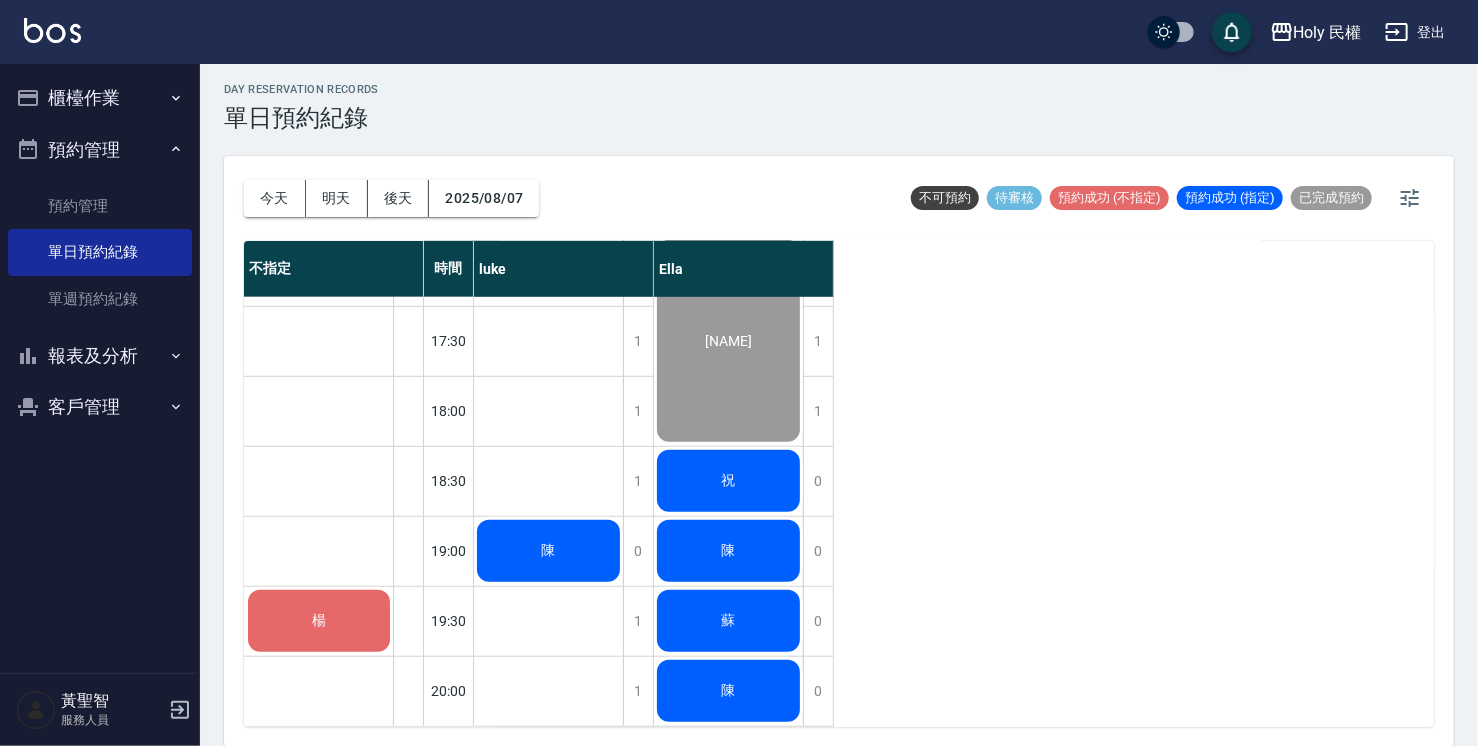 drag, startPoint x: 286, startPoint y: 602, endPoint x: 292, endPoint y: 613, distance: 12.529964 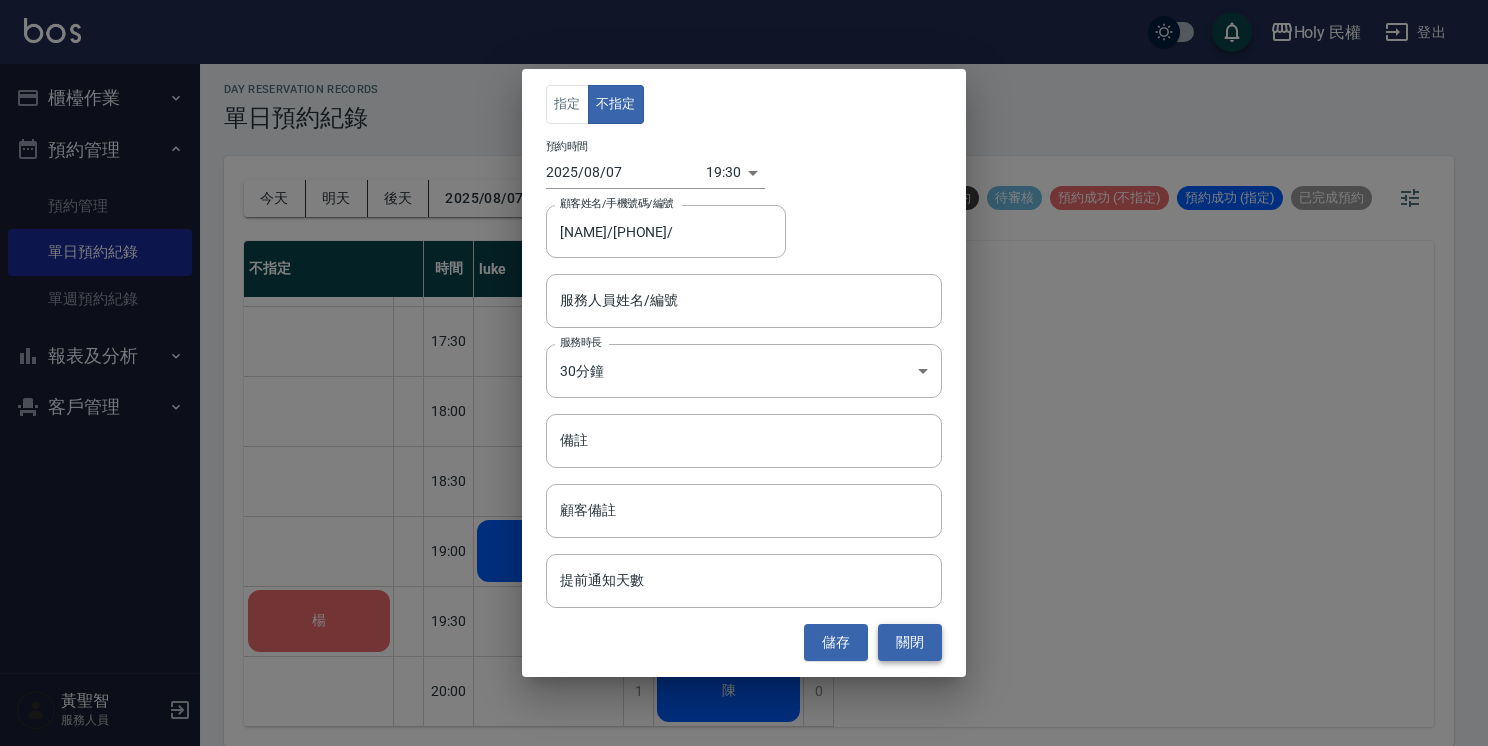 click on "關閉" at bounding box center [910, 642] 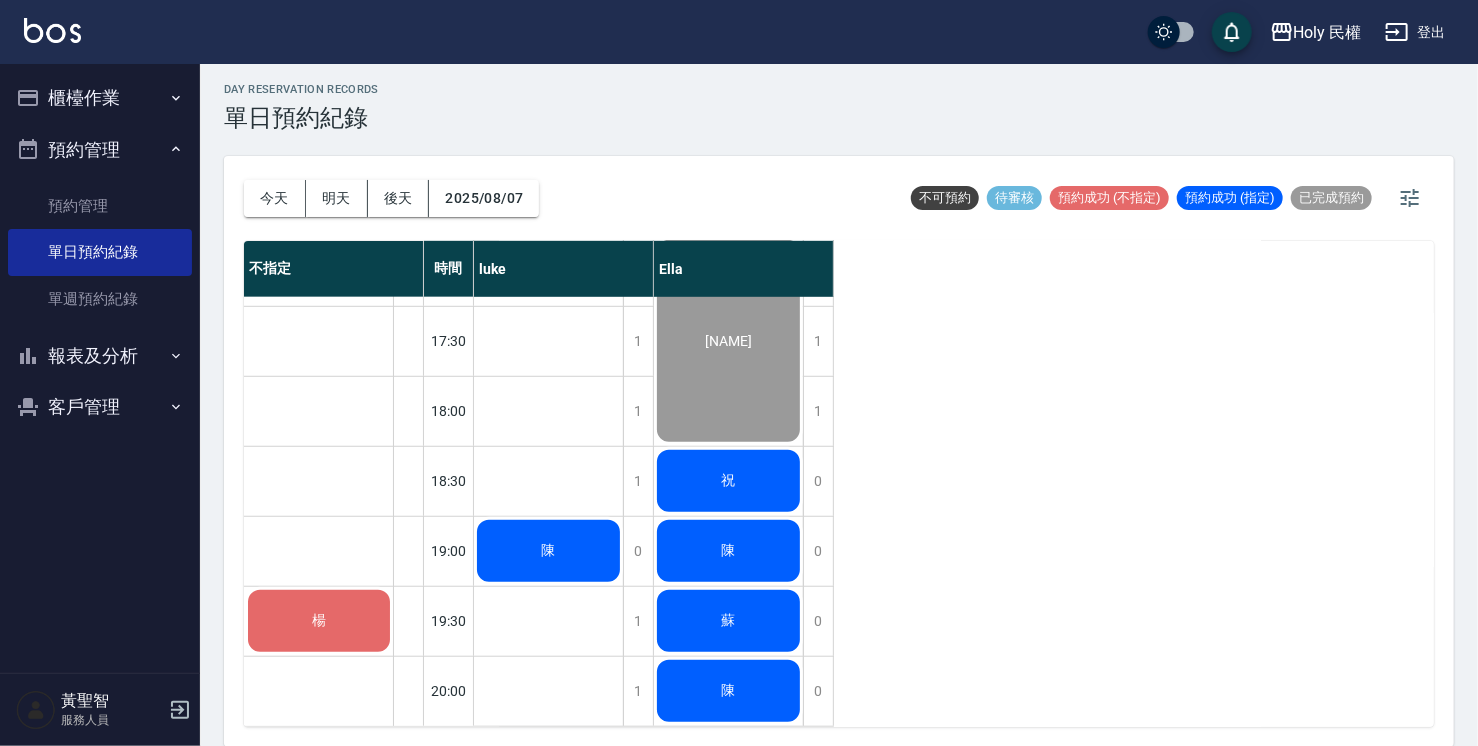 click on "楊" at bounding box center (319, 621) 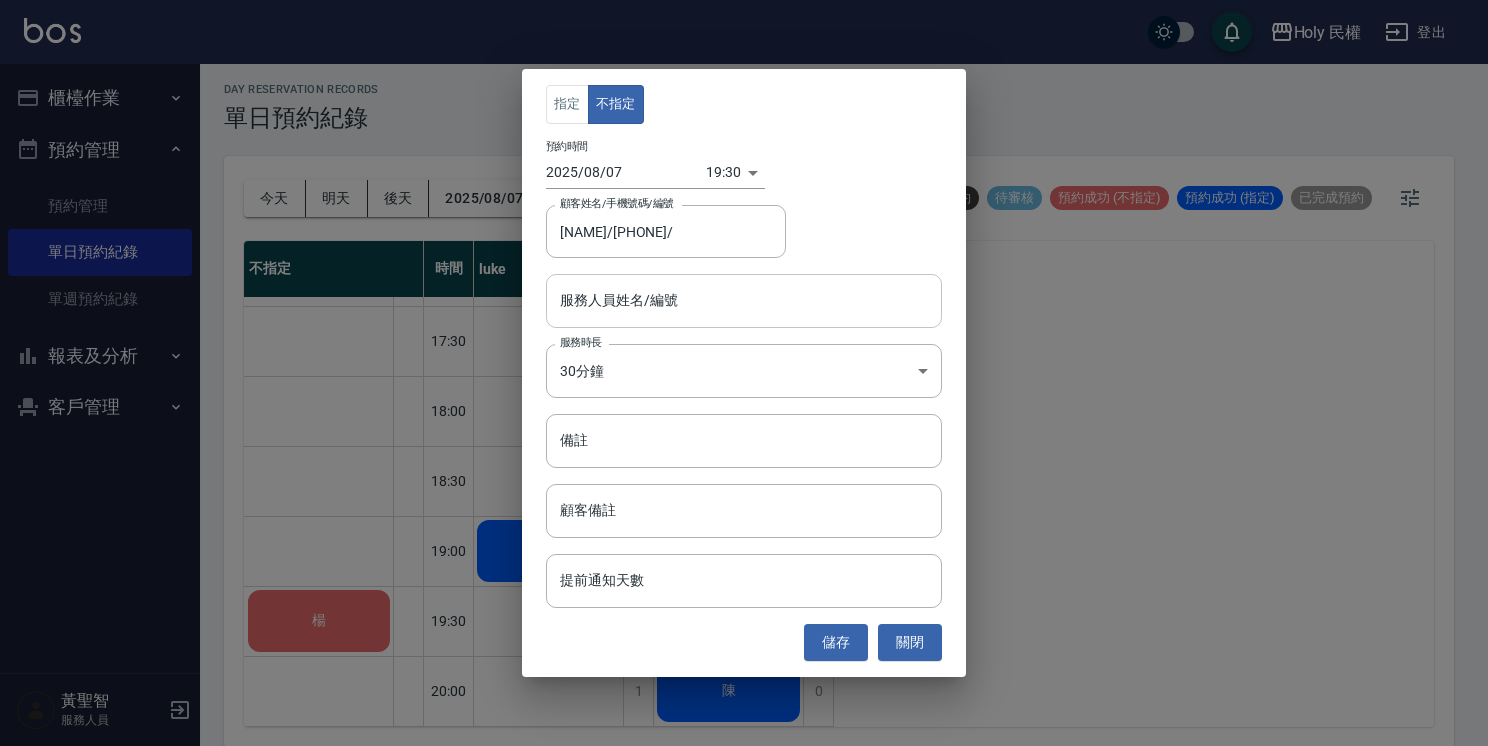 click on "服務人員姓名/編號" at bounding box center (744, 300) 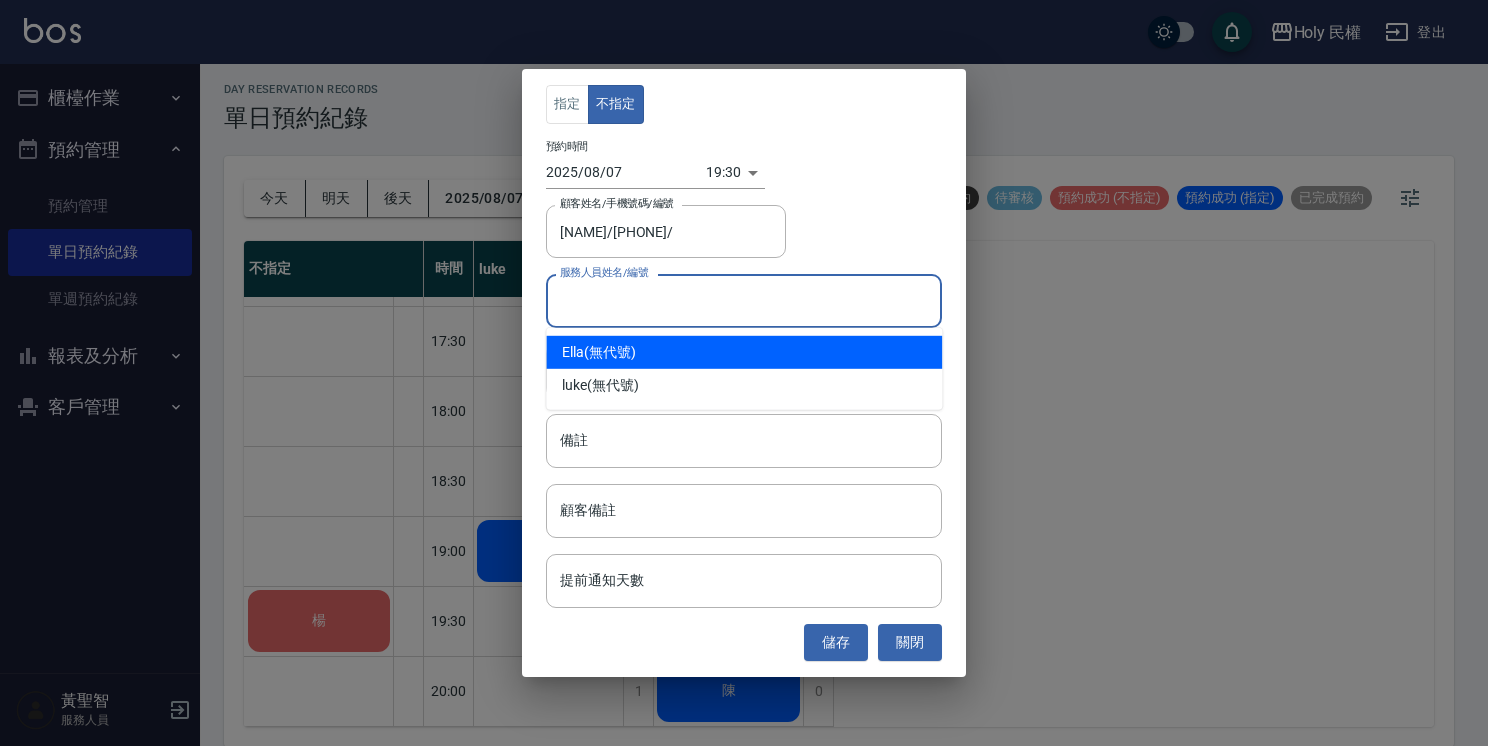 click on "Ella (無代號)" at bounding box center [744, 352] 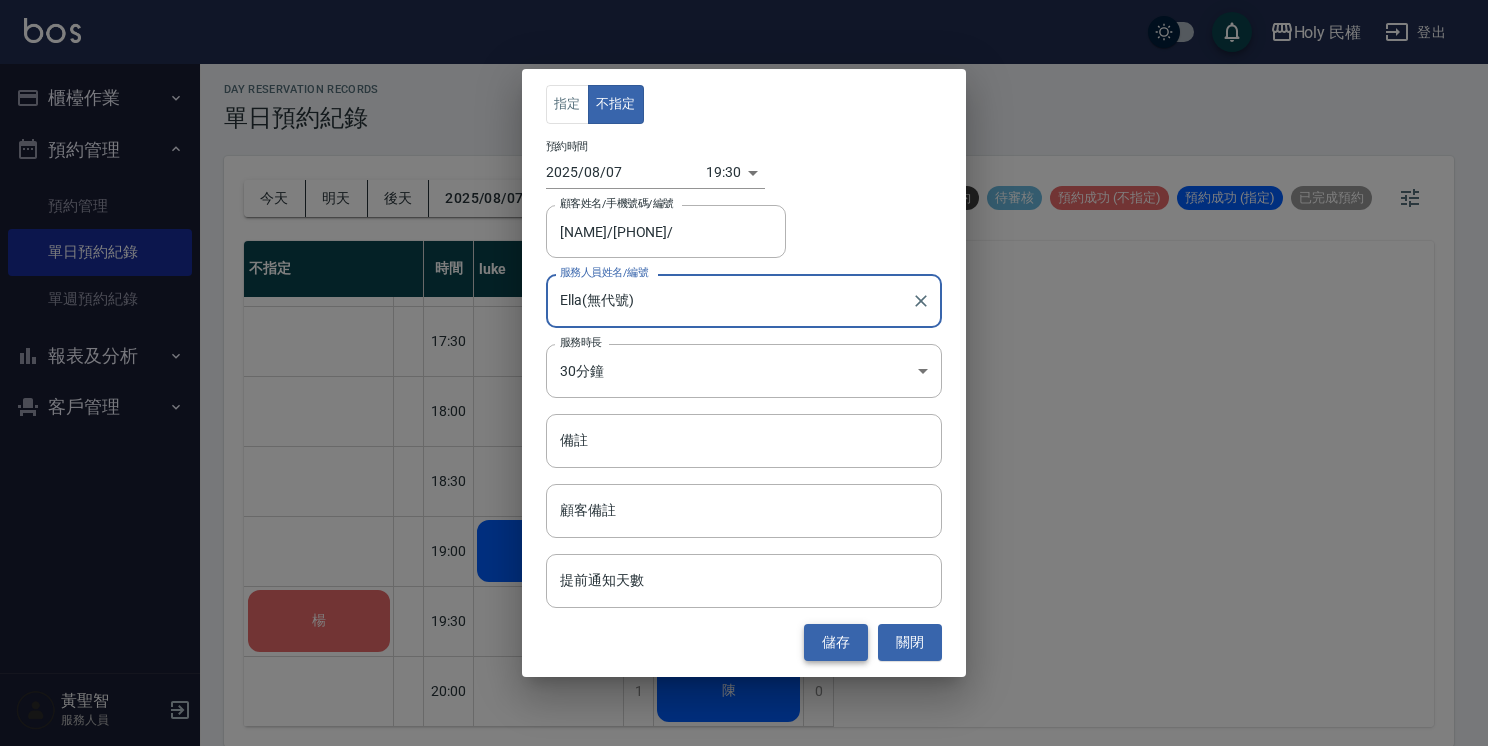 click on "儲存" at bounding box center [836, 642] 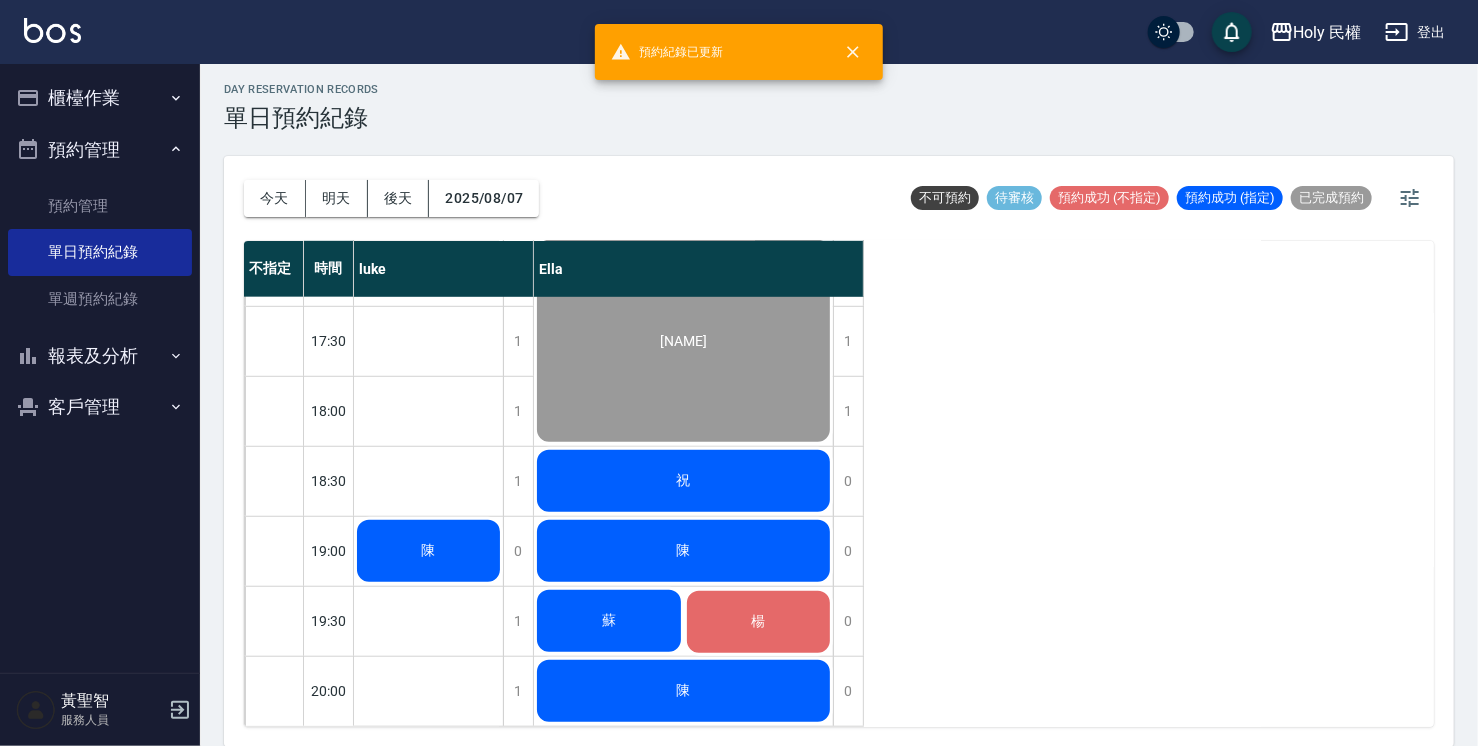 click on "楊" at bounding box center [759, 622] 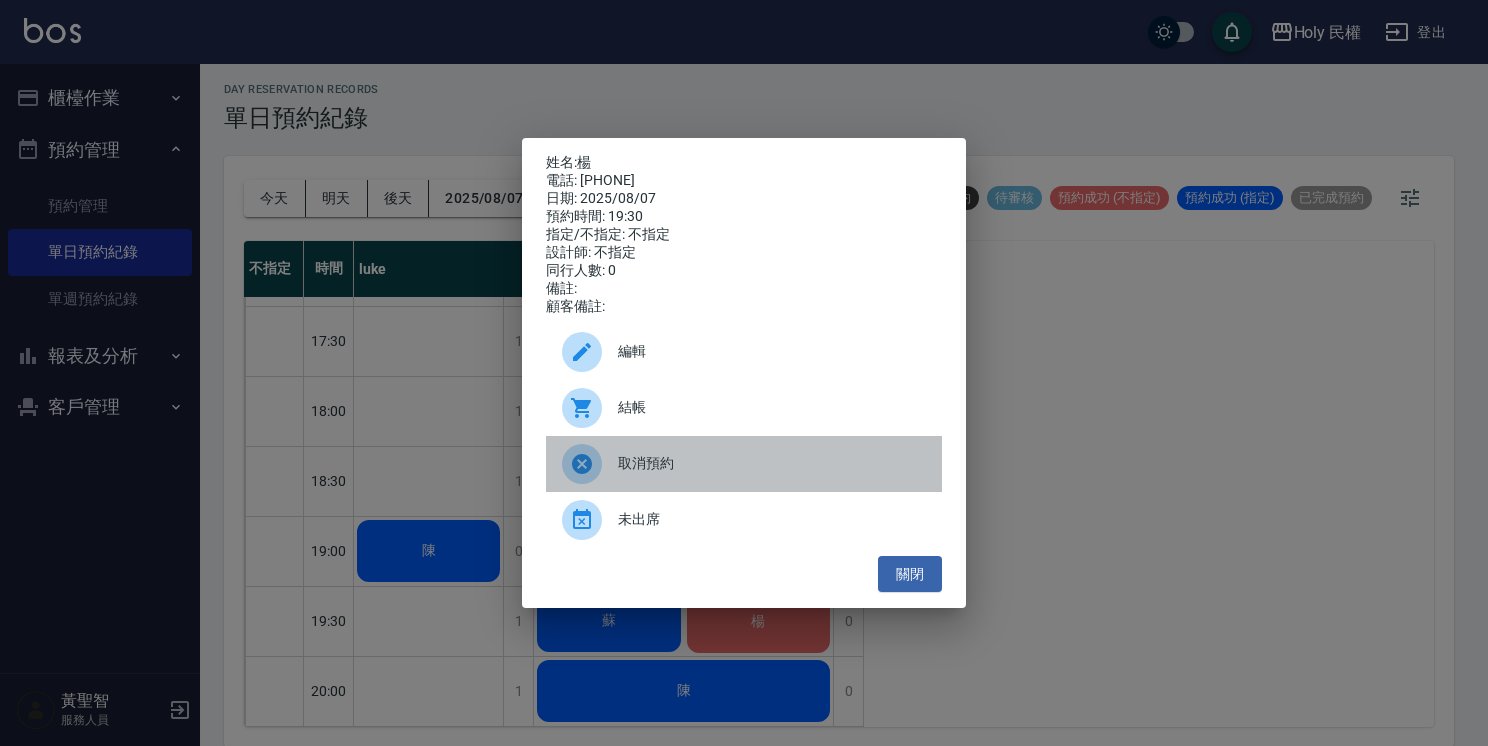 click on "取消預約" at bounding box center (744, 464) 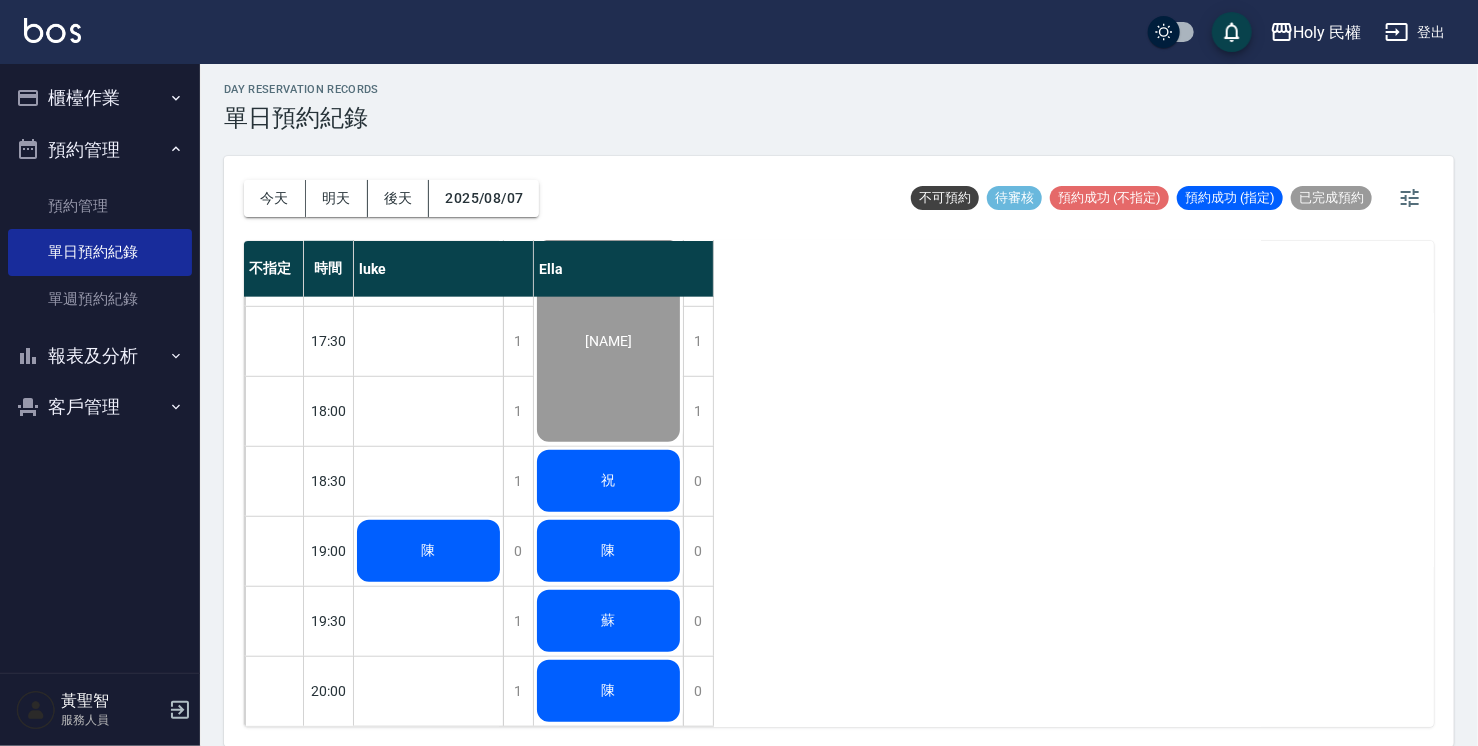 click on "櫃檯作業" at bounding box center [100, 98] 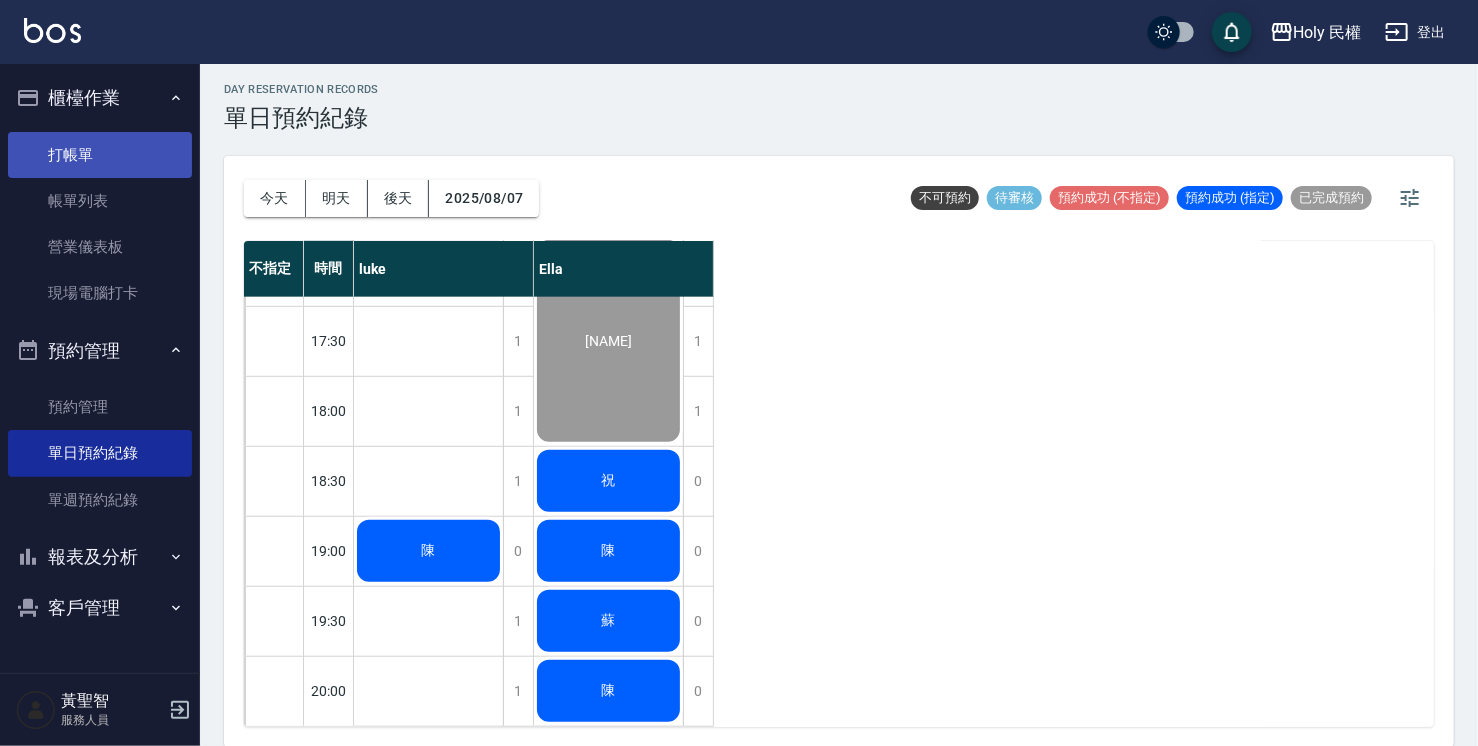 click on "打帳單" at bounding box center [100, 155] 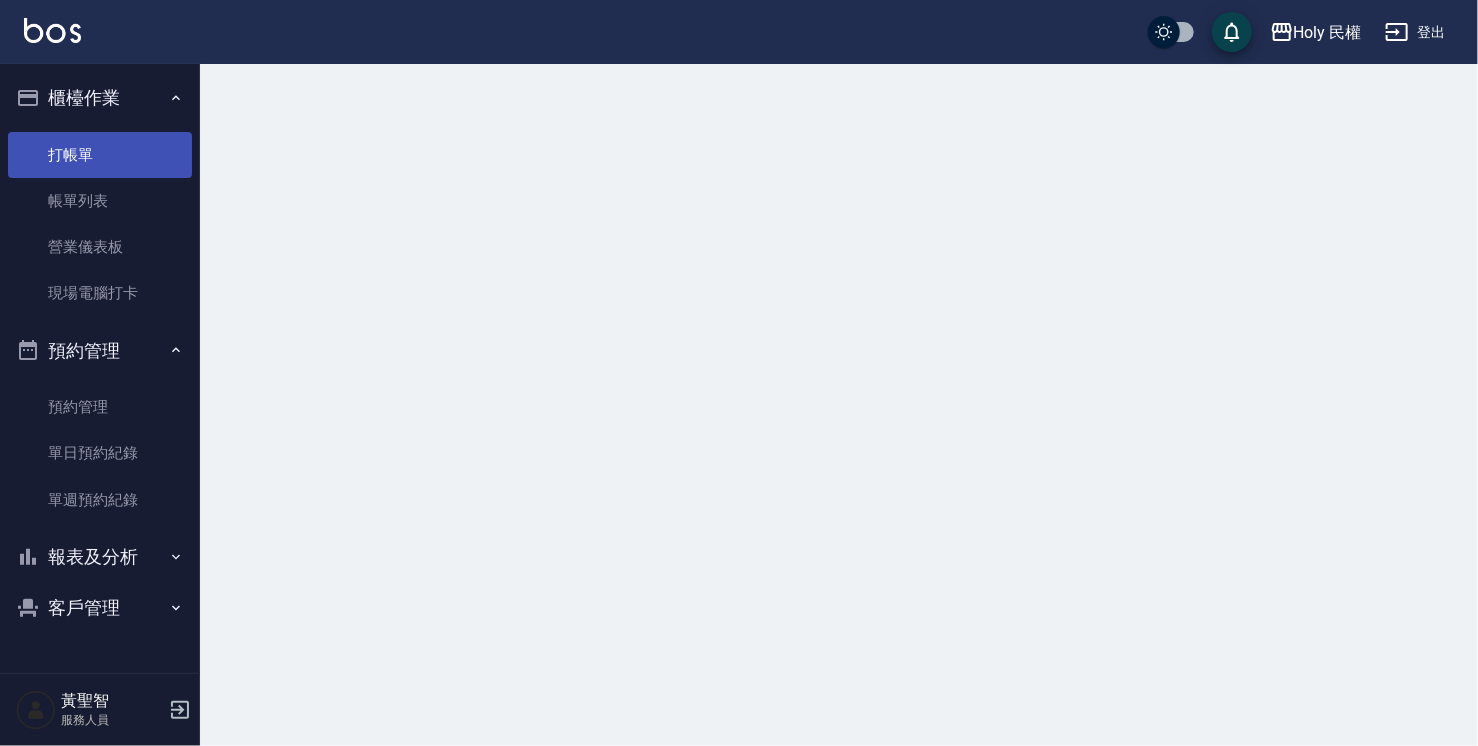 scroll, scrollTop: 0, scrollLeft: 0, axis: both 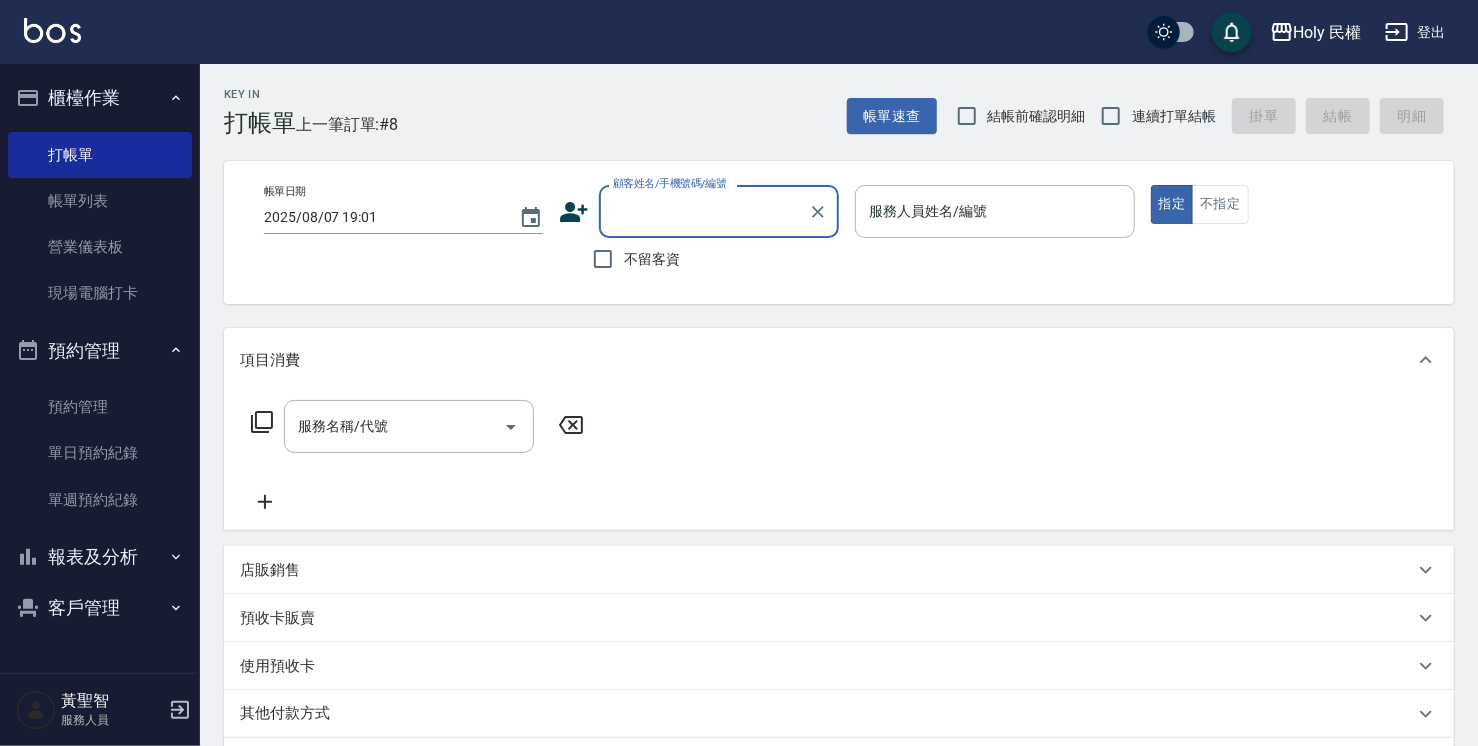 type on "ㄢ" 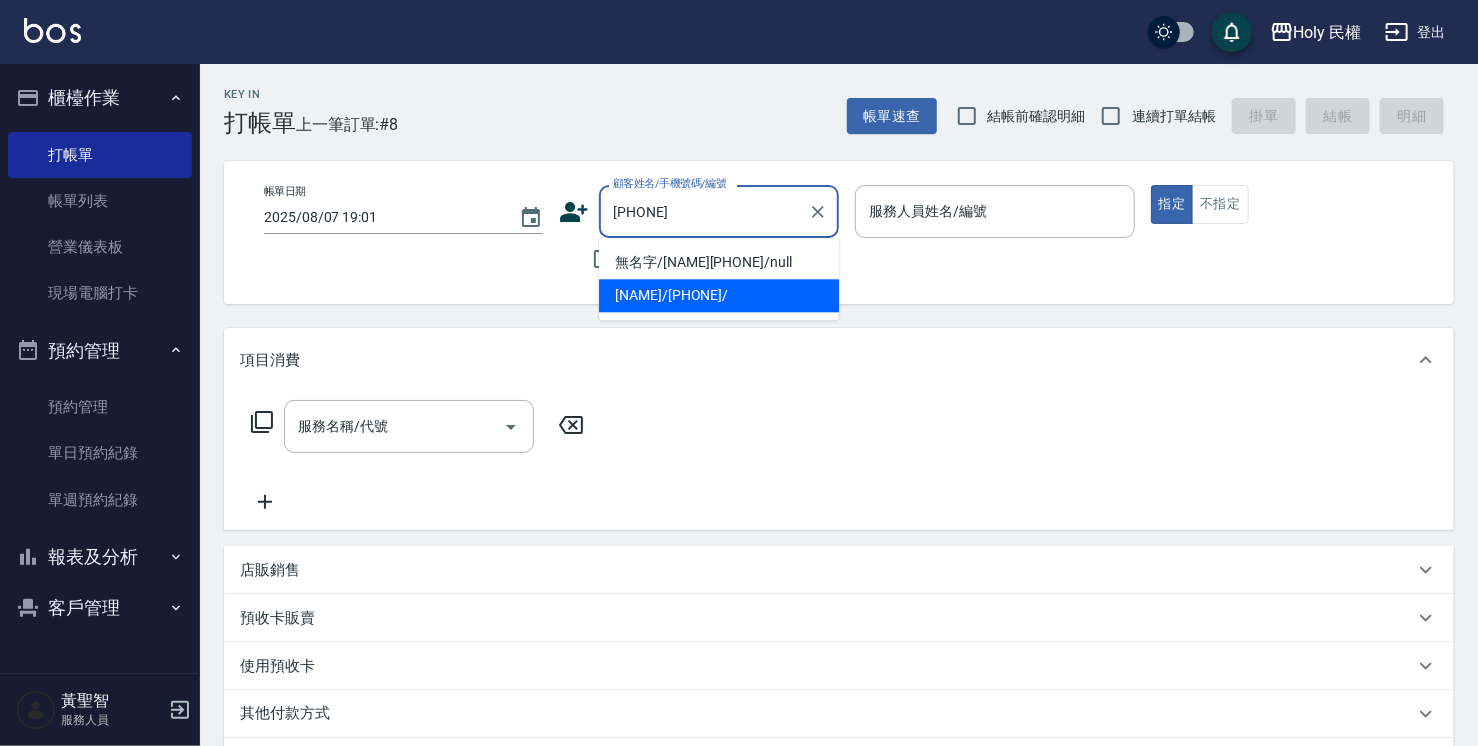 click on "吳/0975515262/" at bounding box center (719, 295) 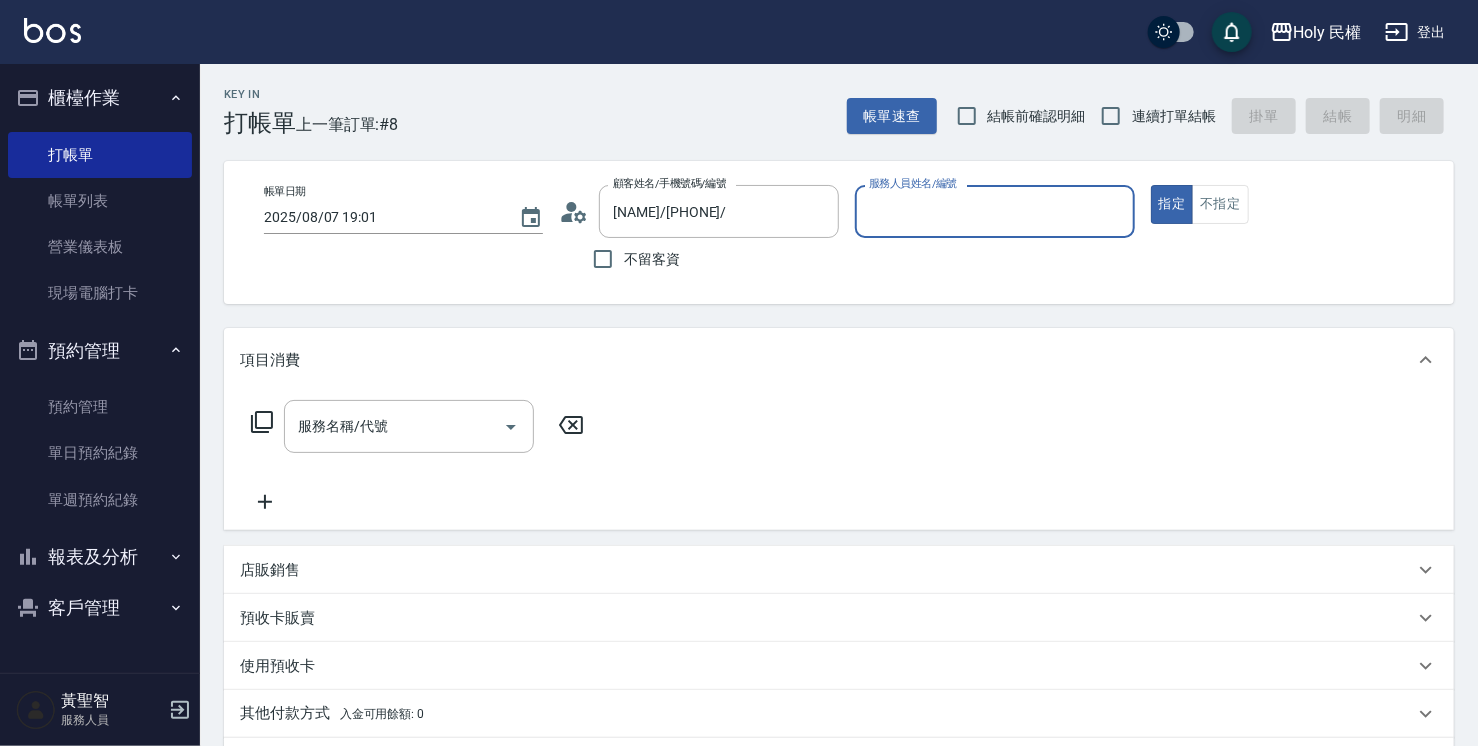 click on "服務人員姓名/編號" at bounding box center (994, 211) 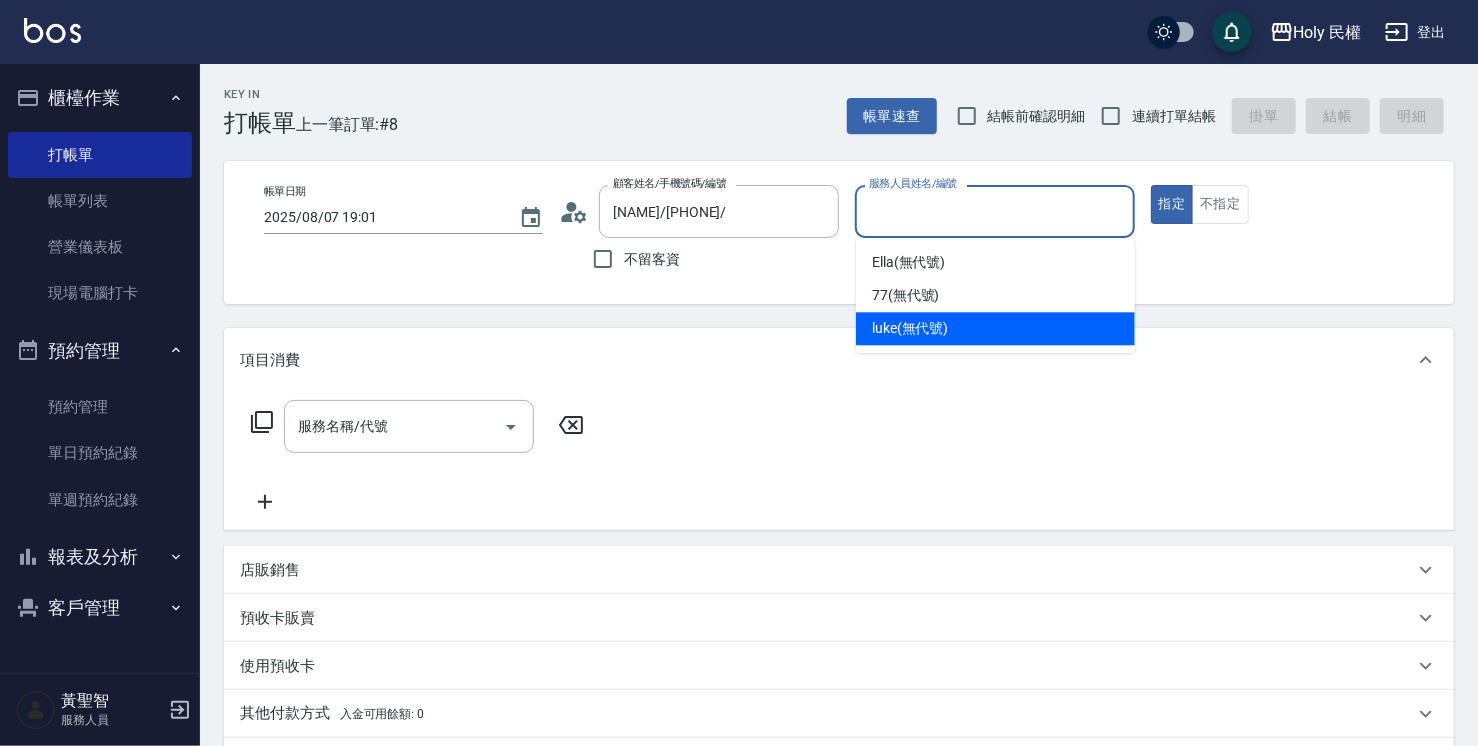 click on "luke (無代號)" at bounding box center (910, 328) 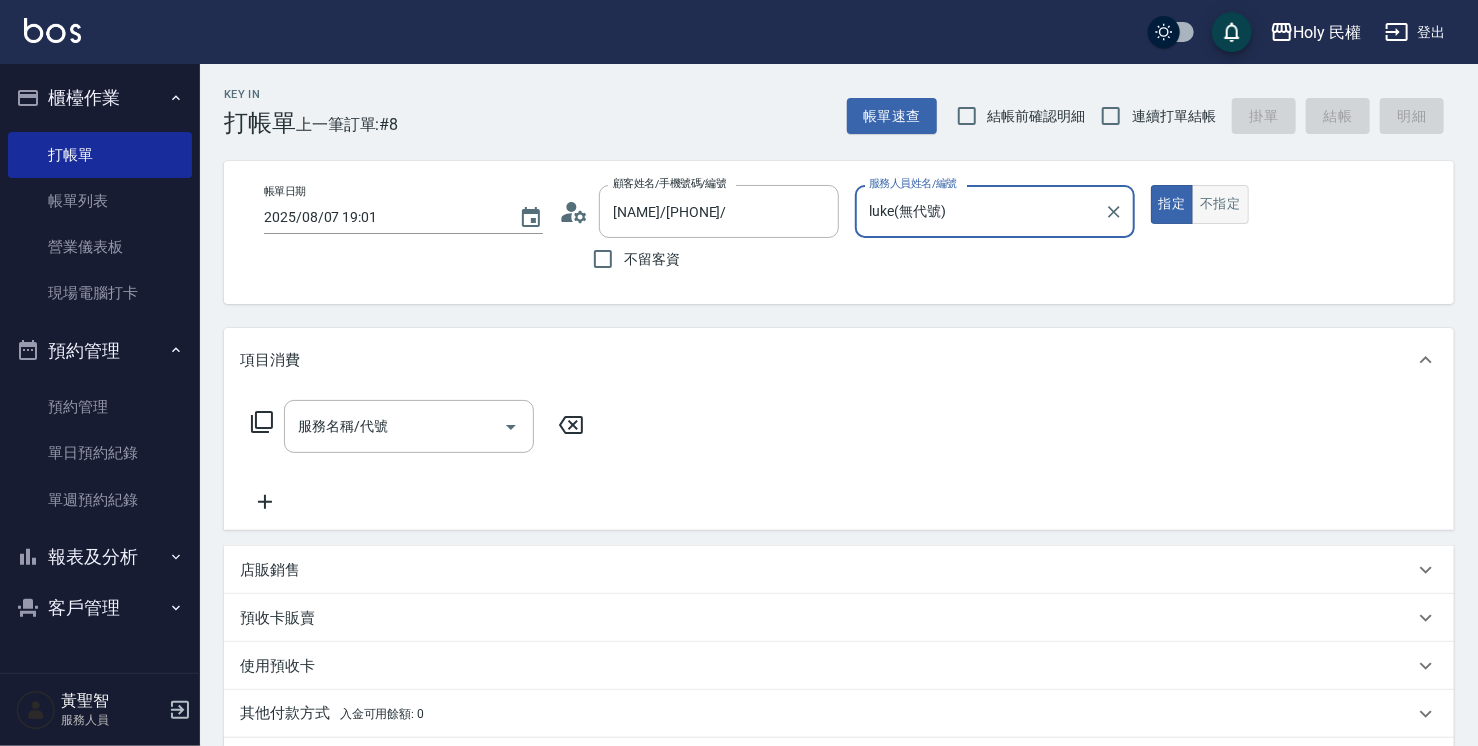 click on "不指定" at bounding box center [1220, 204] 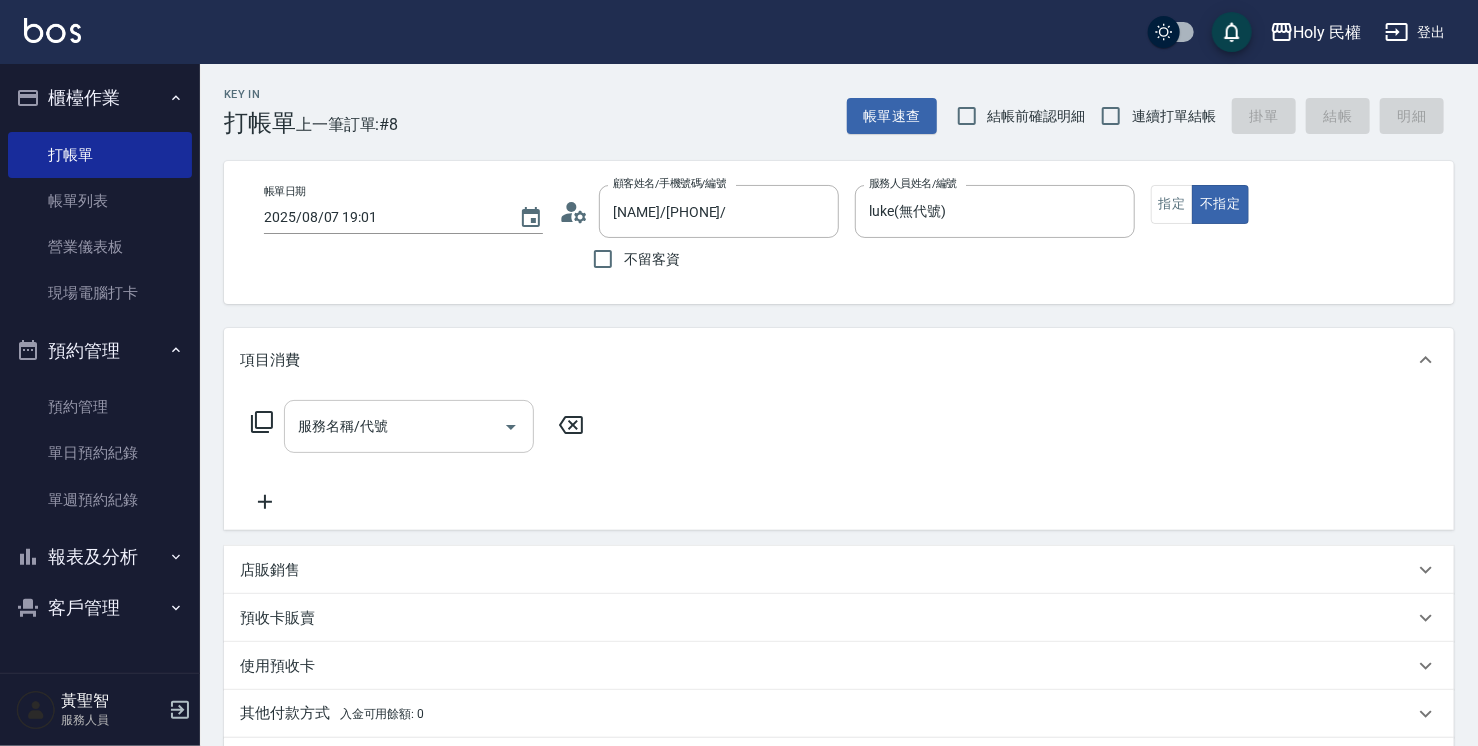click on "服務名稱/代號 服務名稱/代號" at bounding box center (409, 426) 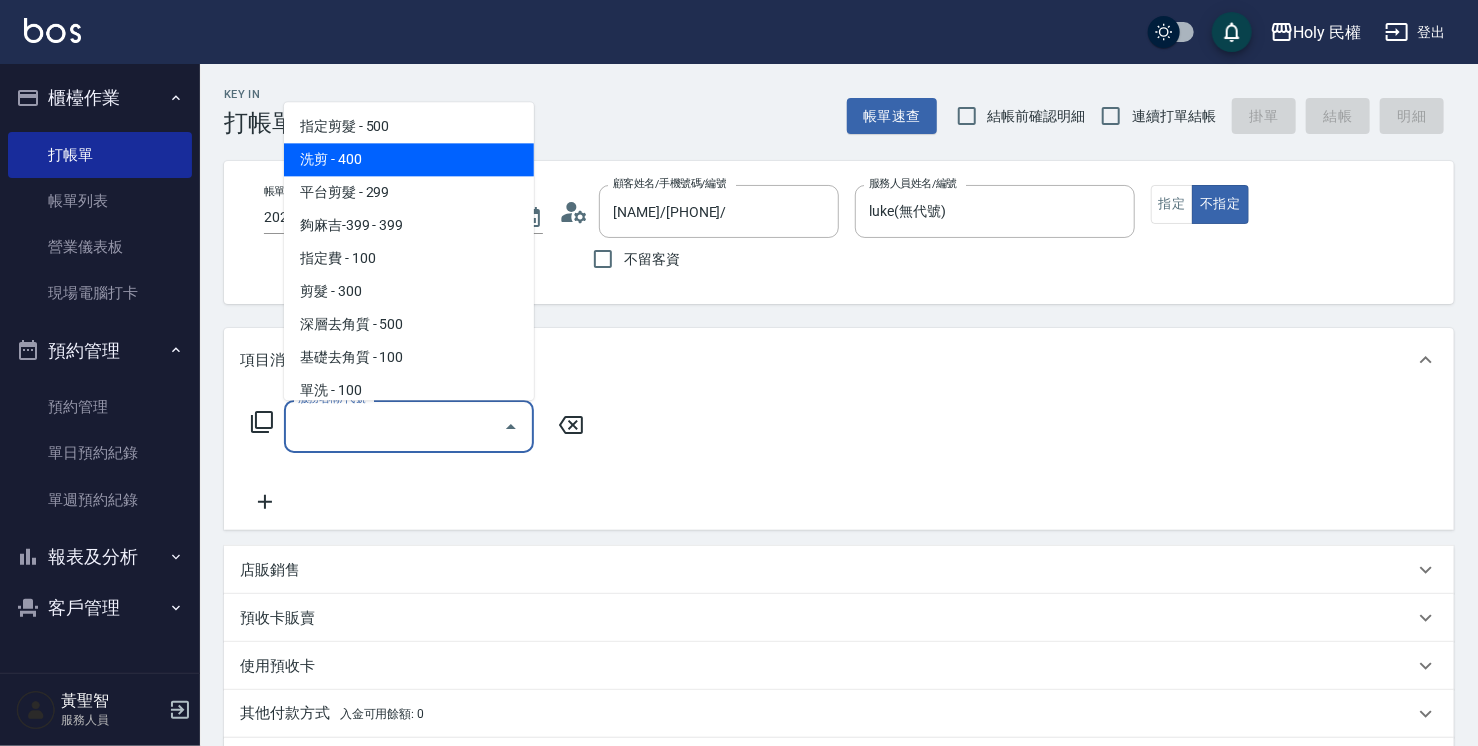 click on "洗剪 - 400" at bounding box center (409, 159) 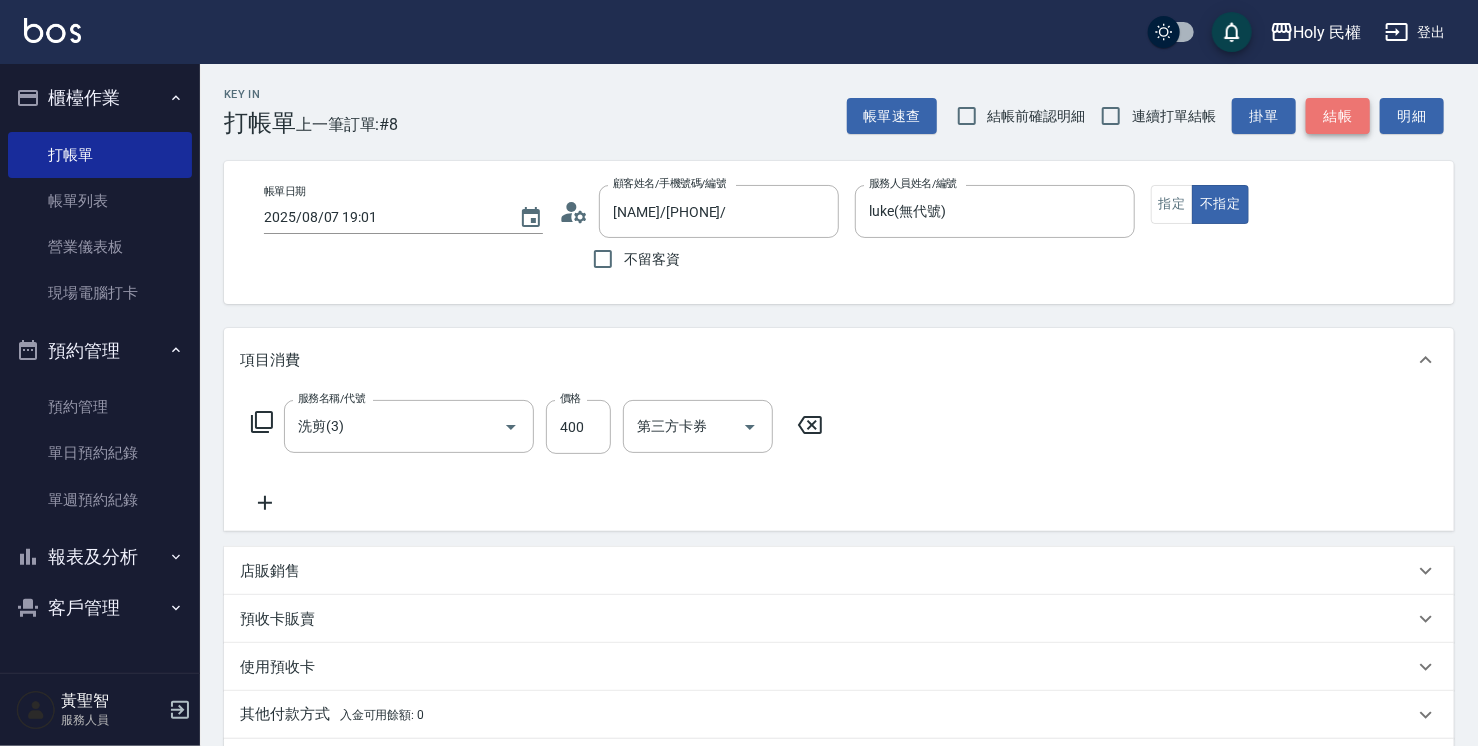 click on "結帳" at bounding box center (1338, 116) 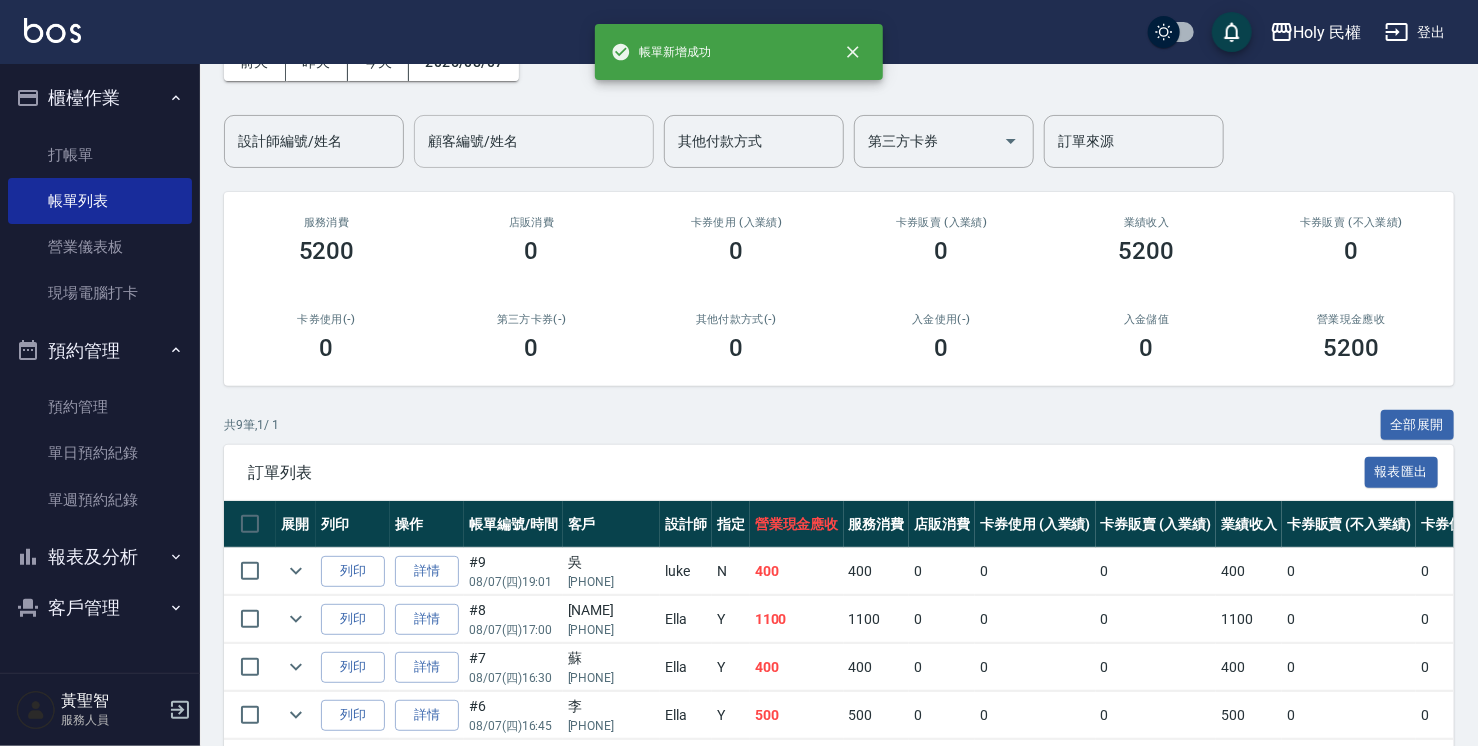 scroll, scrollTop: 440, scrollLeft: 0, axis: vertical 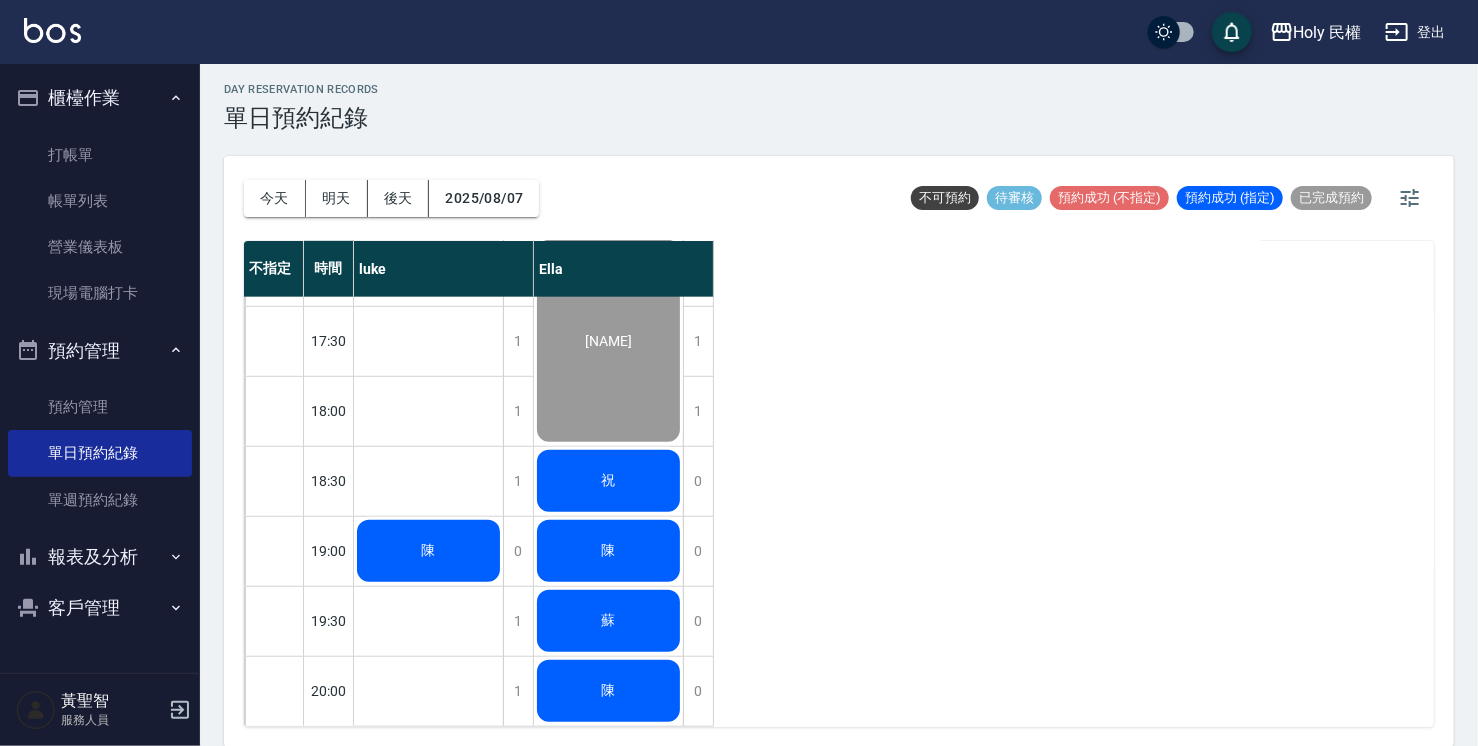click on "祝" at bounding box center (428, -219) 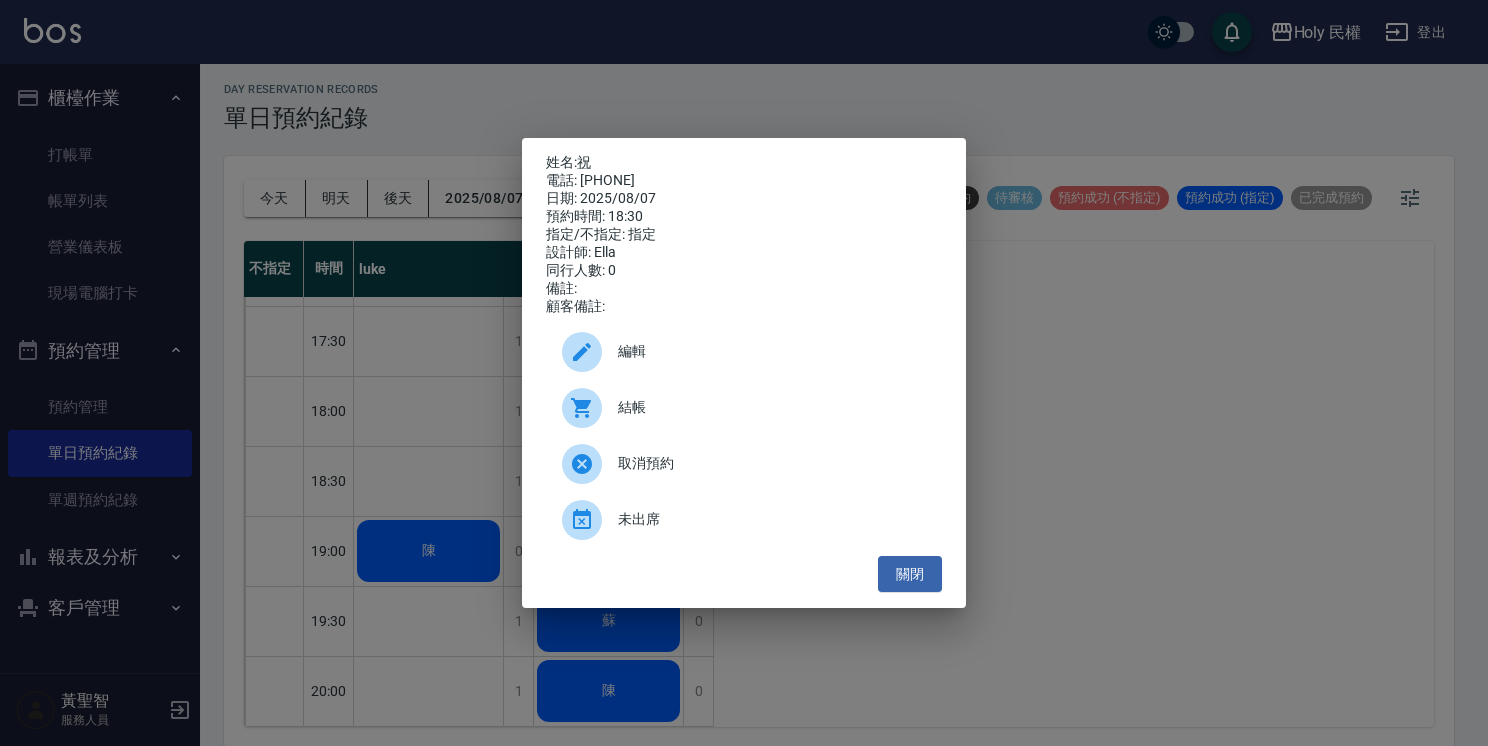 drag, startPoint x: 581, startPoint y: 178, endPoint x: 679, endPoint y: 171, distance: 98.24968 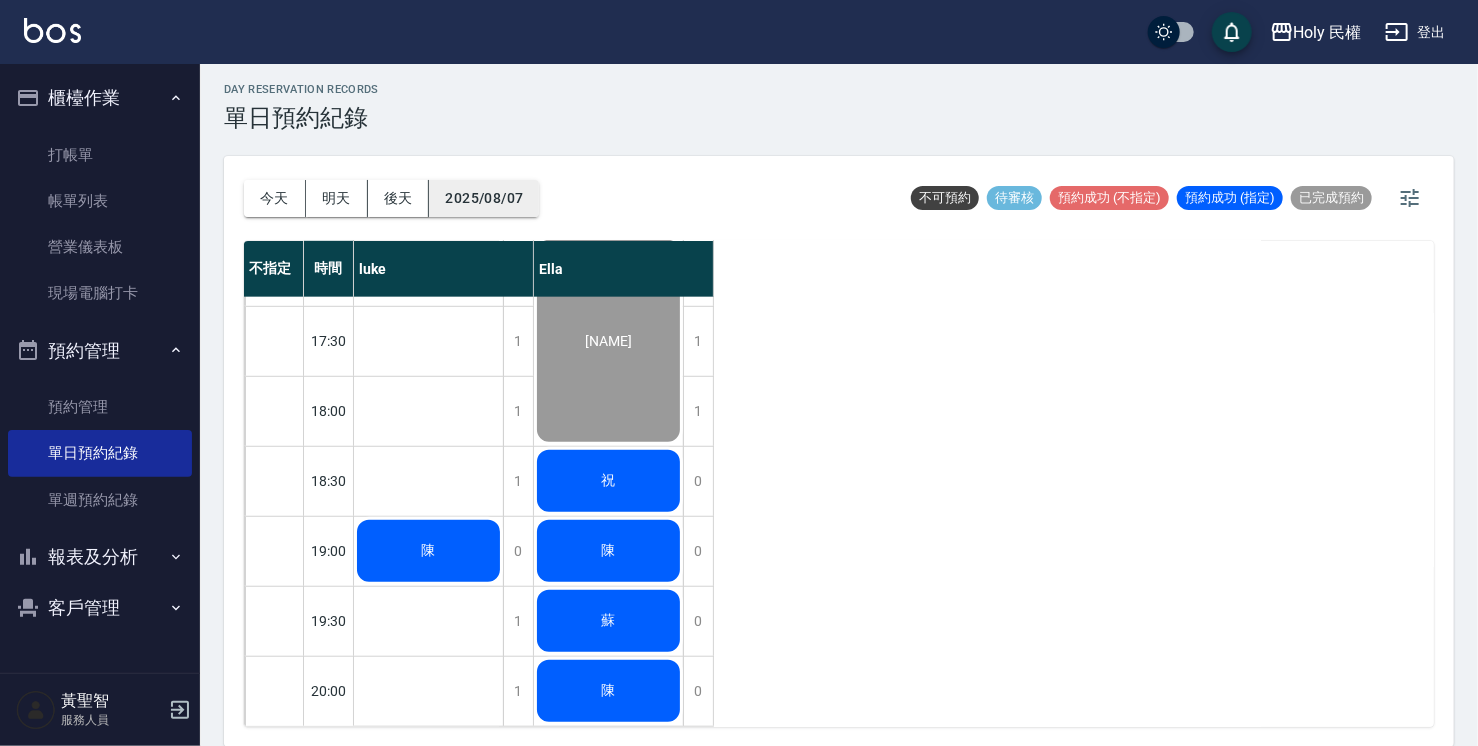 click on "2025/08/07" at bounding box center (484, 198) 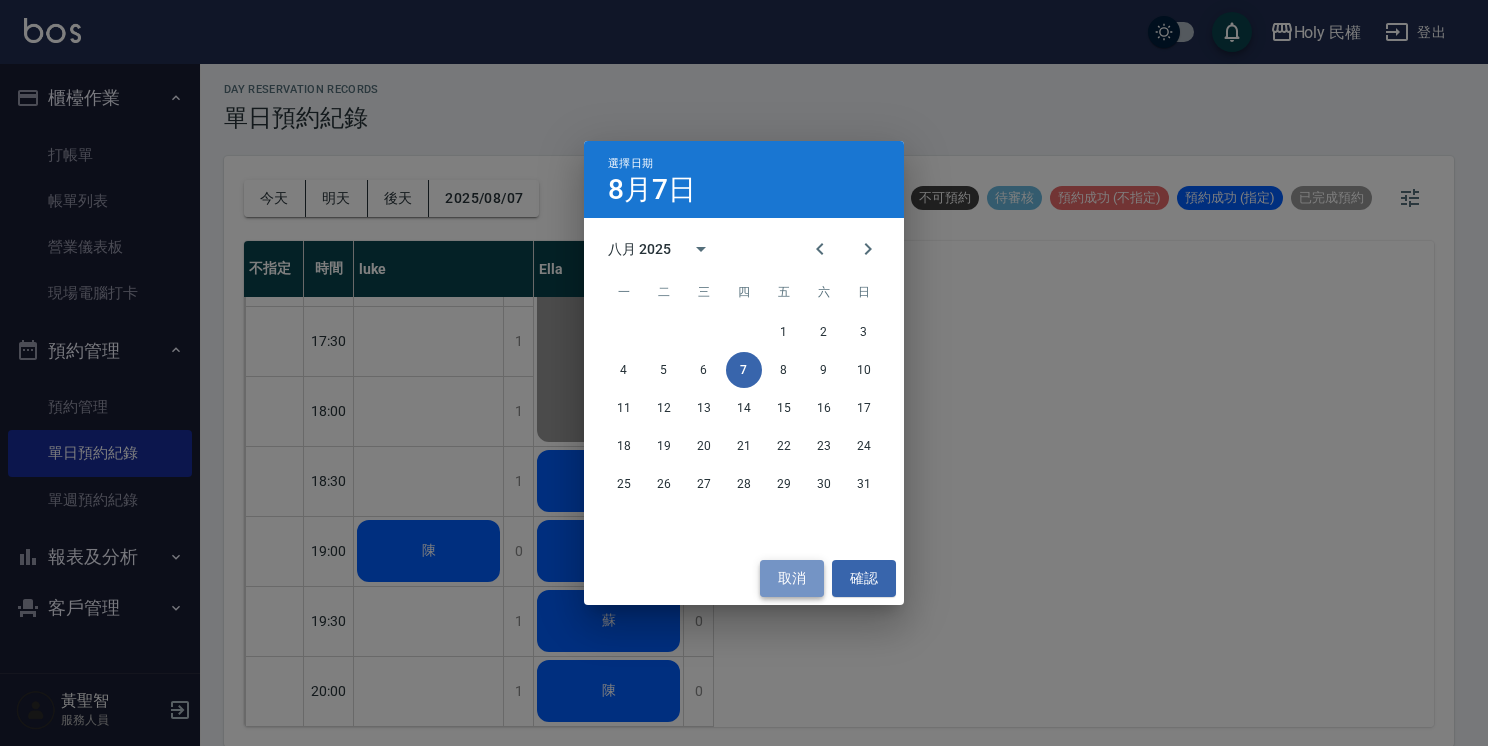 click on "取消" at bounding box center (792, 578) 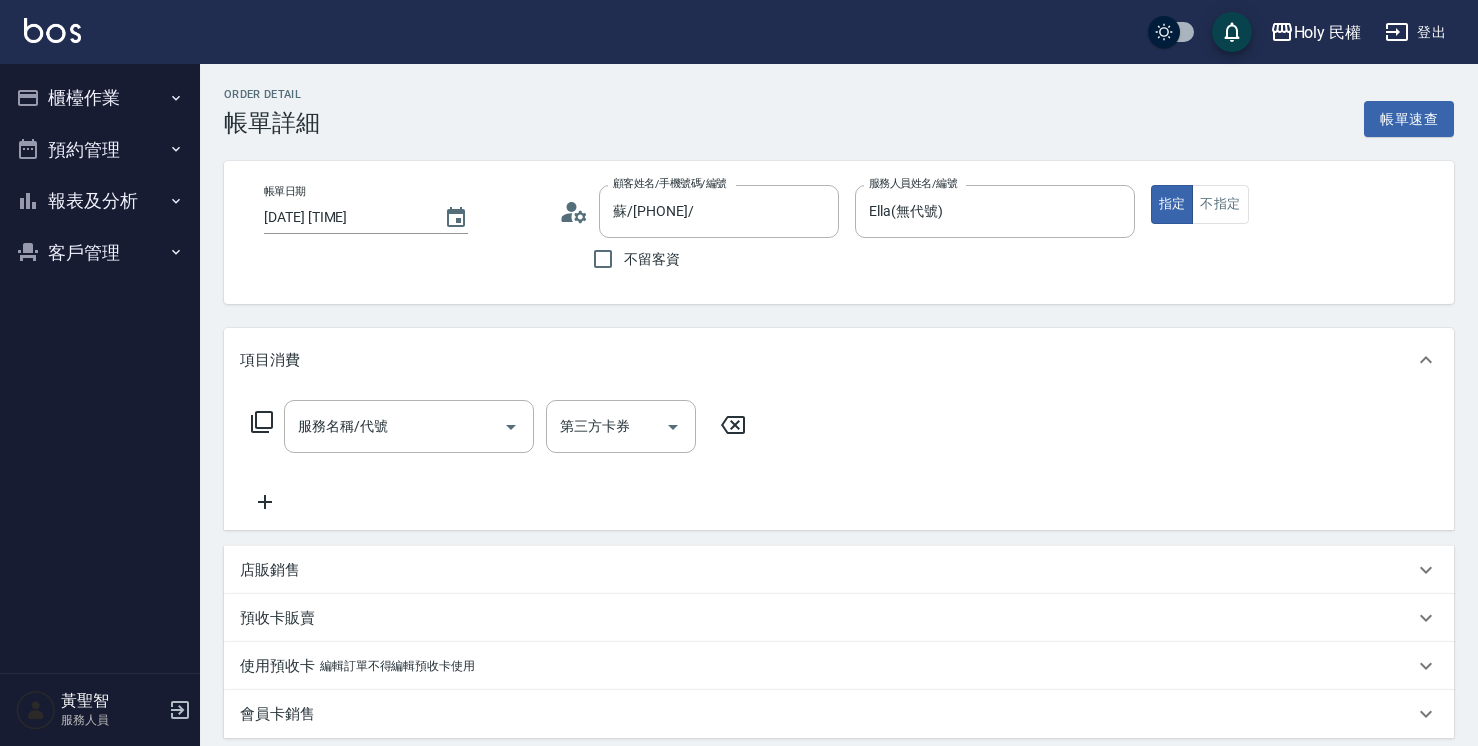 scroll, scrollTop: 0, scrollLeft: 0, axis: both 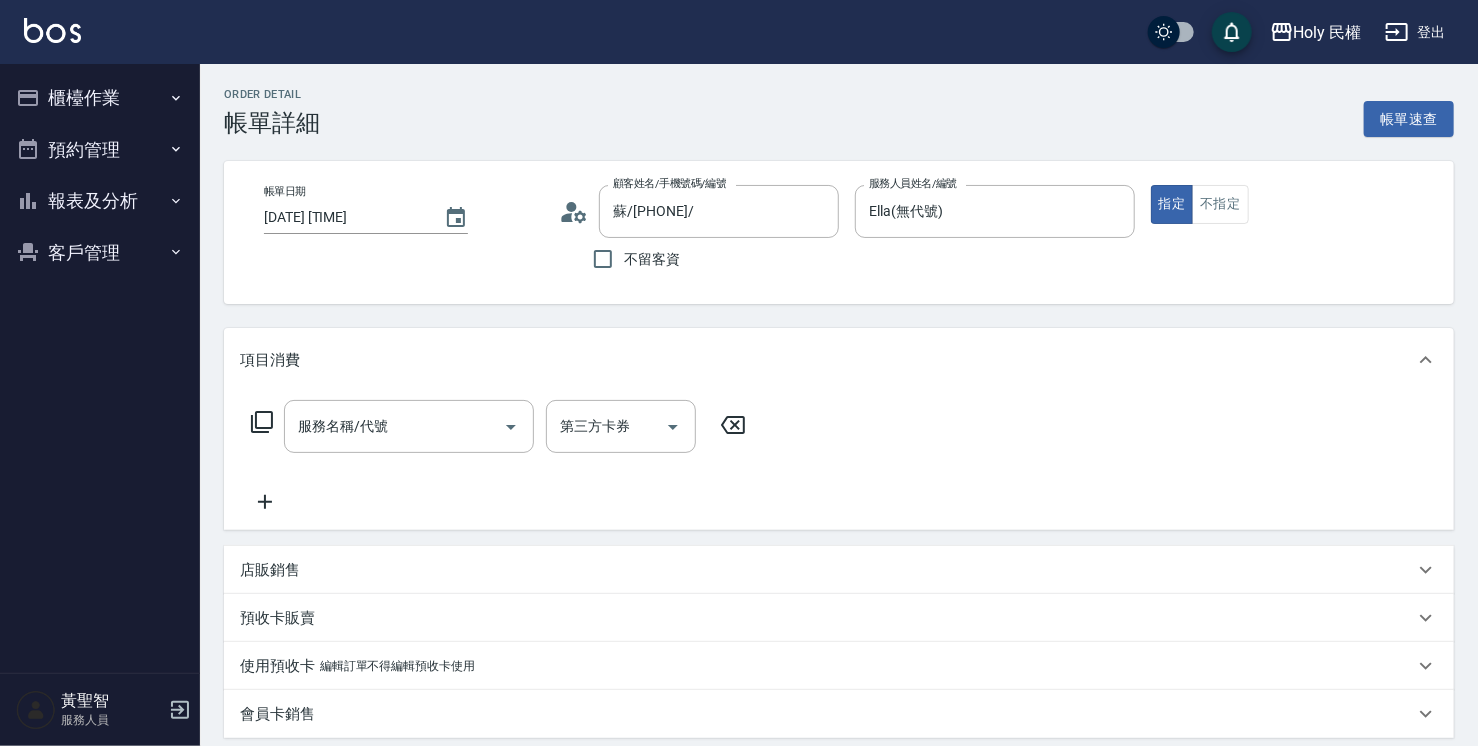 click on "服務名稱/代號" at bounding box center [409, 426] 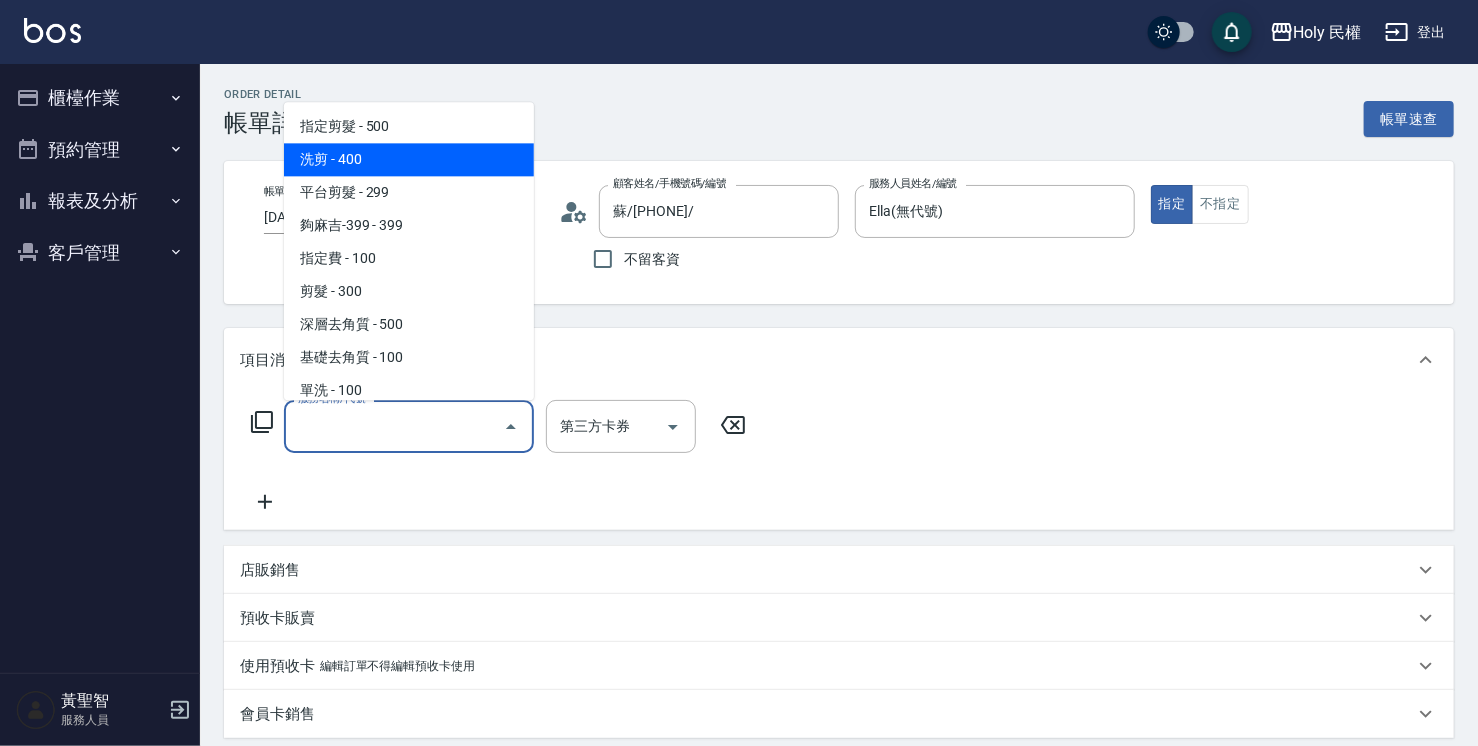 click on "洗剪 - 400" at bounding box center (409, 159) 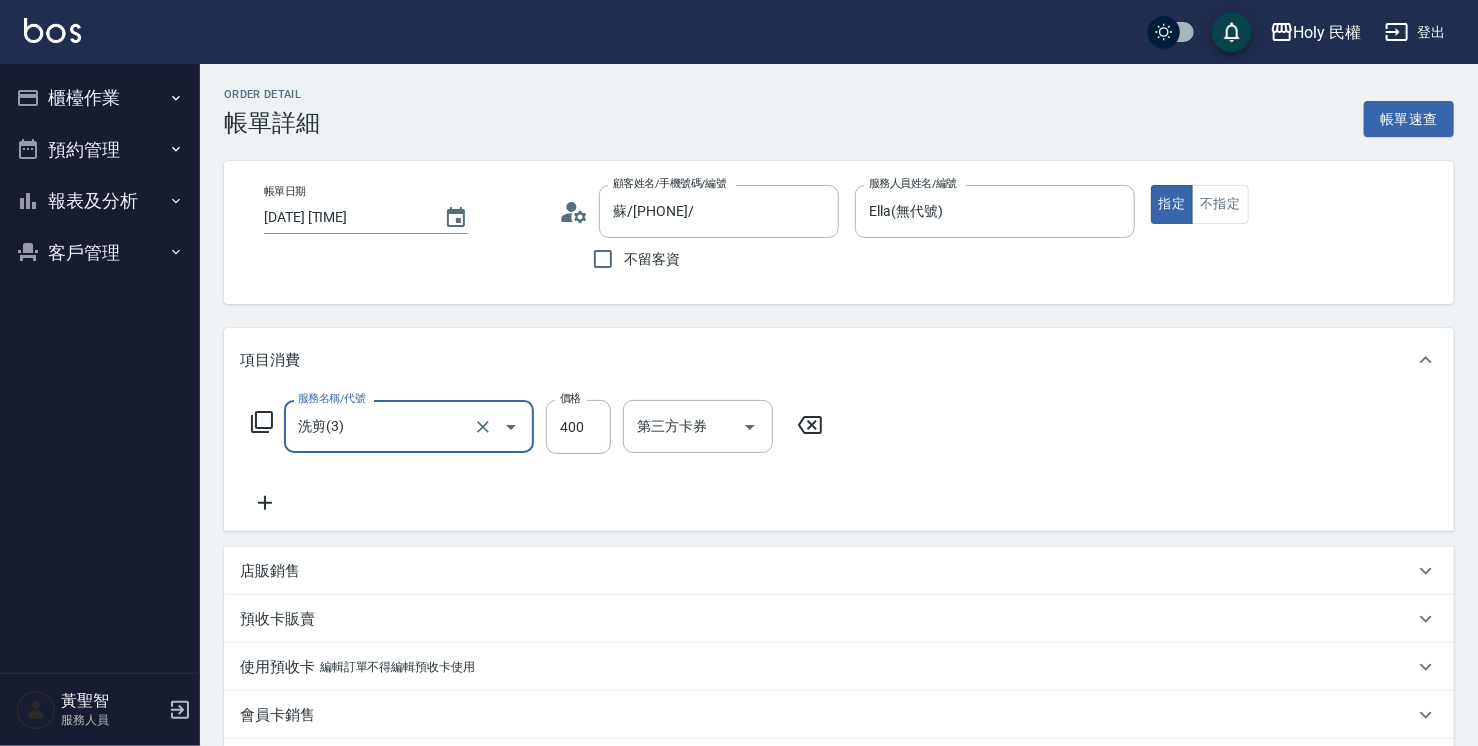 scroll, scrollTop: 100, scrollLeft: 0, axis: vertical 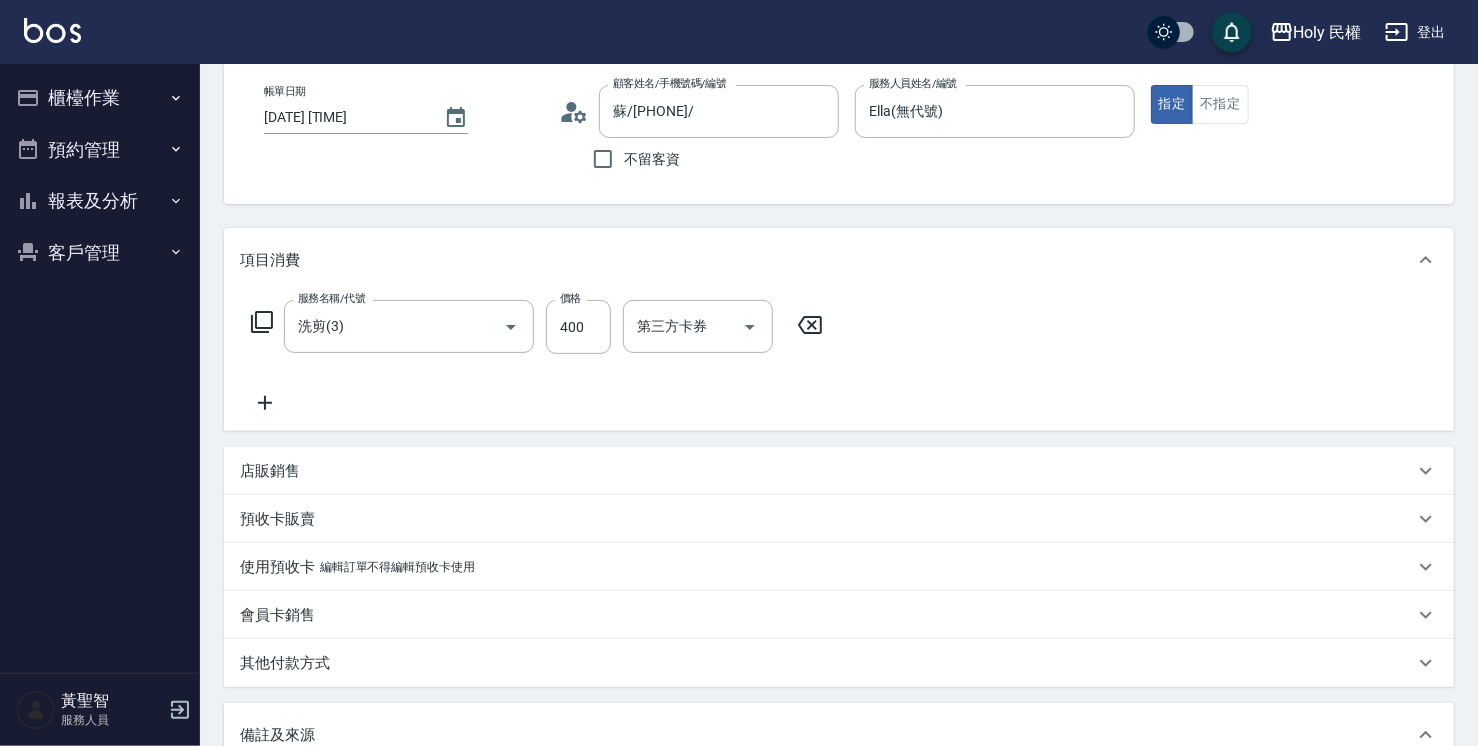 click on "其他付款方式" at bounding box center [827, 663] 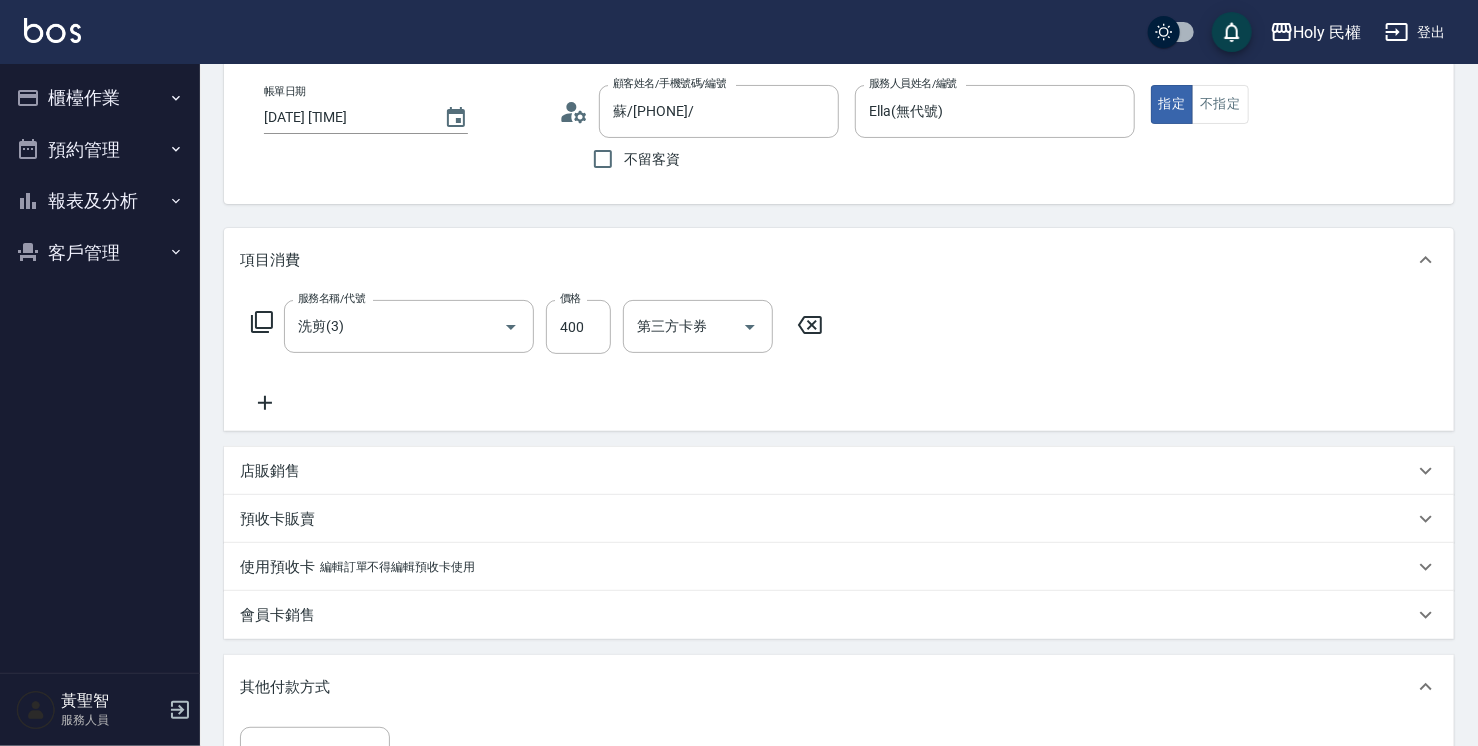 scroll, scrollTop: 300, scrollLeft: 0, axis: vertical 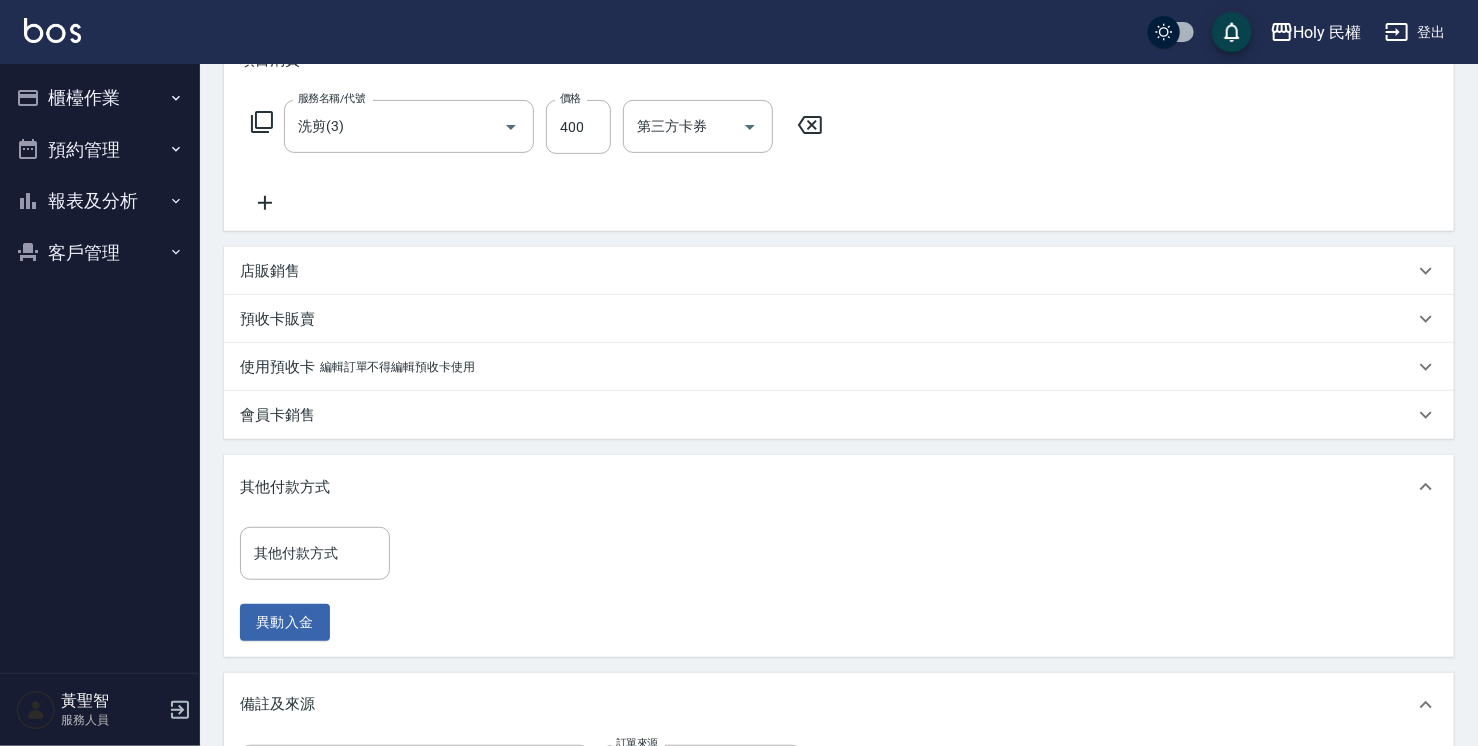 click on "其他付款方式" at bounding box center [827, 487] 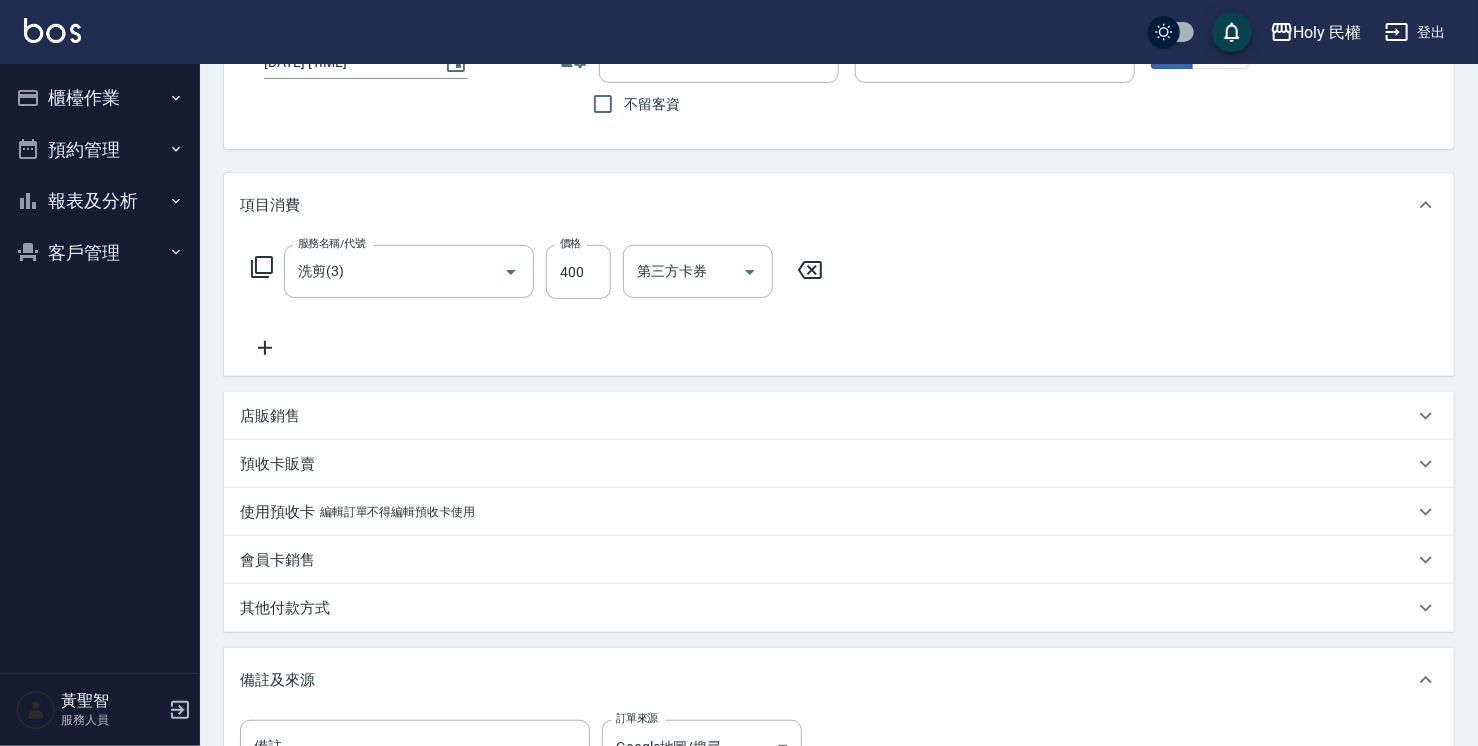 scroll, scrollTop: 400, scrollLeft: 0, axis: vertical 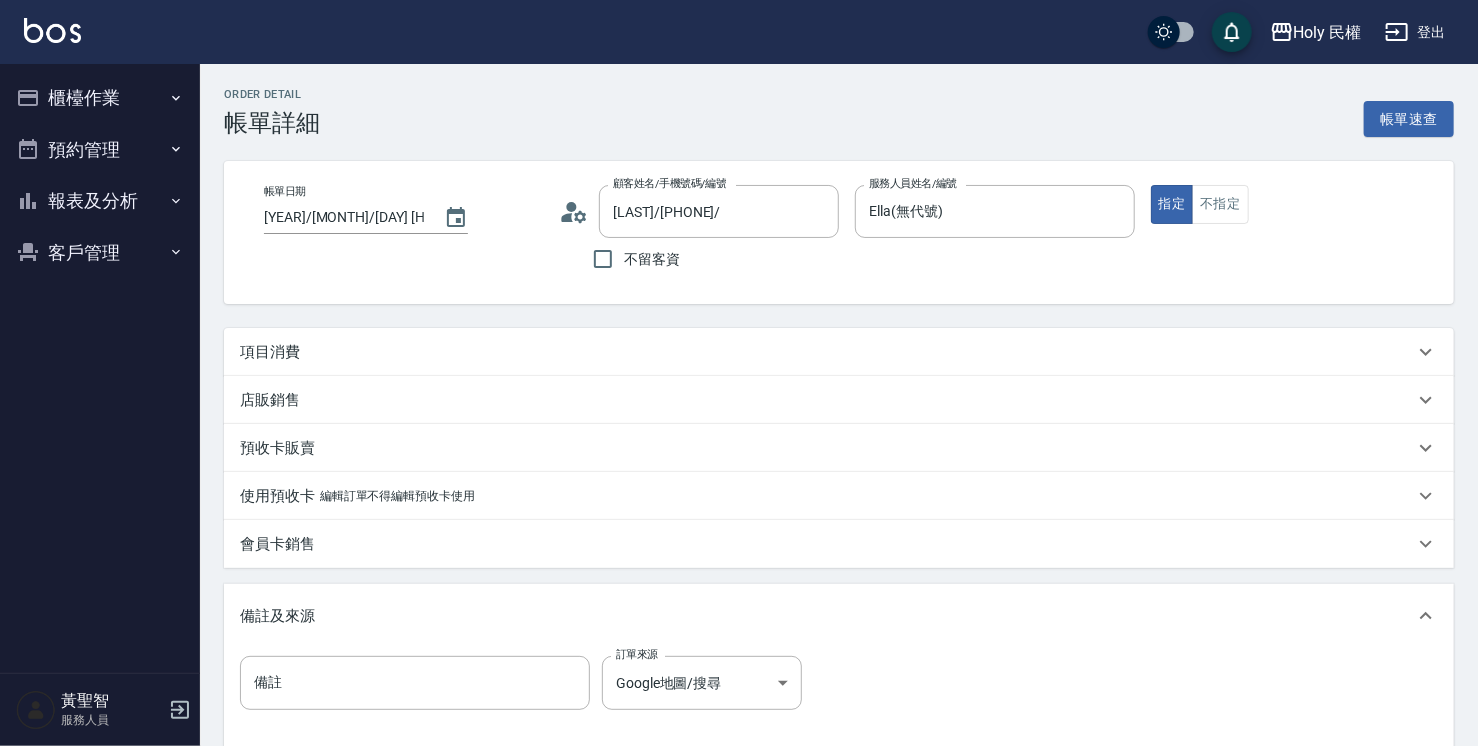 click on "項目消費" at bounding box center [827, 352] 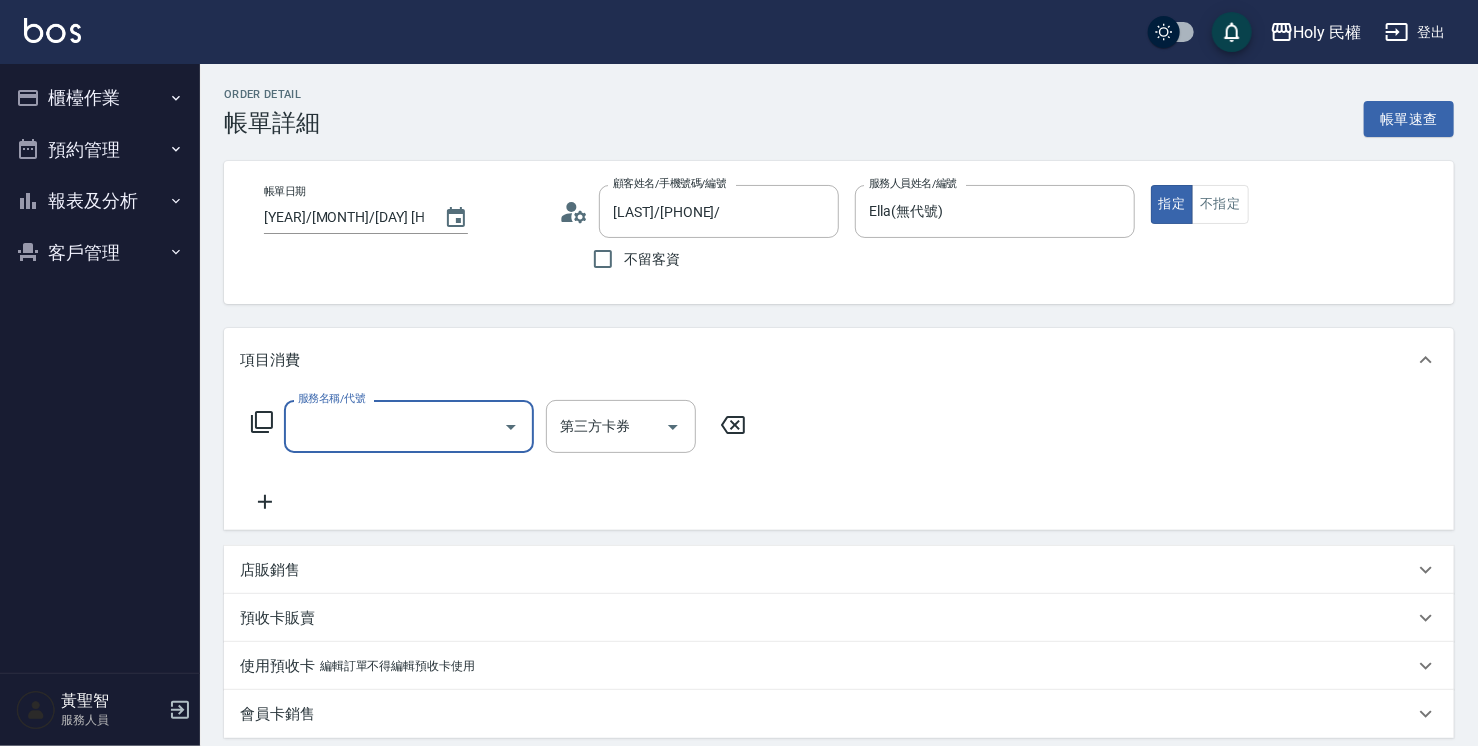 scroll, scrollTop: 0, scrollLeft: 0, axis: both 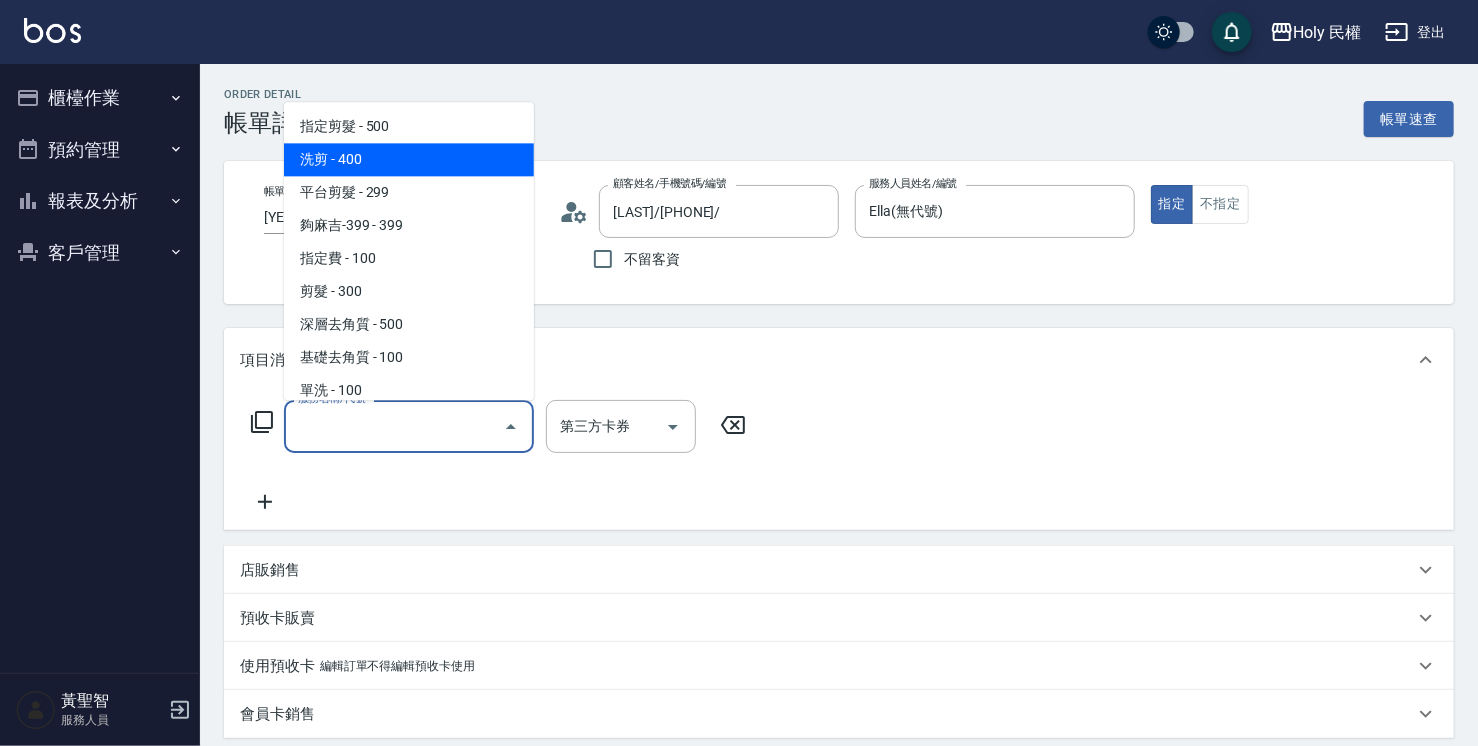 click on "洗剪 - 400" at bounding box center (409, 159) 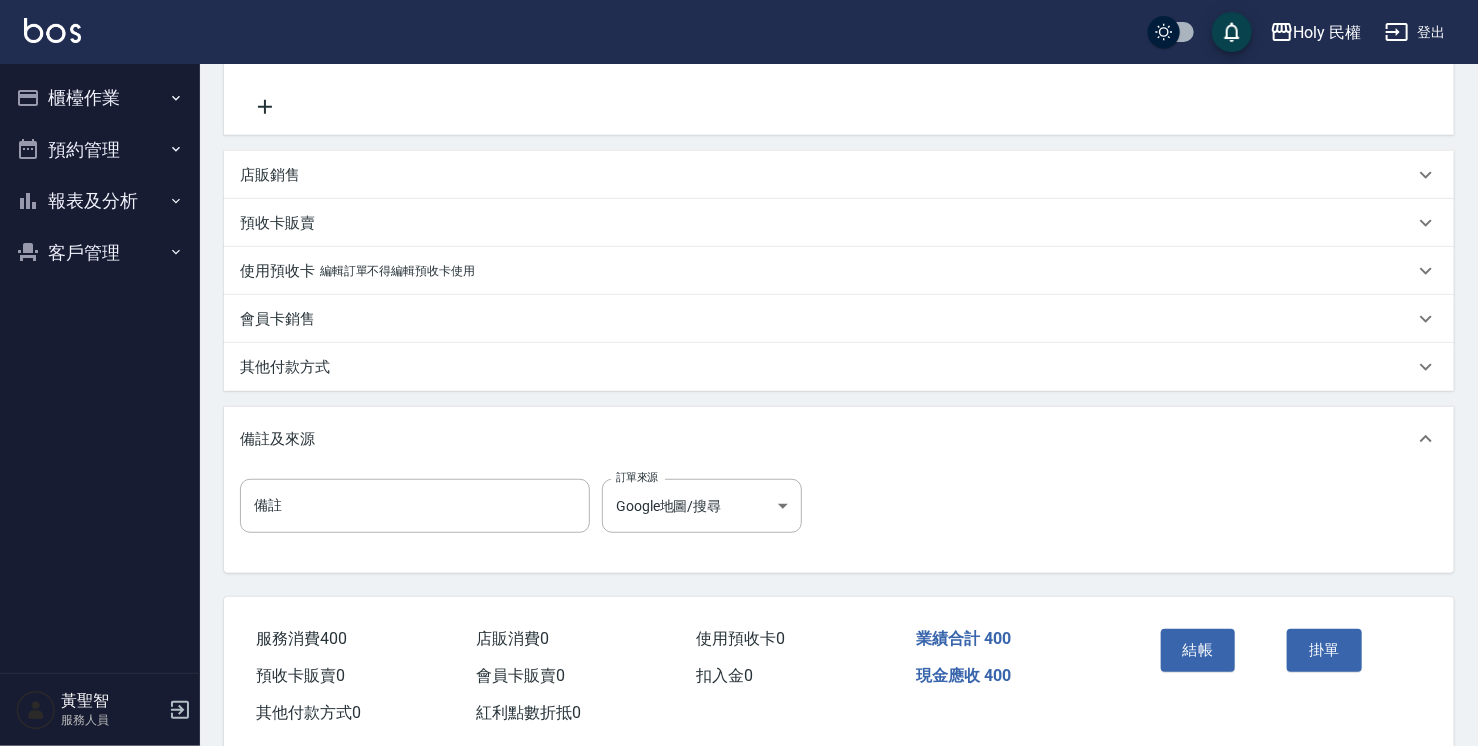 scroll, scrollTop: 400, scrollLeft: 0, axis: vertical 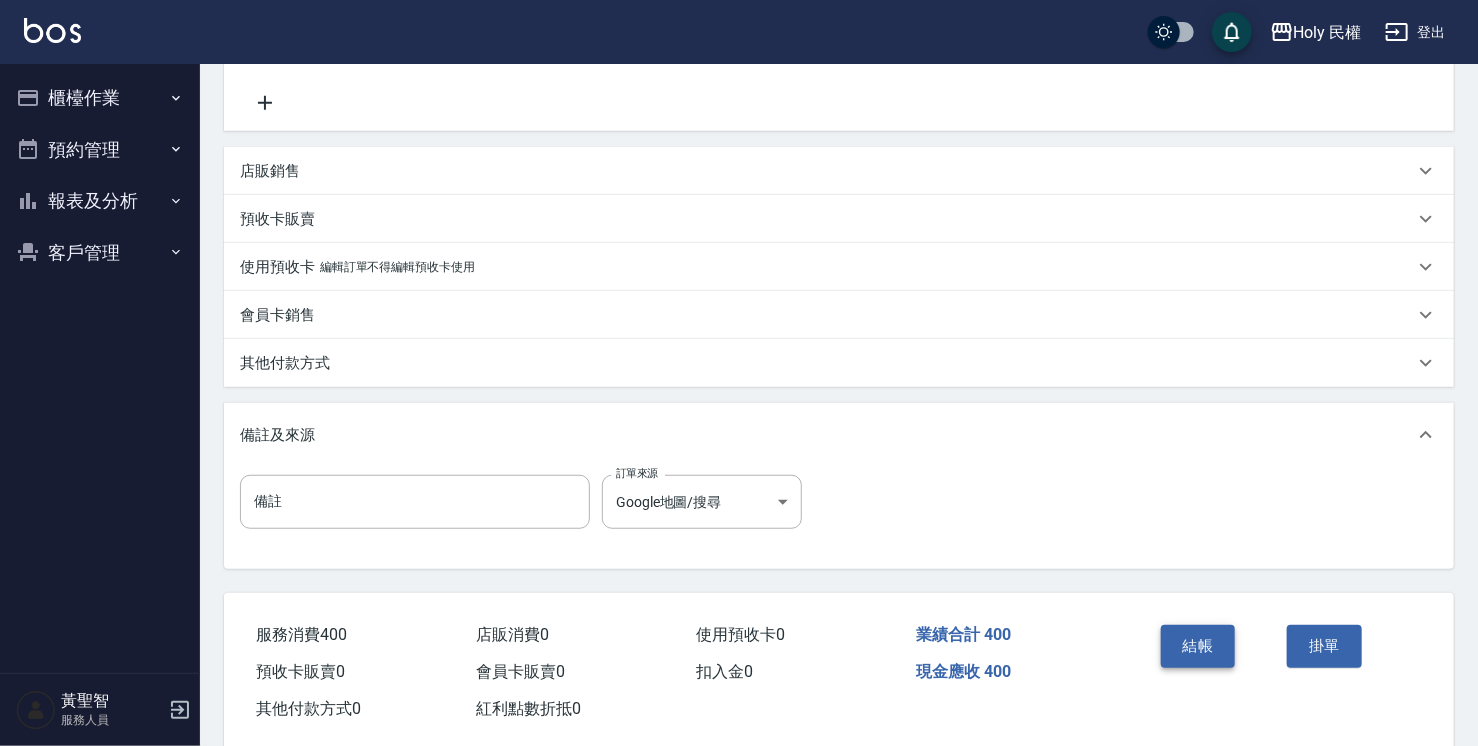 click on "結帳" at bounding box center [1198, 646] 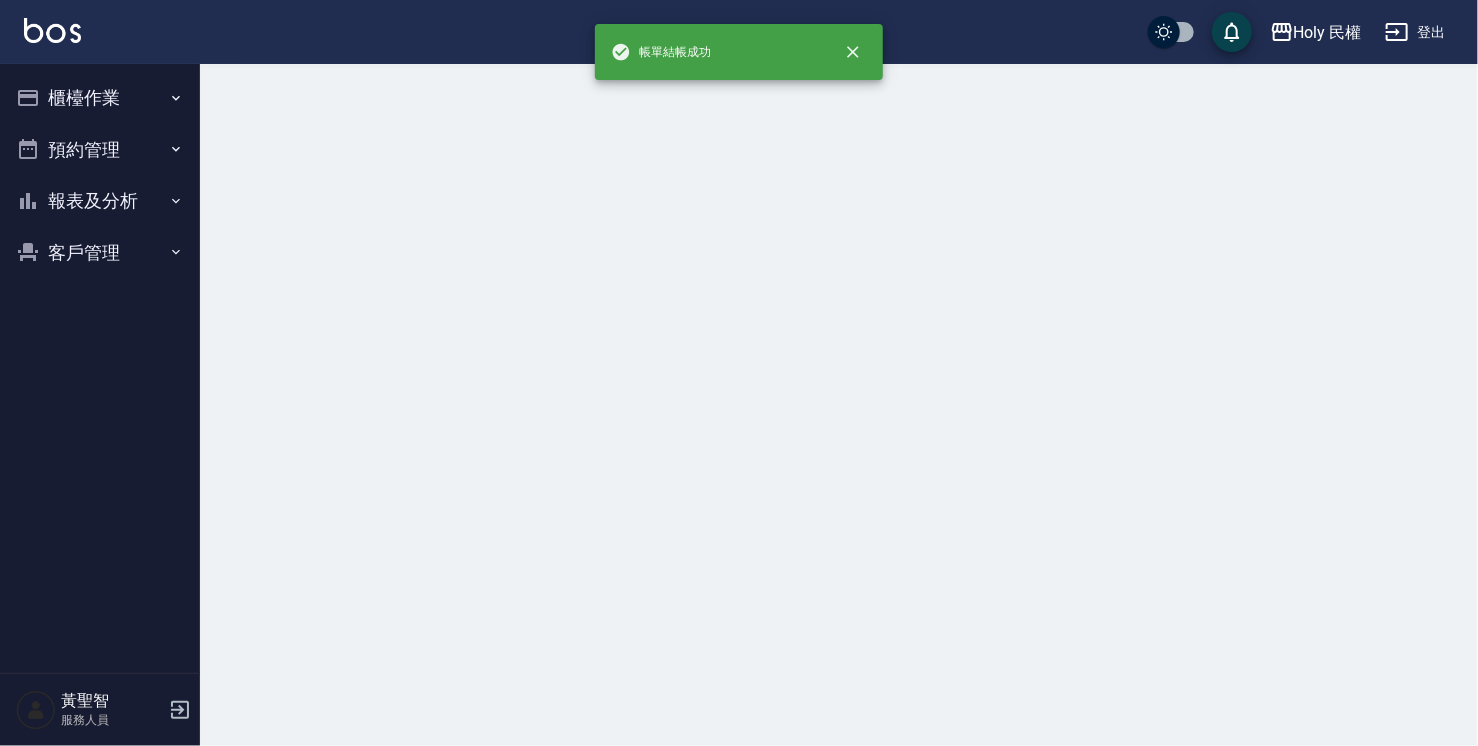 scroll, scrollTop: 0, scrollLeft: 0, axis: both 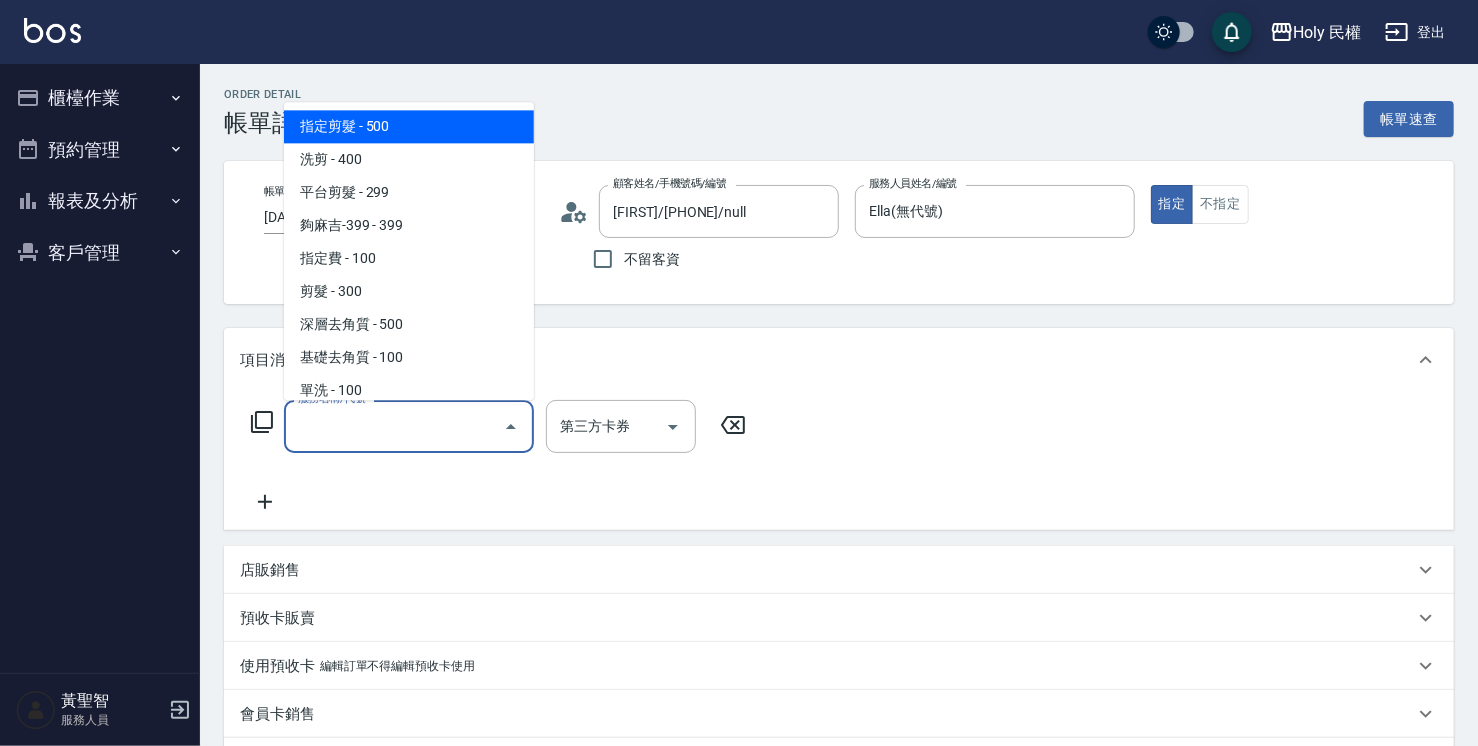 click on "服務名稱/代號" at bounding box center (394, 426) 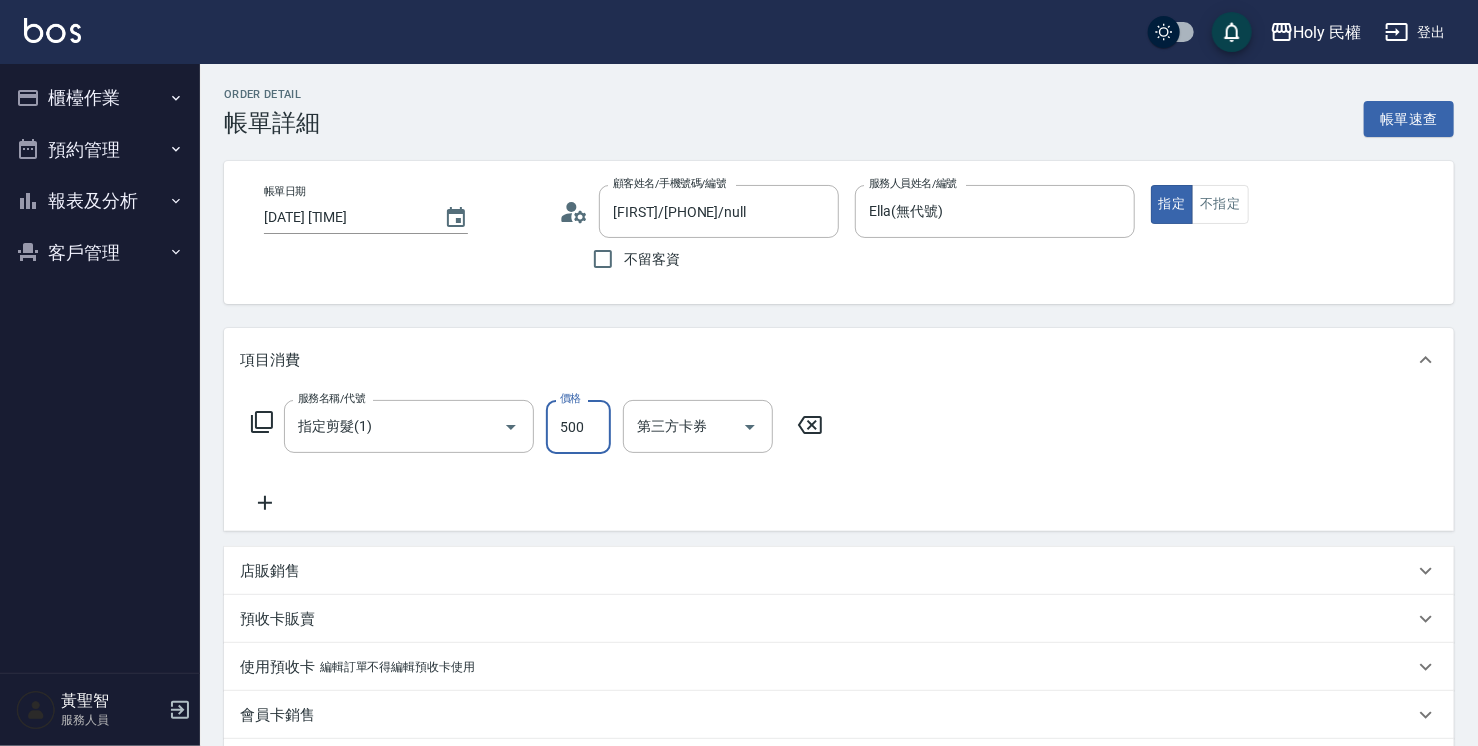 click on "500" at bounding box center (578, 427) 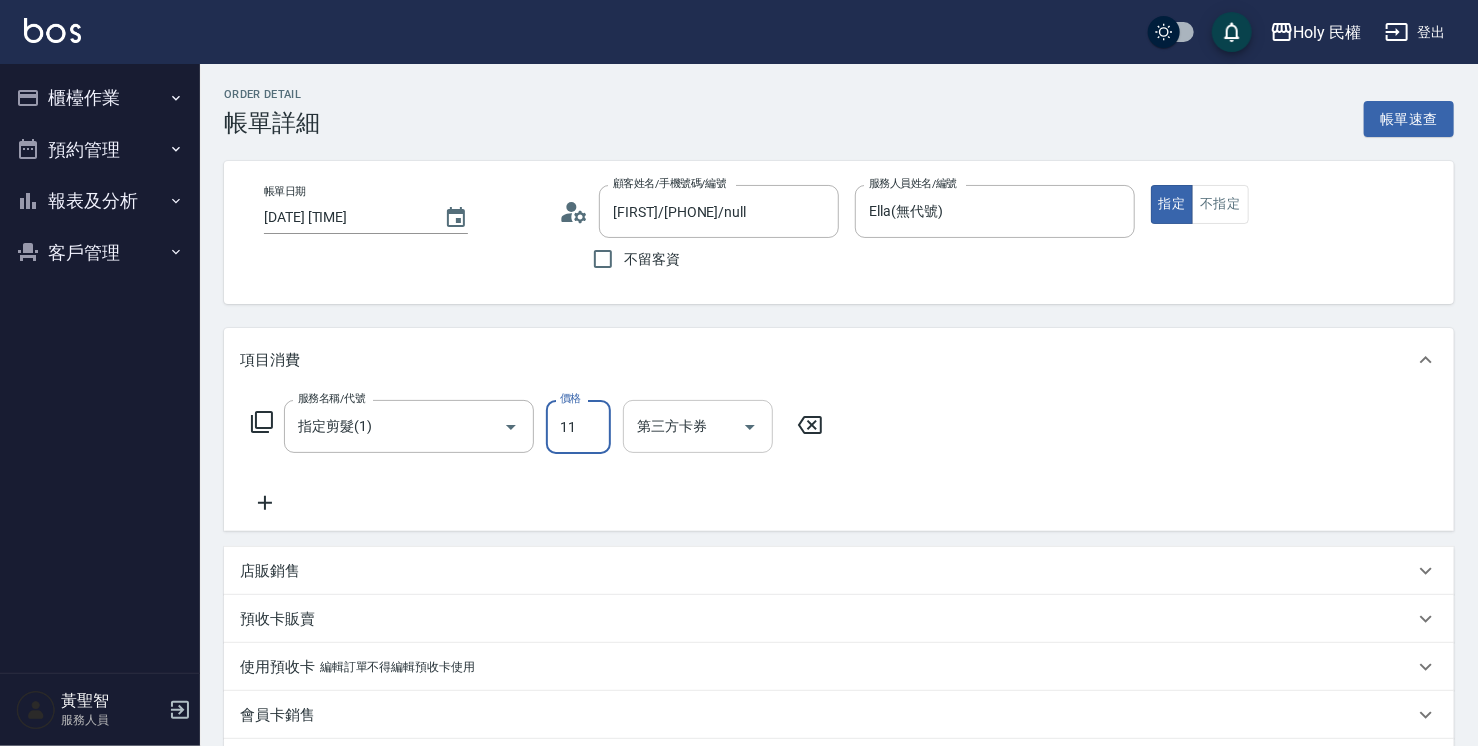type on "1100" 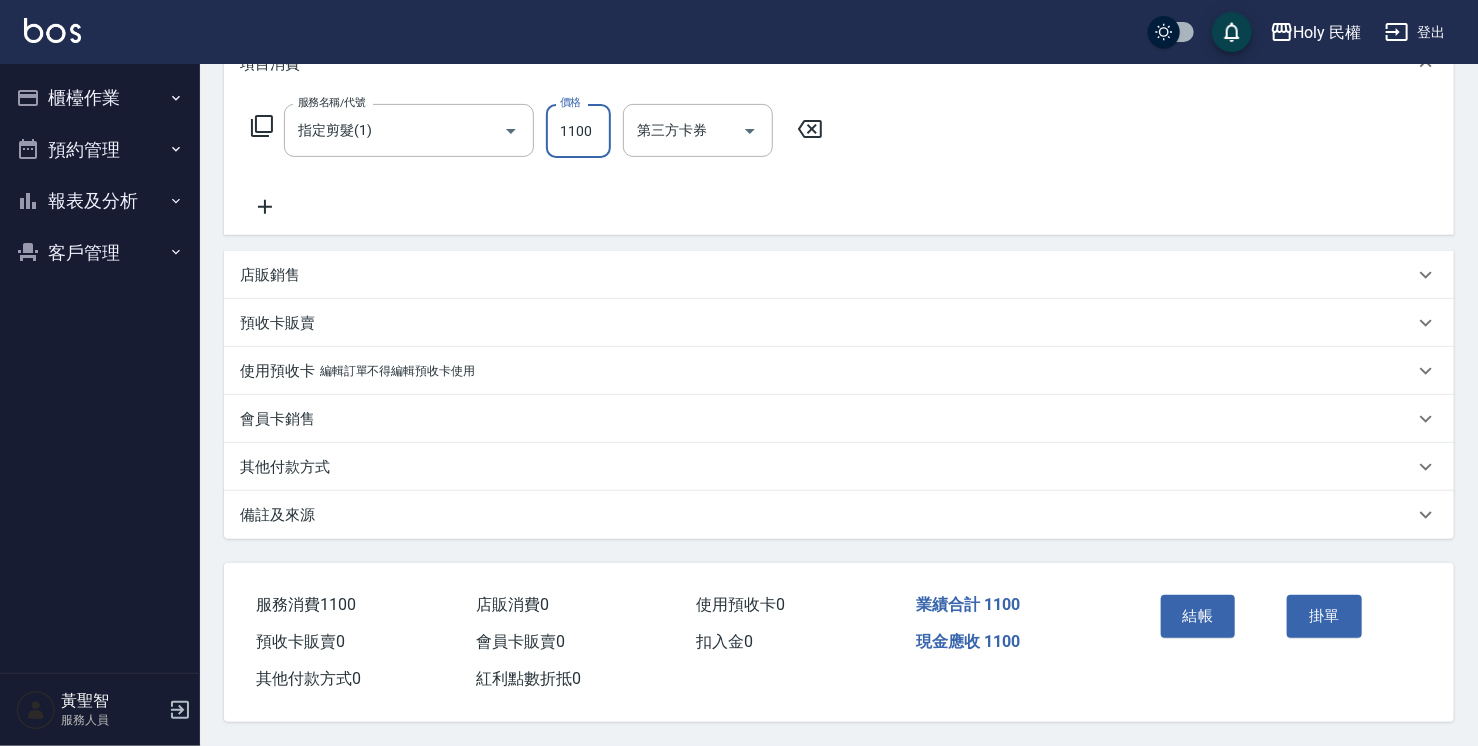 scroll, scrollTop: 302, scrollLeft: 0, axis: vertical 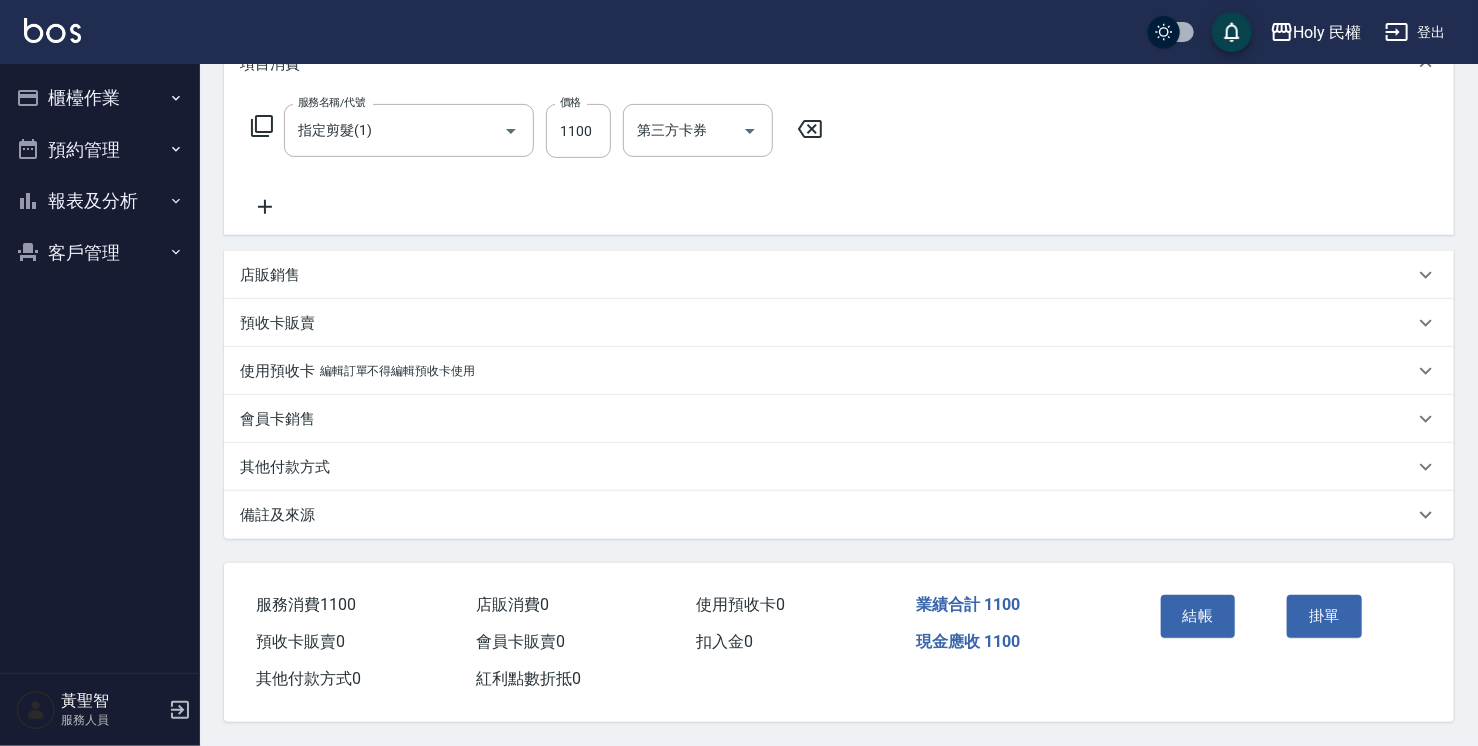 click on "備註及來源" at bounding box center [827, 515] 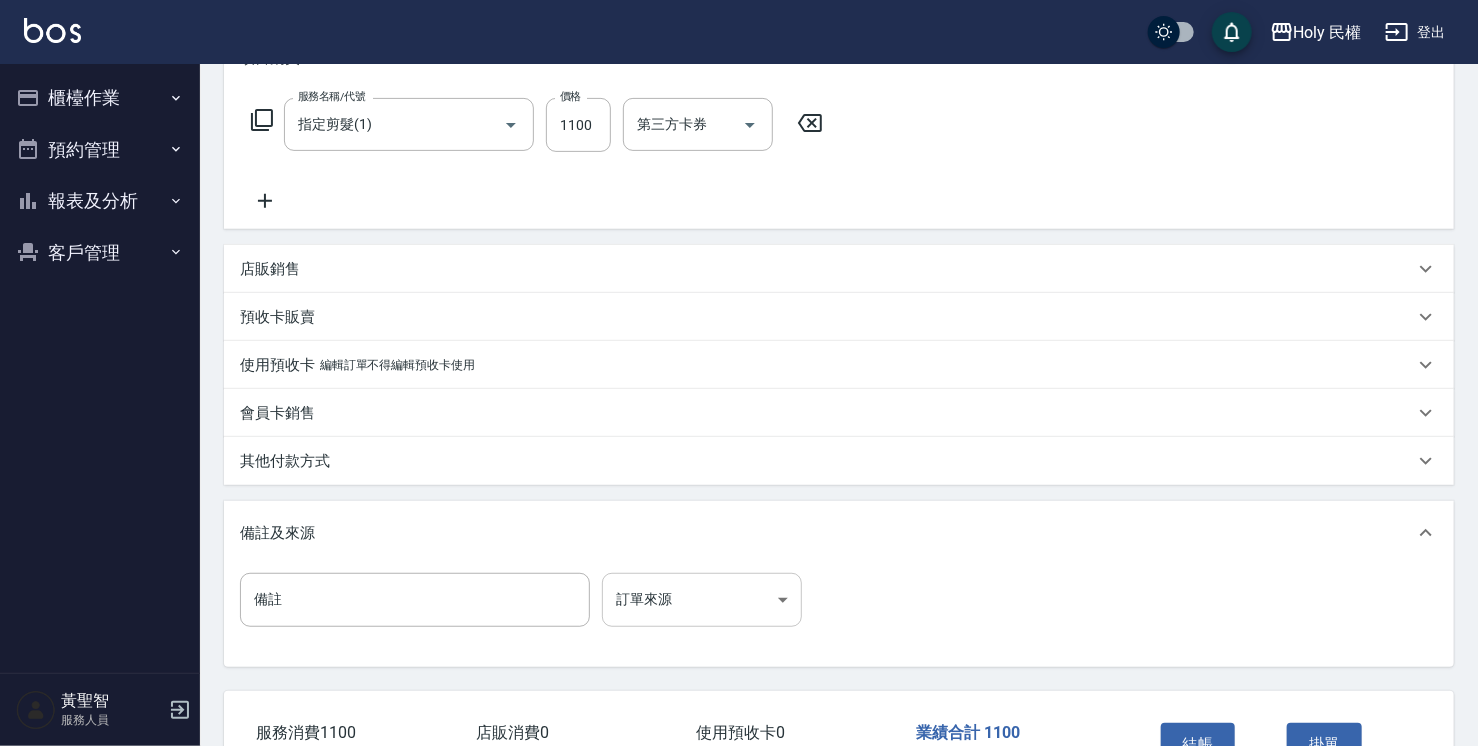 click on "Holy 民權 登出 櫃檯作業 打帳單 帳單列表 營業儀表板 現場電腦打卡 預約管理 預約管理 單日預約紀錄 單週預約紀錄 報表及分析 報表目錄 店家日報表 店家排行榜 設計師日報表 設計師排行榜 商品銷售排行榜 顧客入金餘額表 顧客卡券餘額表 客戶管理 客戶列表 卡券管理 [NAME] 服務人員 Order detail 帳單詳細  帳單速查 帳單日期 [DATE] [TIME] 顧客姓名/手機號碼/編號 Aron/[PHONE]/null 顧客姓名/手機號碼/編號 不留客資 服務人員姓名/編號 Ella(無代號) 服務人員姓名/編號 指定 不指定 項目消費 服務名稱/代號 指定剪髮(1) 服務名稱/代號 價格 1100 價格 第三方卡券 第三方卡券 店販銷售 服務人員姓名/編號 服務人員姓名/編號 商品代號/名稱 商品代號/名稱 預收卡販賣 卡券名稱/代號 卡券名稱/代號 使用預收卡 編輯訂單不得編輯預收卡使用 卡券名稱/代號 卡券名稱/代號 備註 ​" at bounding box center (739, 286) 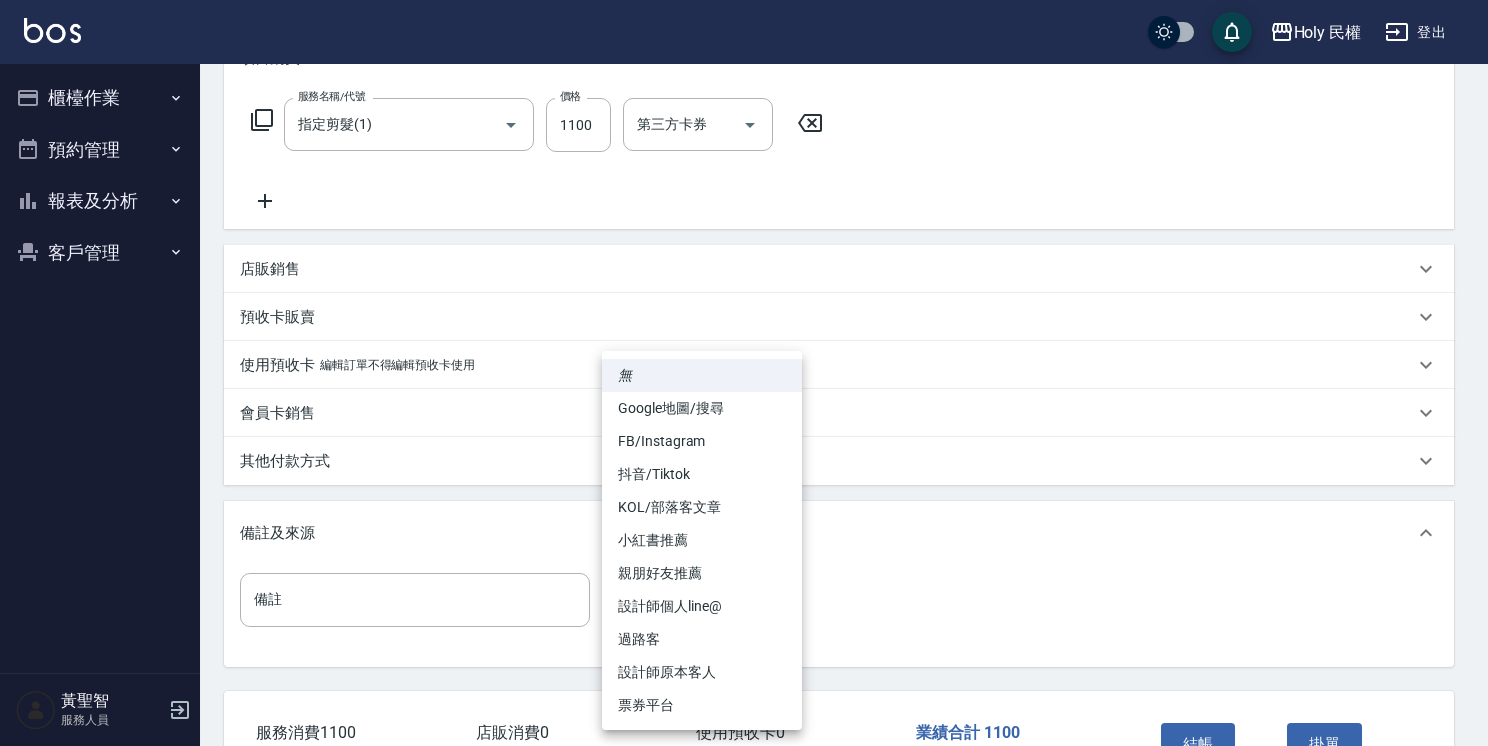 click at bounding box center [744, 373] 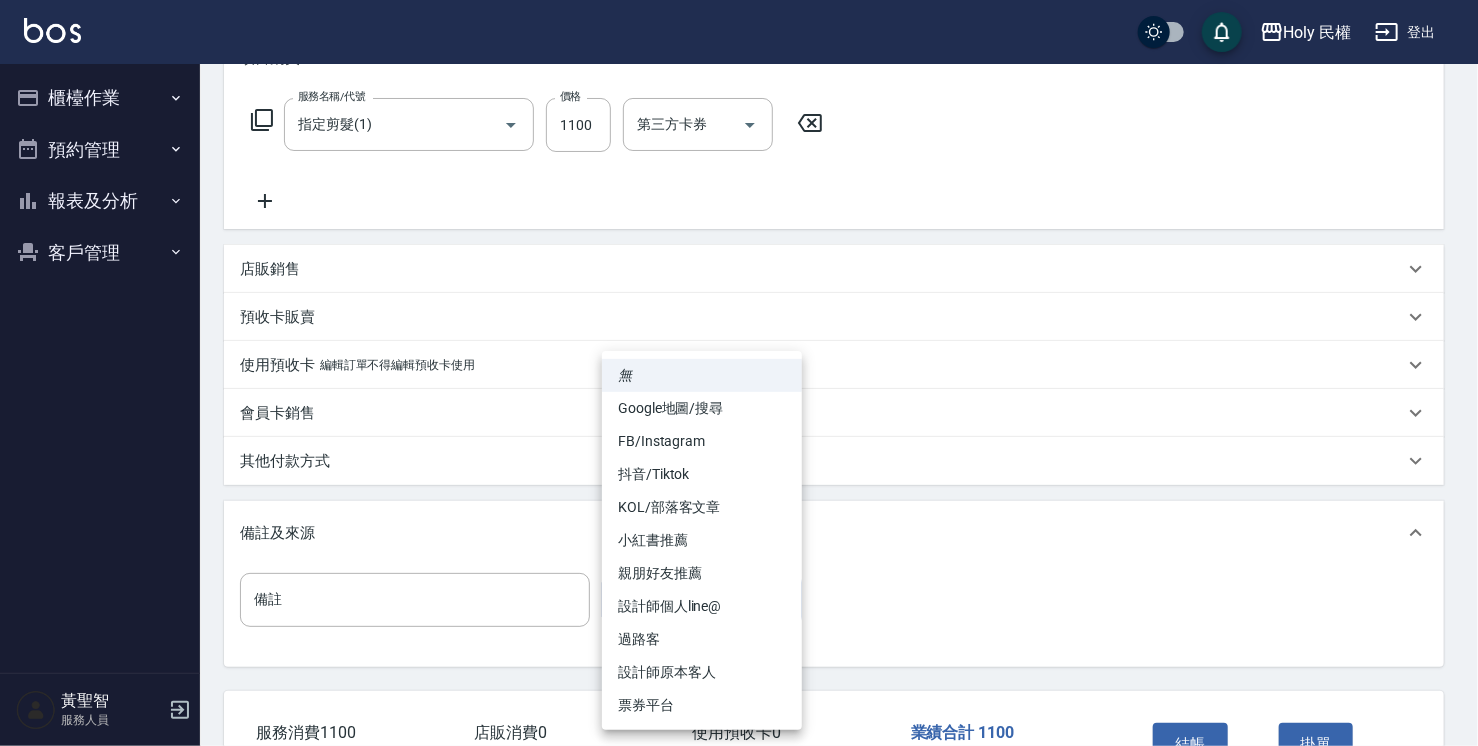 click on "Holy 民權 登出 櫃檯作業 打帳單 帳單列表 營業儀表板 現場電腦打卡 預約管理 預約管理 單日預約紀錄 單週預約紀錄 報表及分析 報表目錄 店家日報表 店家排行榜 設計師日報表 設計師排行榜 商品銷售排行榜 顧客入金餘額表 顧客卡券餘額表 客戶管理 客戶列表 卡券管理 [NAME] 服務人員 Order detail 帳單詳細  帳單速查 帳單日期 [DATE] [TIME] 顧客姓名/手機號碼/編號 Aron/[PHONE]/null 顧客姓名/手機號碼/編號 不留客資 服務人員姓名/編號 Ella(無代號) 服務人員姓名/編號 指定 不指定 項目消費 服務名稱/代號 指定剪髮(1) 服務名稱/代號 價格 1100 價格 第三方卡券 第三方卡券 店販銷售 服務人員姓名/編號 服務人員姓名/編號 商品代號/名稱 商品代號/名稱 預收卡販賣 卡券名稱/代號 卡券名稱/代號 使用預收卡 編輯訂單不得編輯預收卡使用 卡券名稱/代號 卡券名稱/代號 備註 ​" at bounding box center [739, 286] 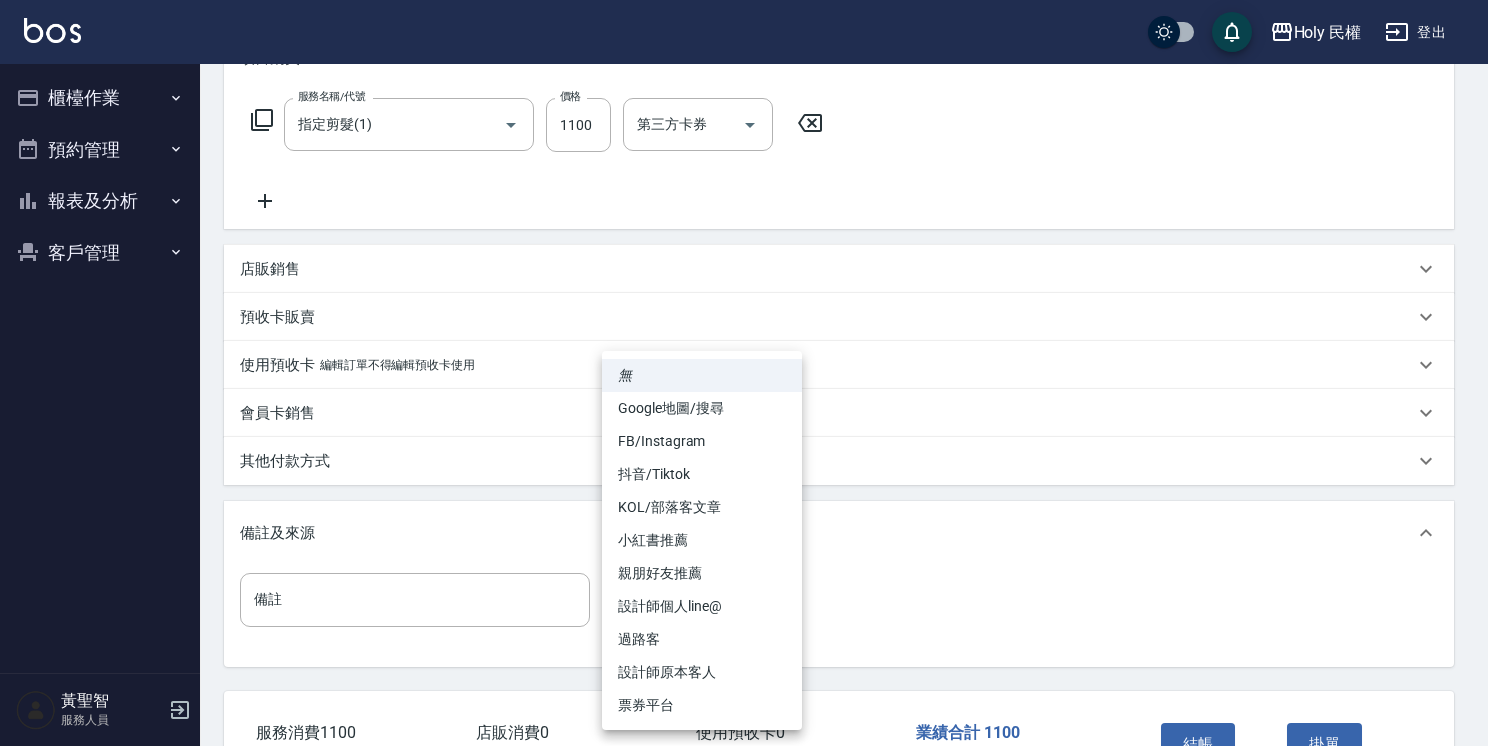 click on "Google地圖/搜尋" at bounding box center (702, 408) 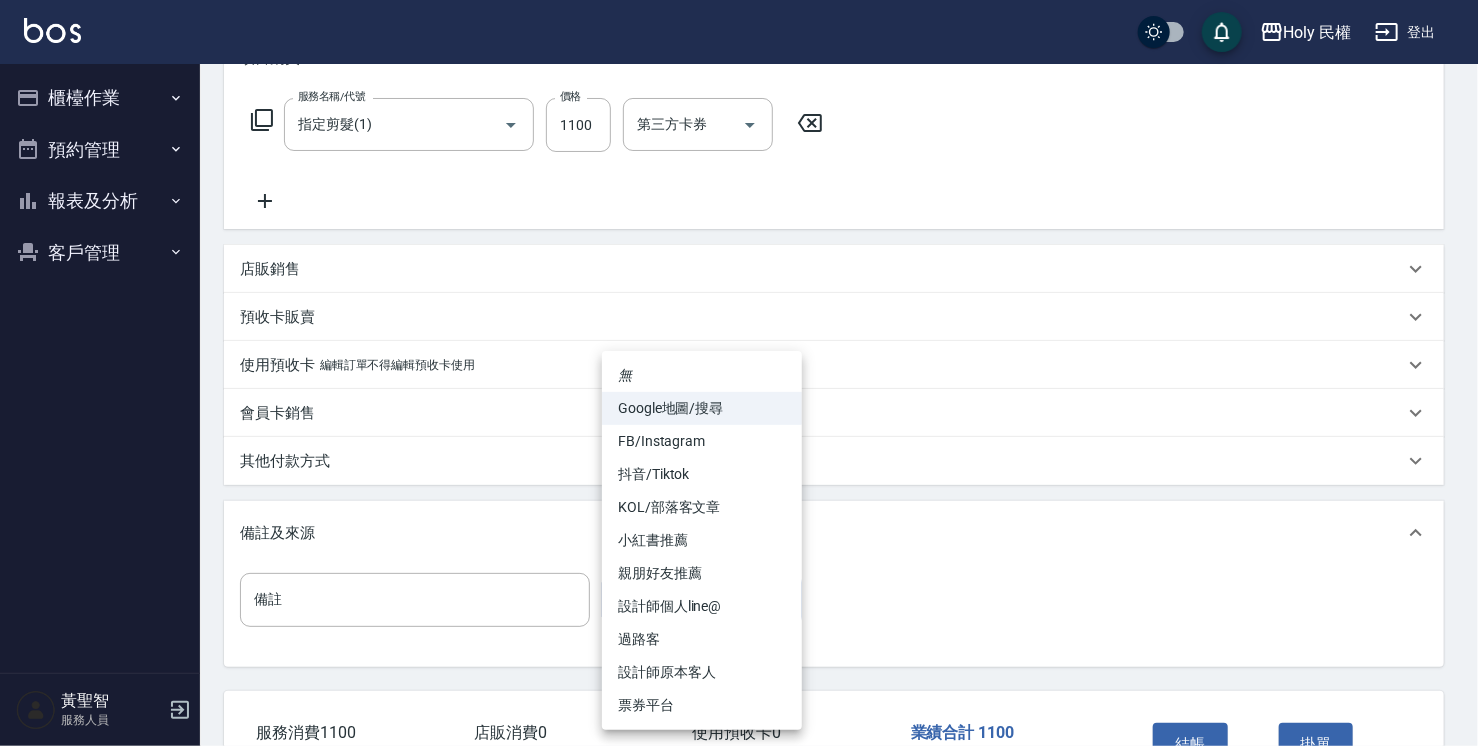 click on "Holy 民權 登出 櫃檯作業 打帳單 帳單列表 營業儀表板 現場電腦打卡 預約管理 預約管理 單日預約紀錄 單週預約紀錄 報表及分析 報表目錄 店家日報表 店家排行榜 設計師日報表 設計師排行榜 商品銷售排行榜 顧客入金餘額表 顧客卡券餘額表 客戶管理 客戶列表 卡券管理 [NAME] 服務人員 Order detail 帳單詳細  帳單速查 帳單日期 [DATE] [TIME] 顧客姓名/手機號碼/編號 Aron/[PHONE]/null 顧客姓名/手機號碼/編號 不留客資 服務人員姓名/編號 Ella(無代號) 服務人員姓名/編號 指定 不指定 項目消費 服務名稱/代號 指定剪髮(1) 服務名稱/代號 價格 1100 價格 第三方卡券 第三方卡券 店販銷售 服務人員姓名/編號 服務人員姓名/編號 商品代號/名稱 商品代號/名稱 預收卡販賣 卡券名稱/代號 卡券名稱/代號 使用預收卡 編輯訂單不得編輯預收卡使用 卡券名稱/代號 卡券名稱/代號 備註 1100" at bounding box center [739, 286] 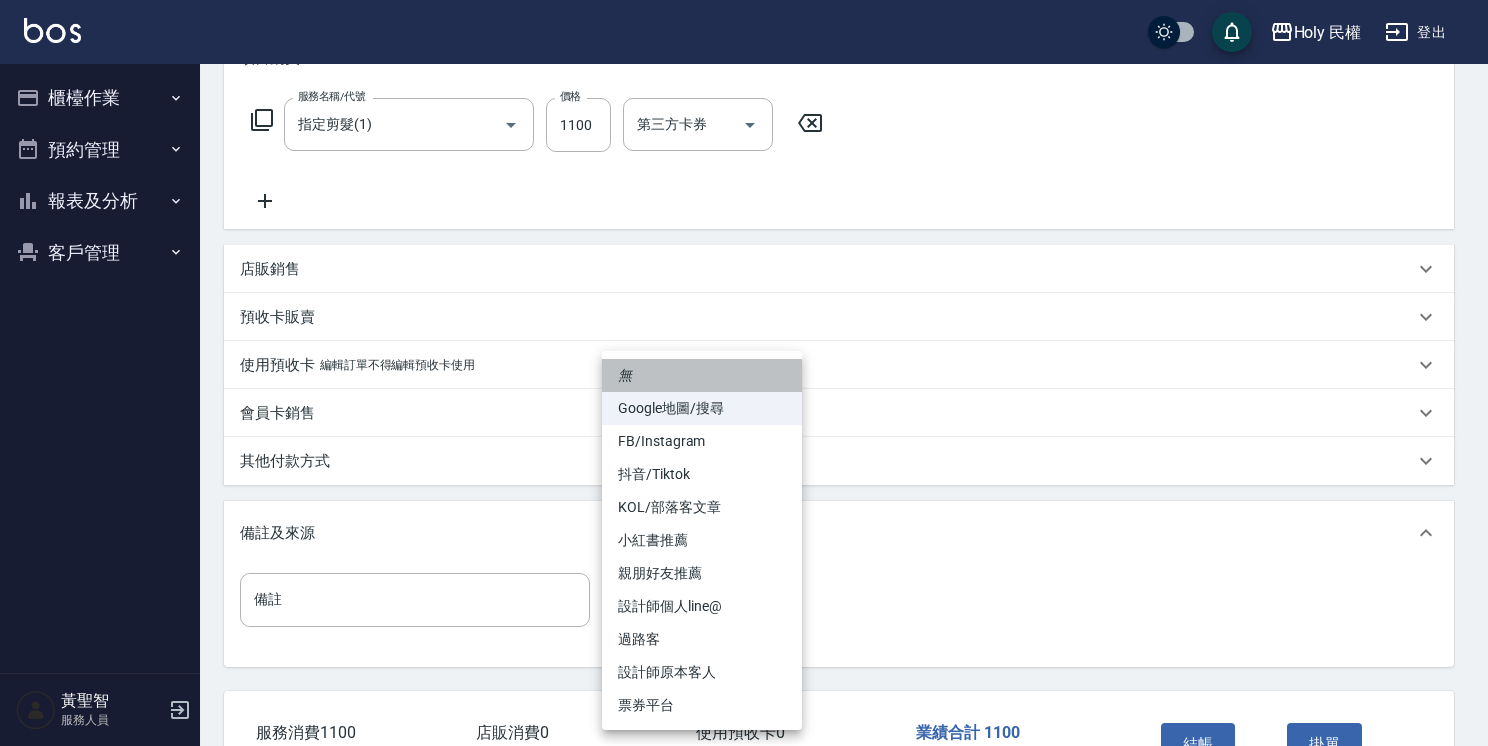 click on "無" at bounding box center [702, 375] 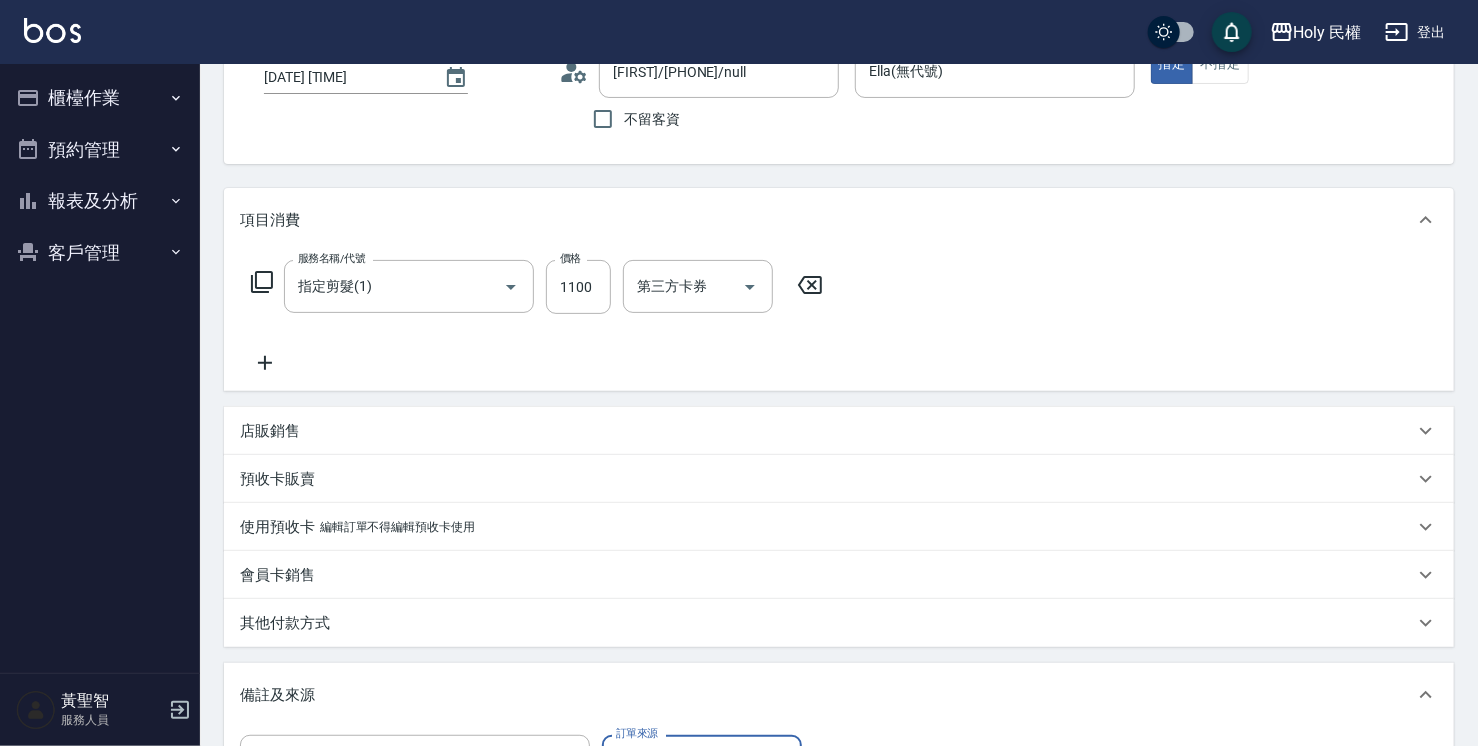 scroll, scrollTop: 302, scrollLeft: 0, axis: vertical 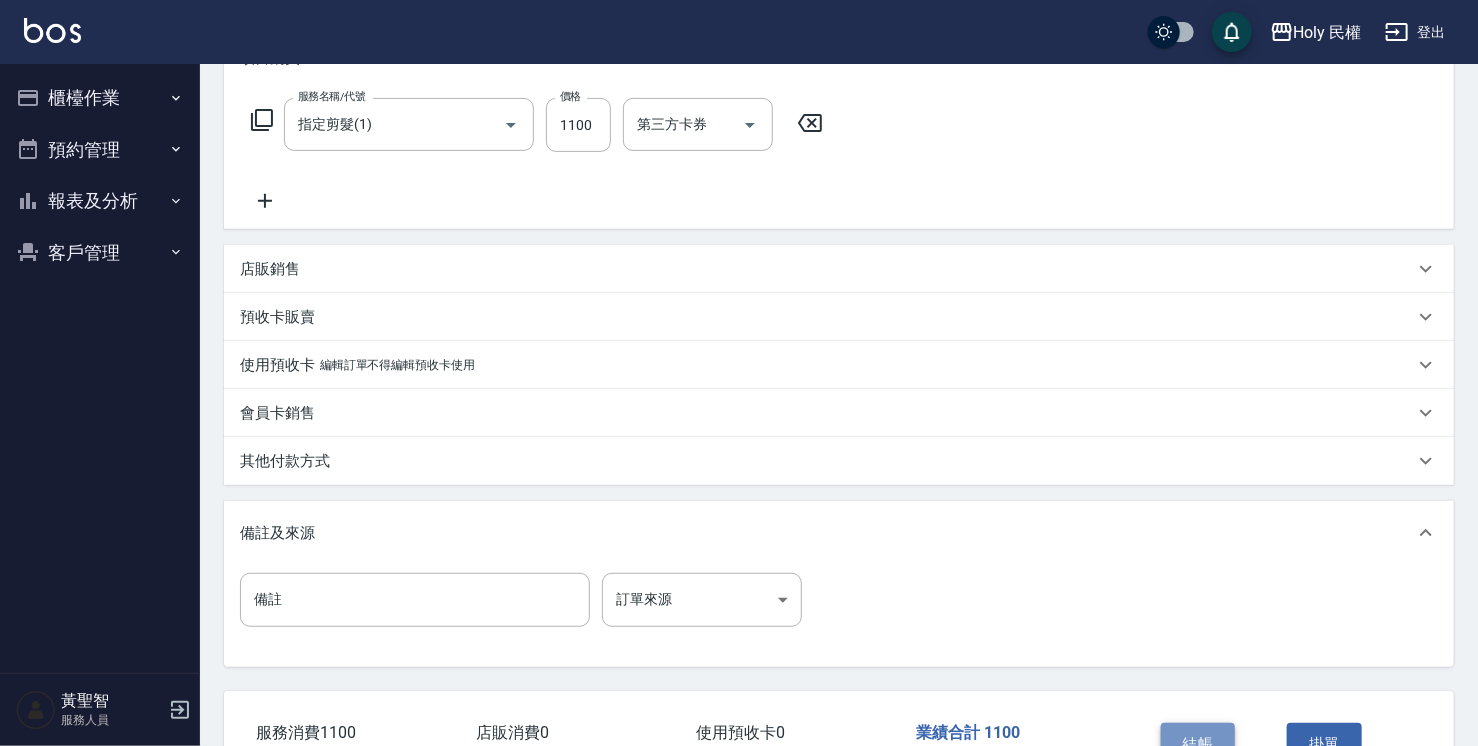 click on "結帳" at bounding box center [1198, 744] 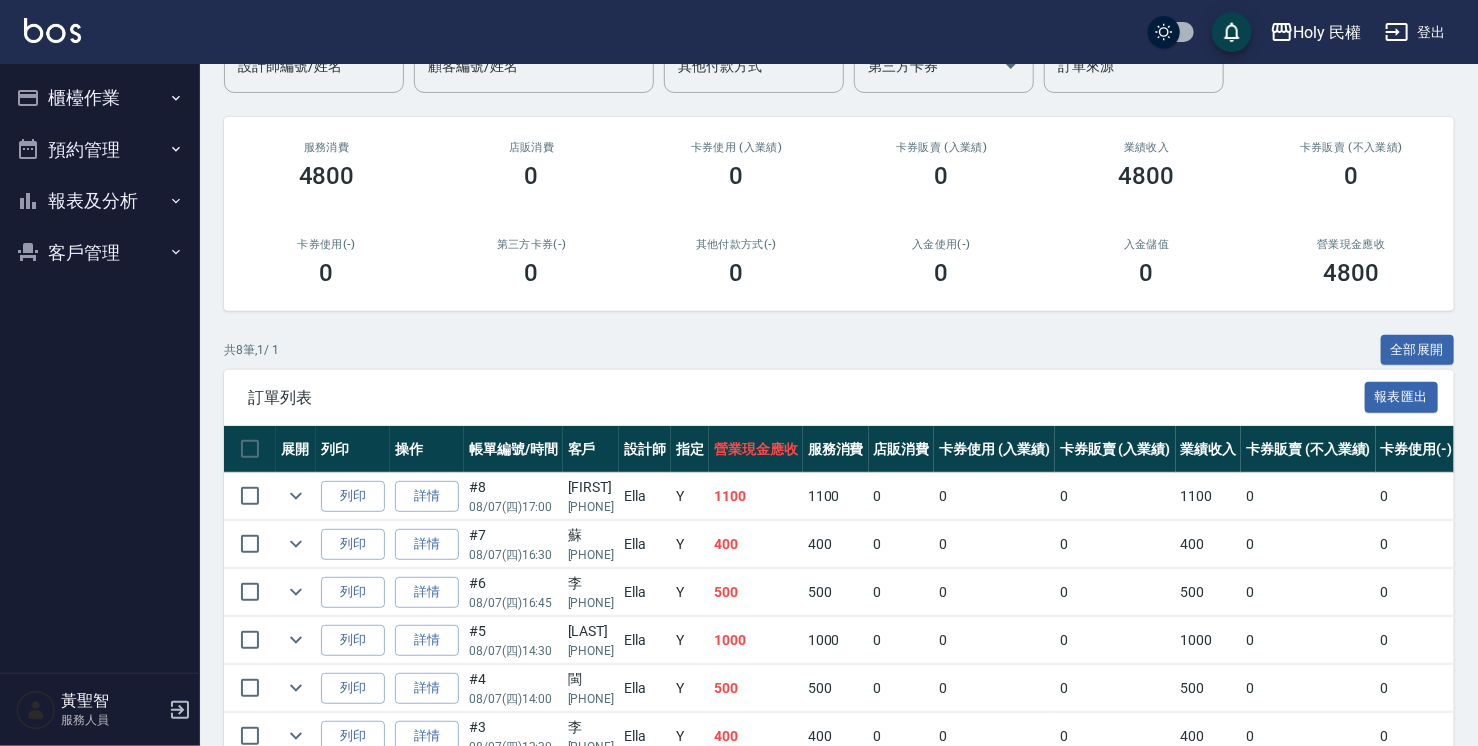 scroll, scrollTop: 0, scrollLeft: 0, axis: both 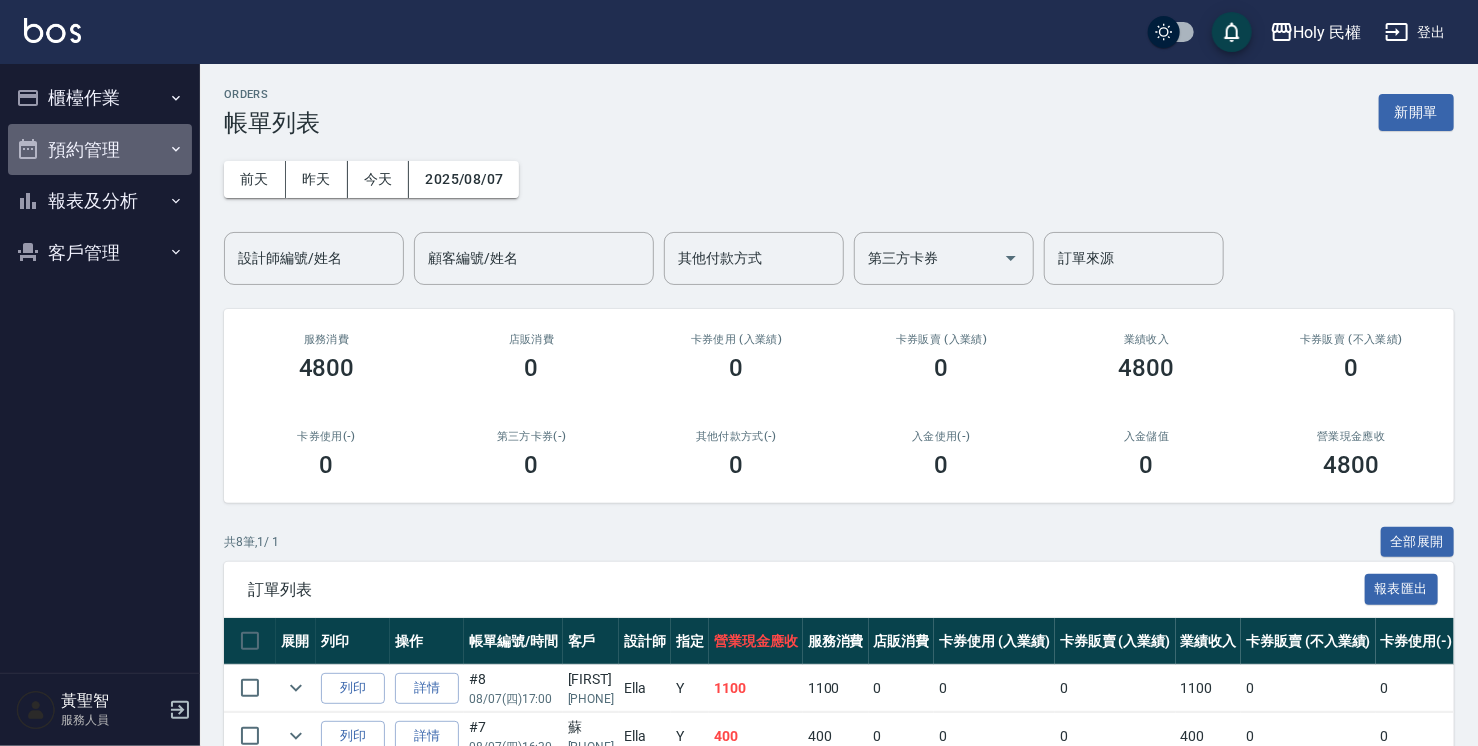 click on "預約管理" at bounding box center (100, 150) 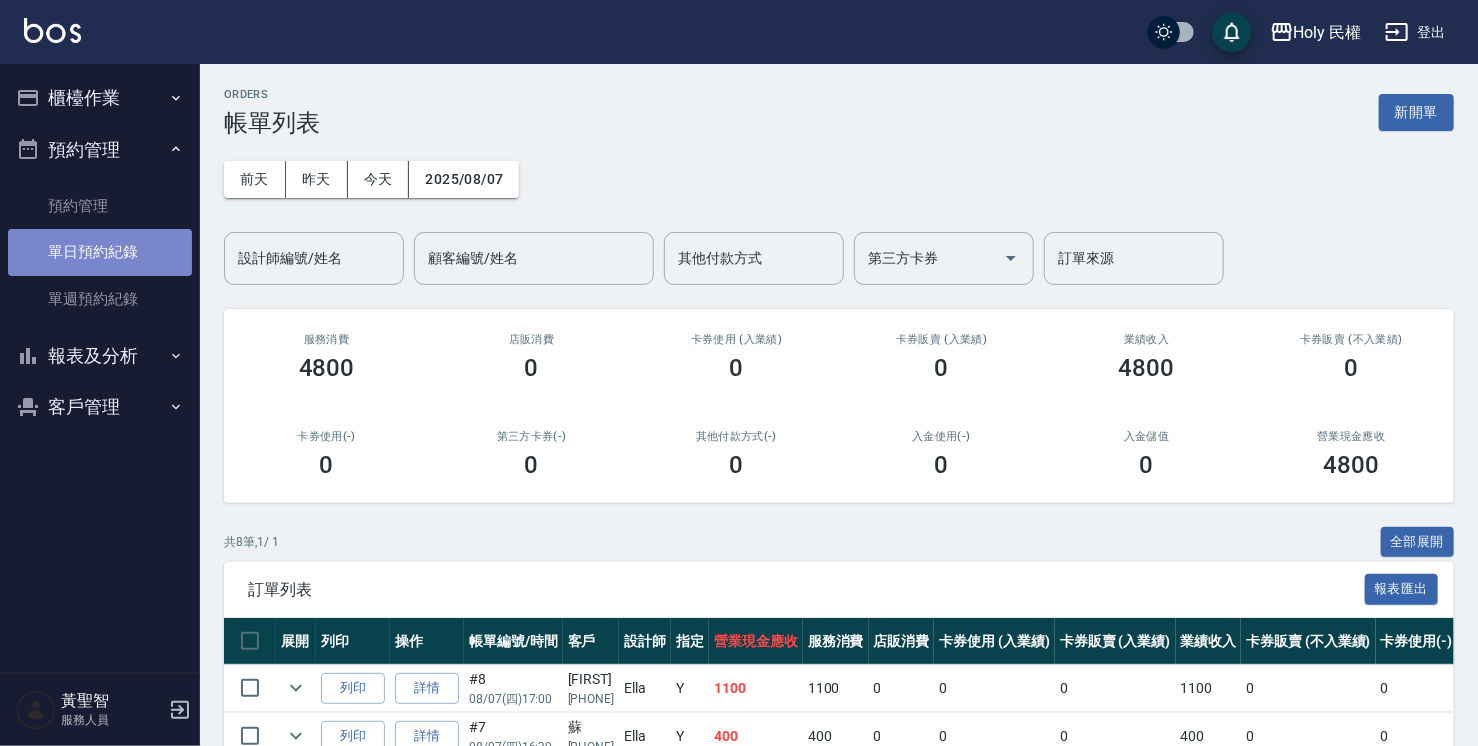 click on "單日預約紀錄" at bounding box center [100, 252] 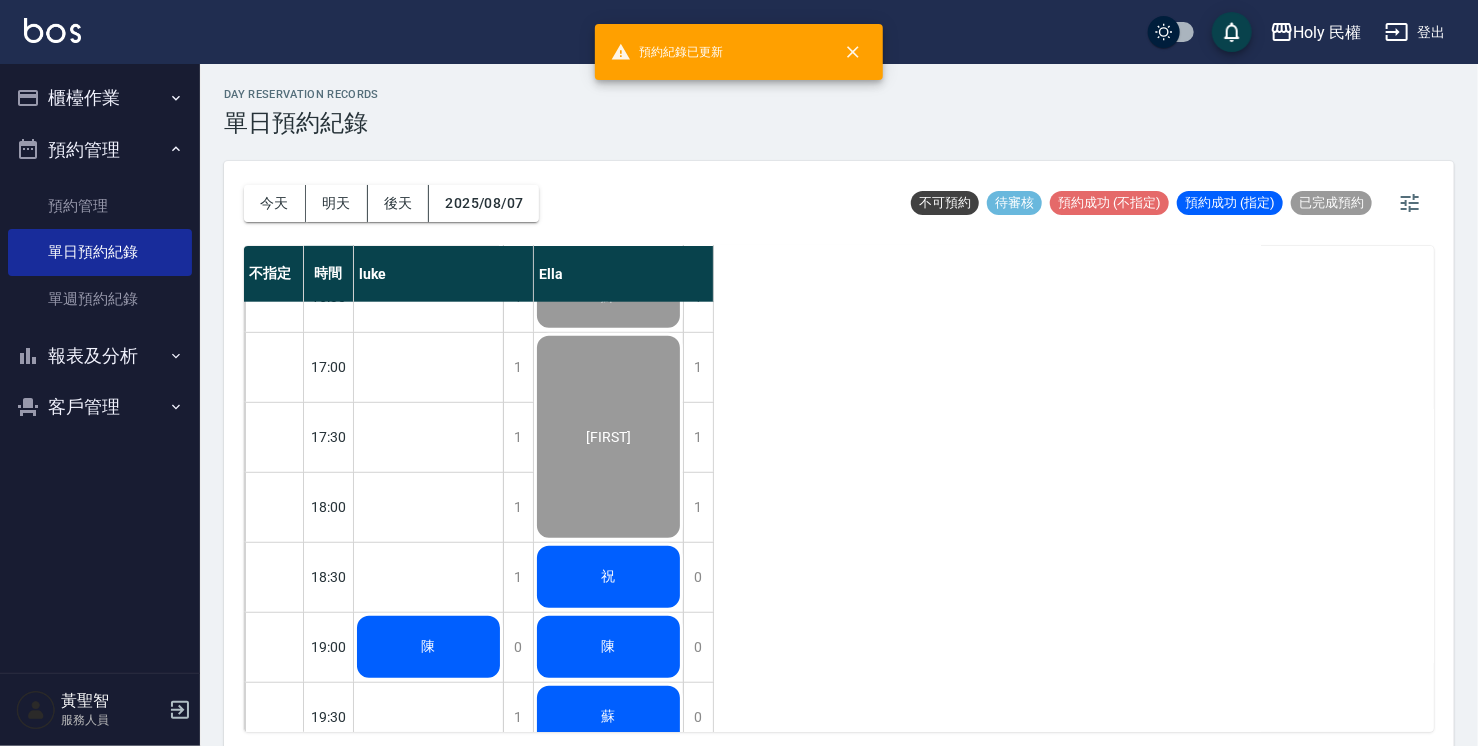 scroll, scrollTop: 705, scrollLeft: 0, axis: vertical 